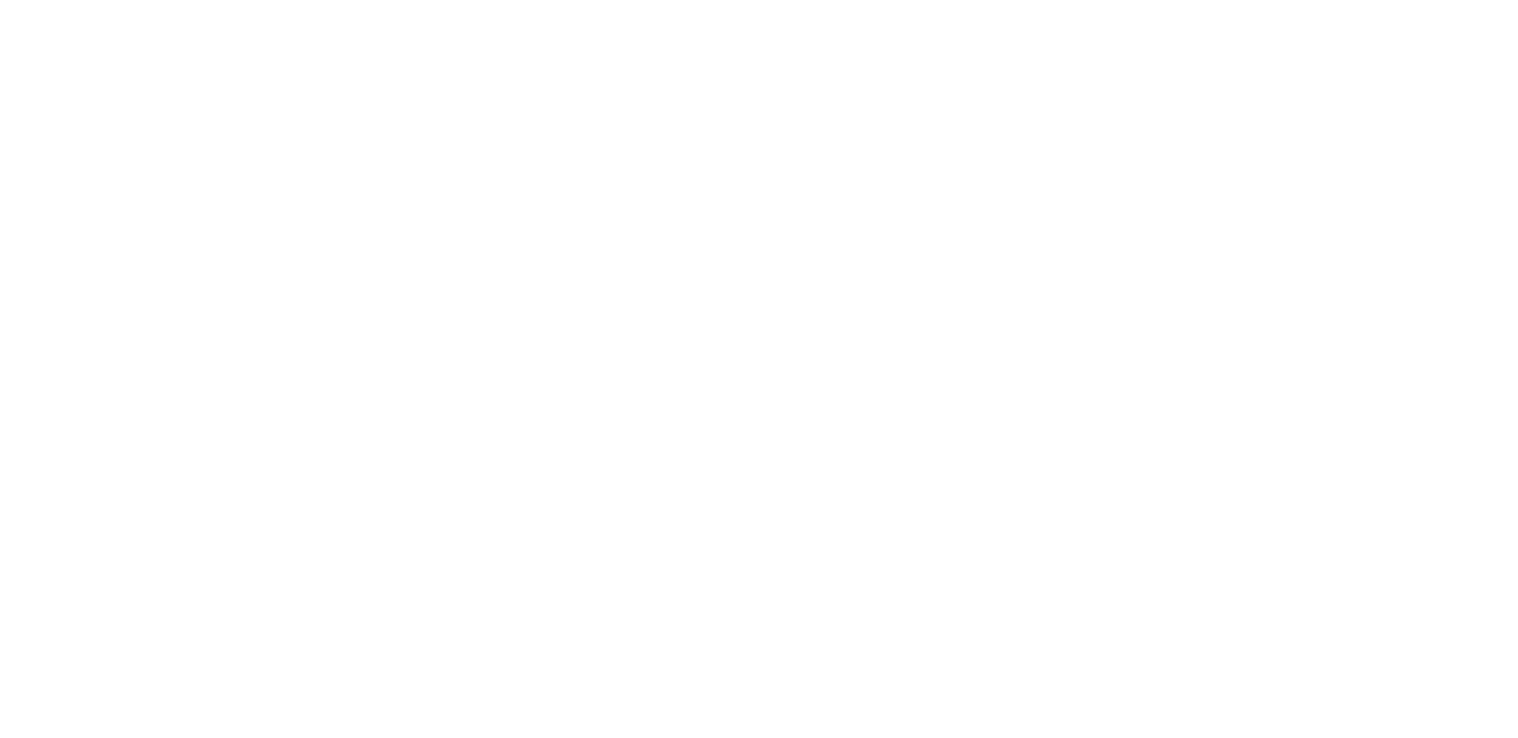 scroll, scrollTop: 0, scrollLeft: 0, axis: both 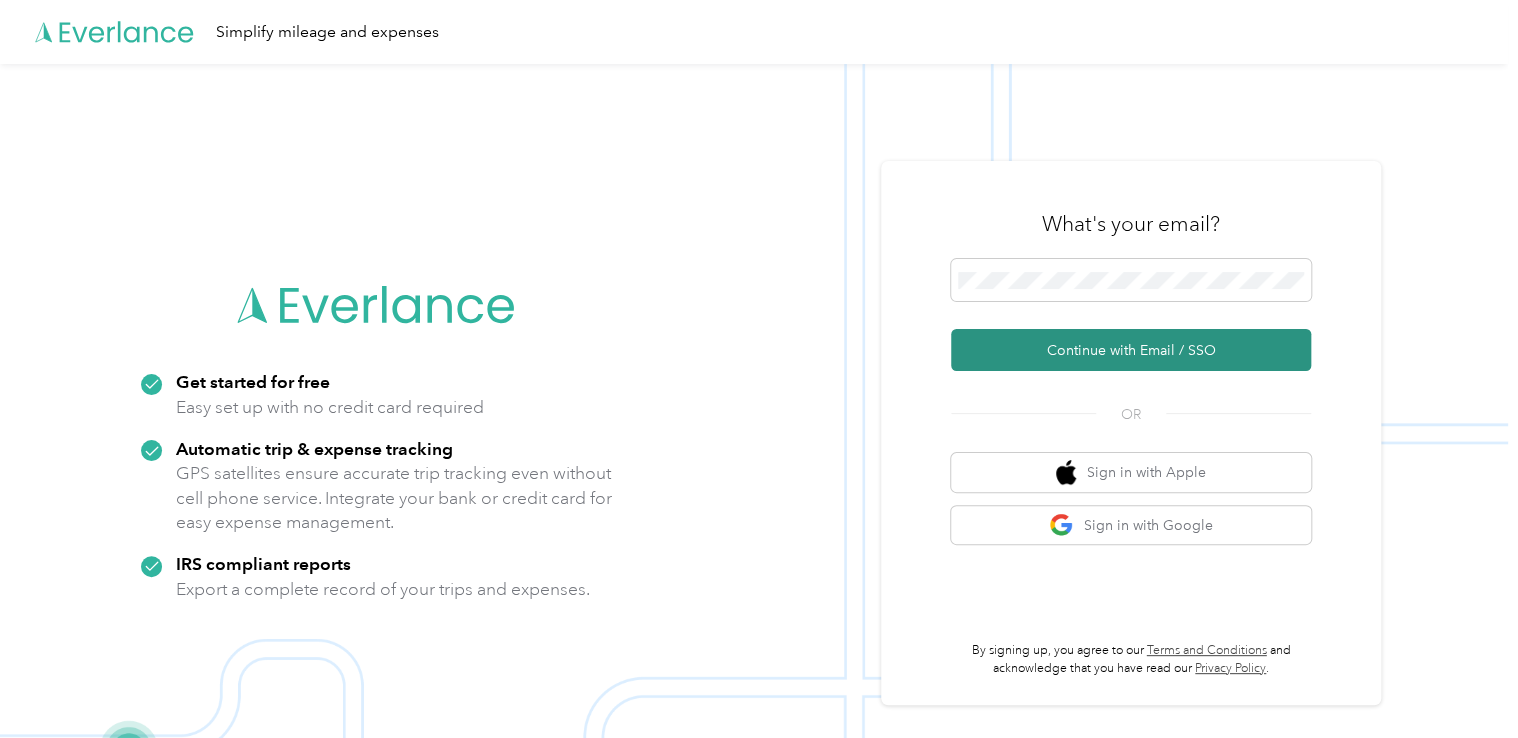 click on "Continue with Email / SSO" at bounding box center [1131, 350] 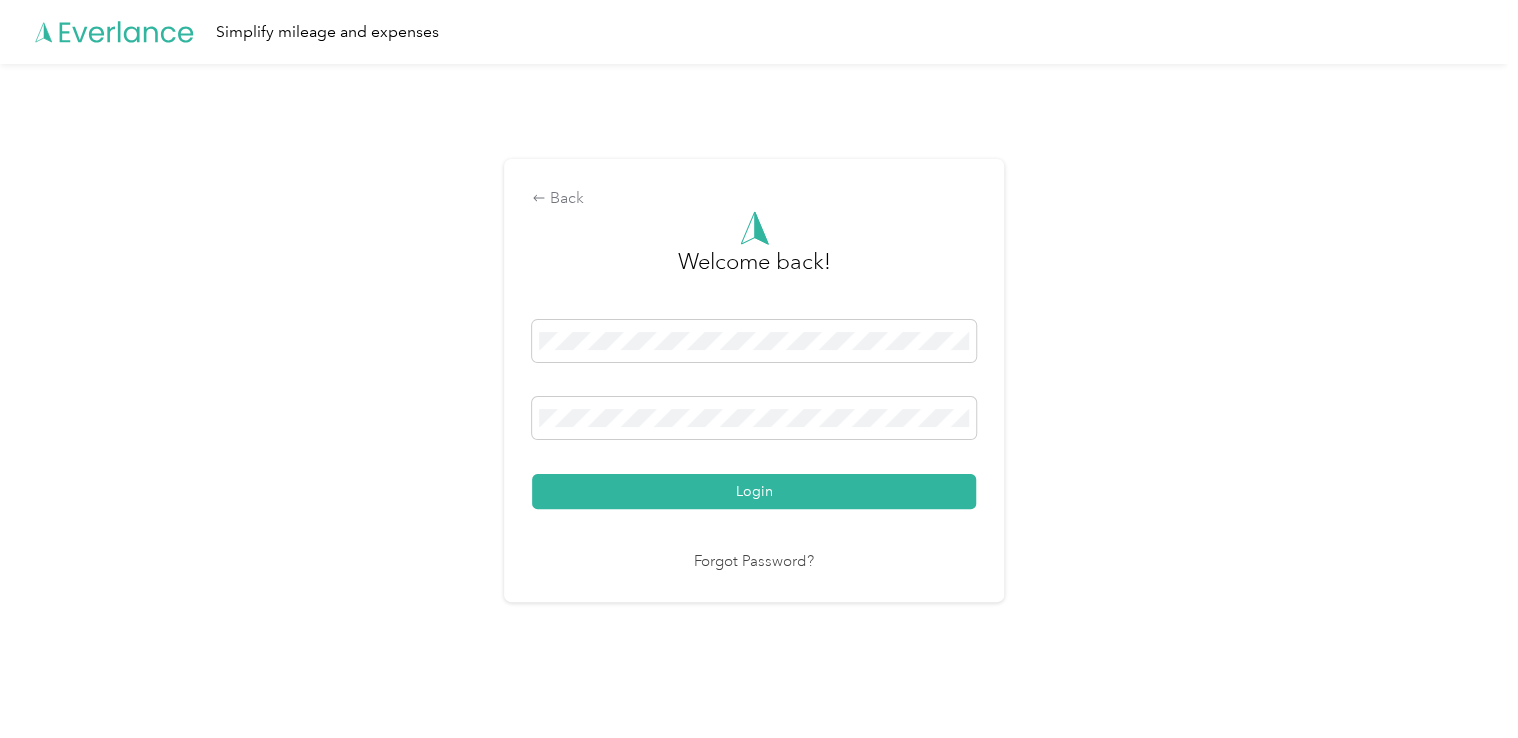 click on "Login" at bounding box center (754, 491) 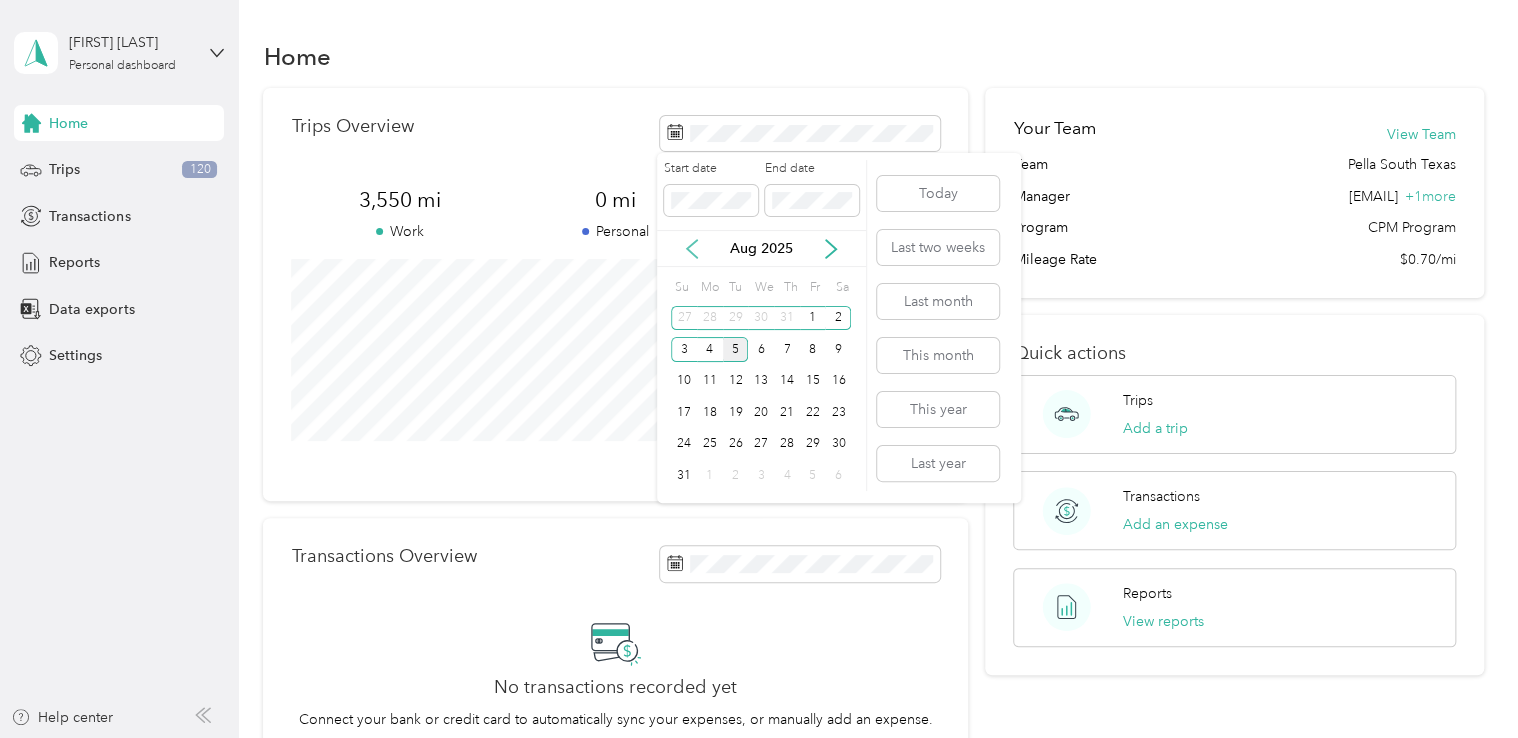 click 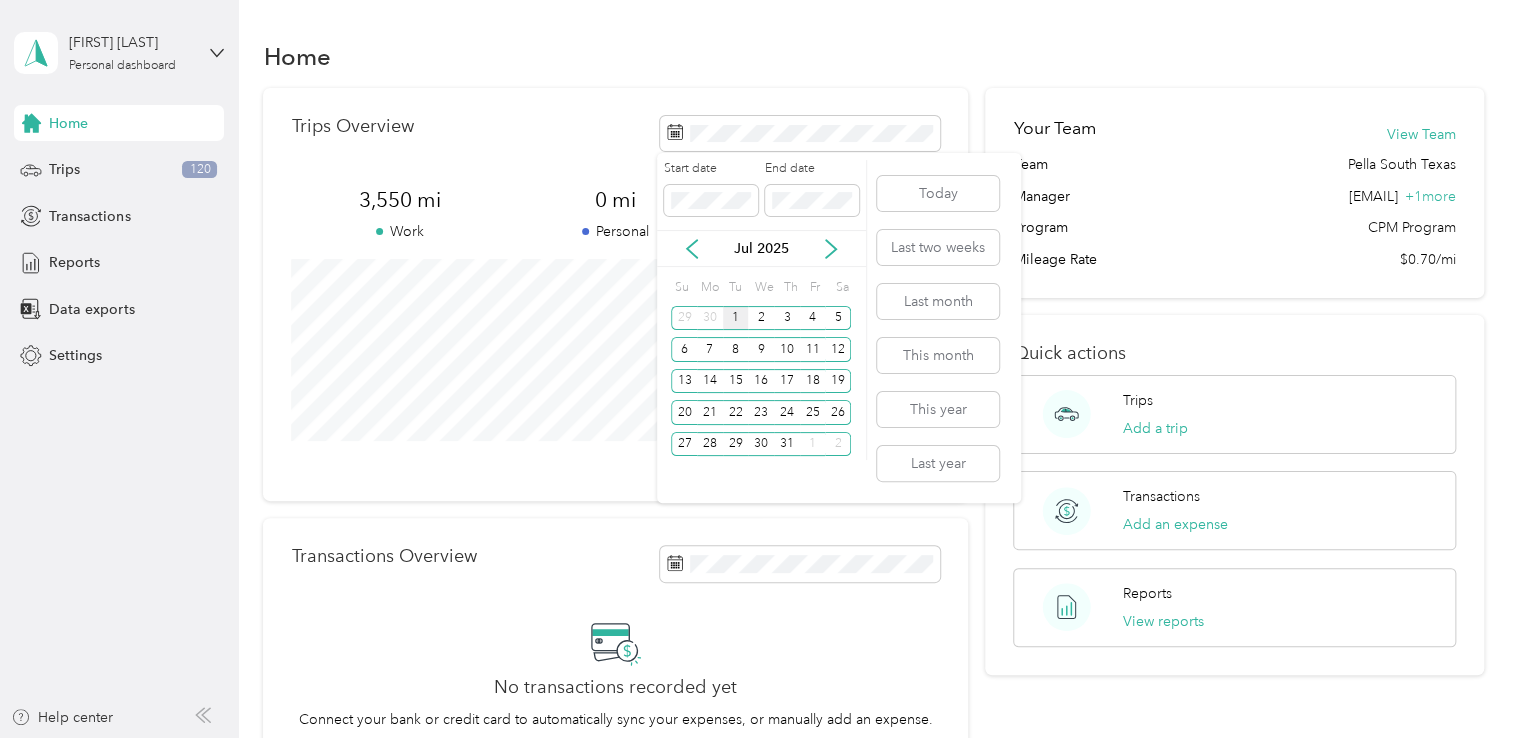 click on "1" at bounding box center (736, 318) 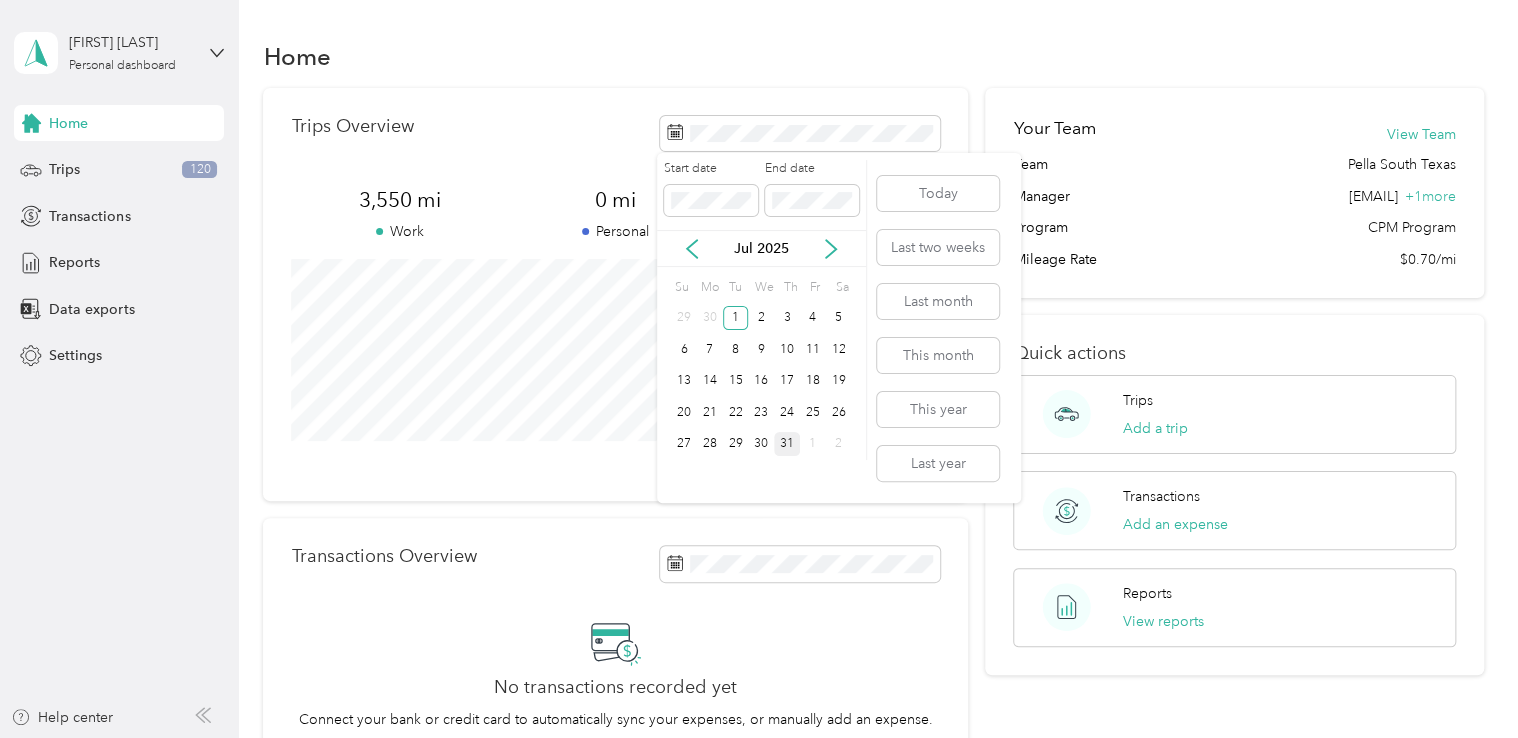 click on "31" at bounding box center (787, 444) 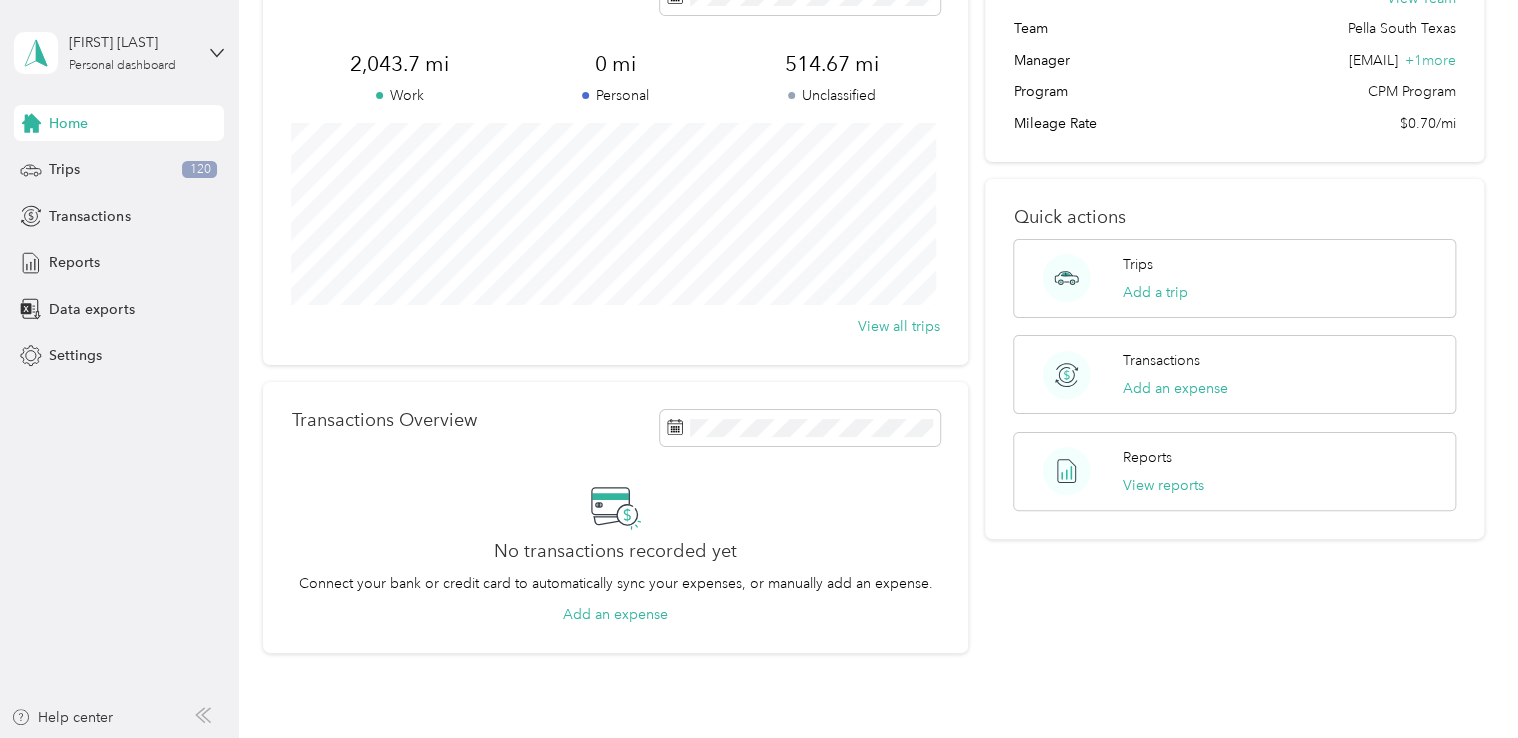 scroll, scrollTop: 0, scrollLeft: 0, axis: both 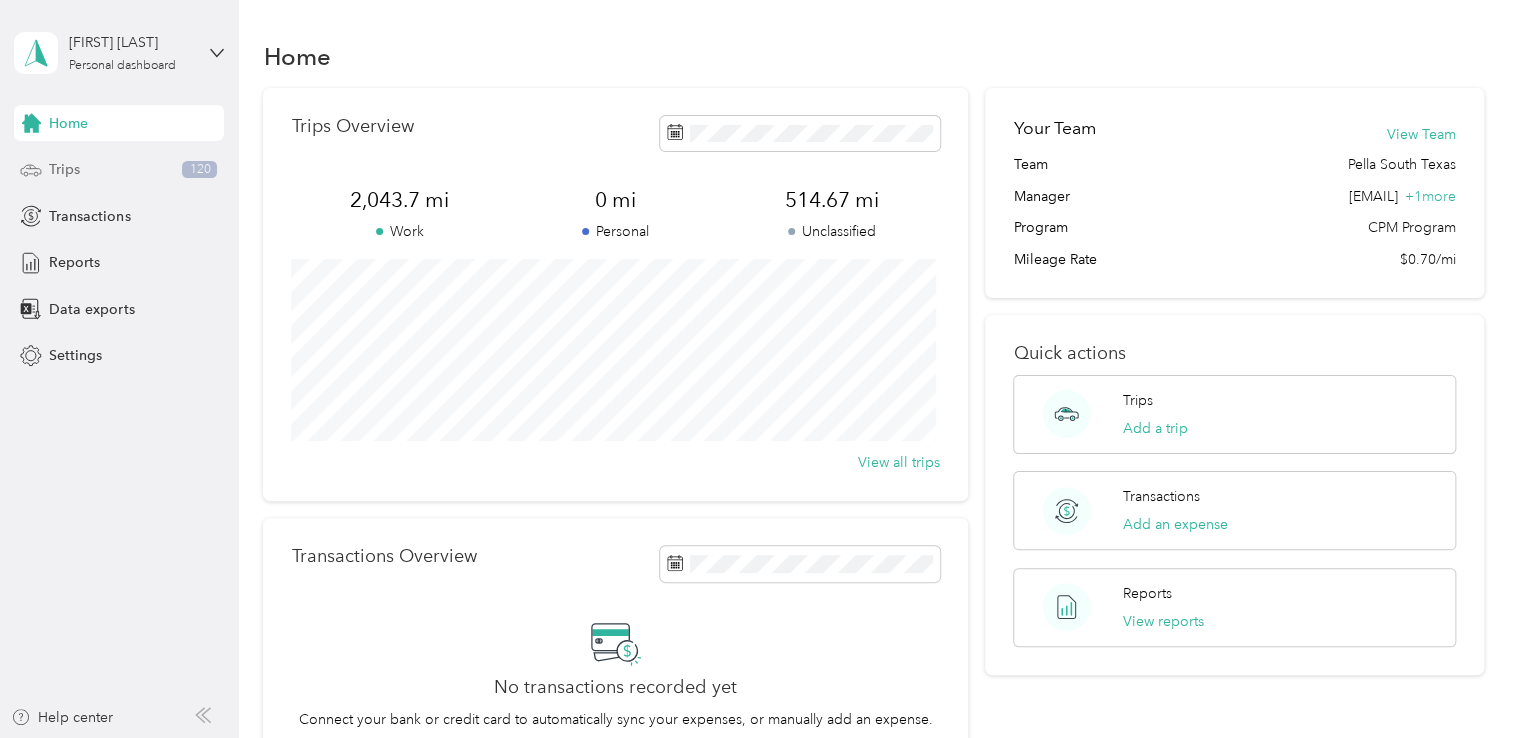 click on "Trips 120" at bounding box center [119, 170] 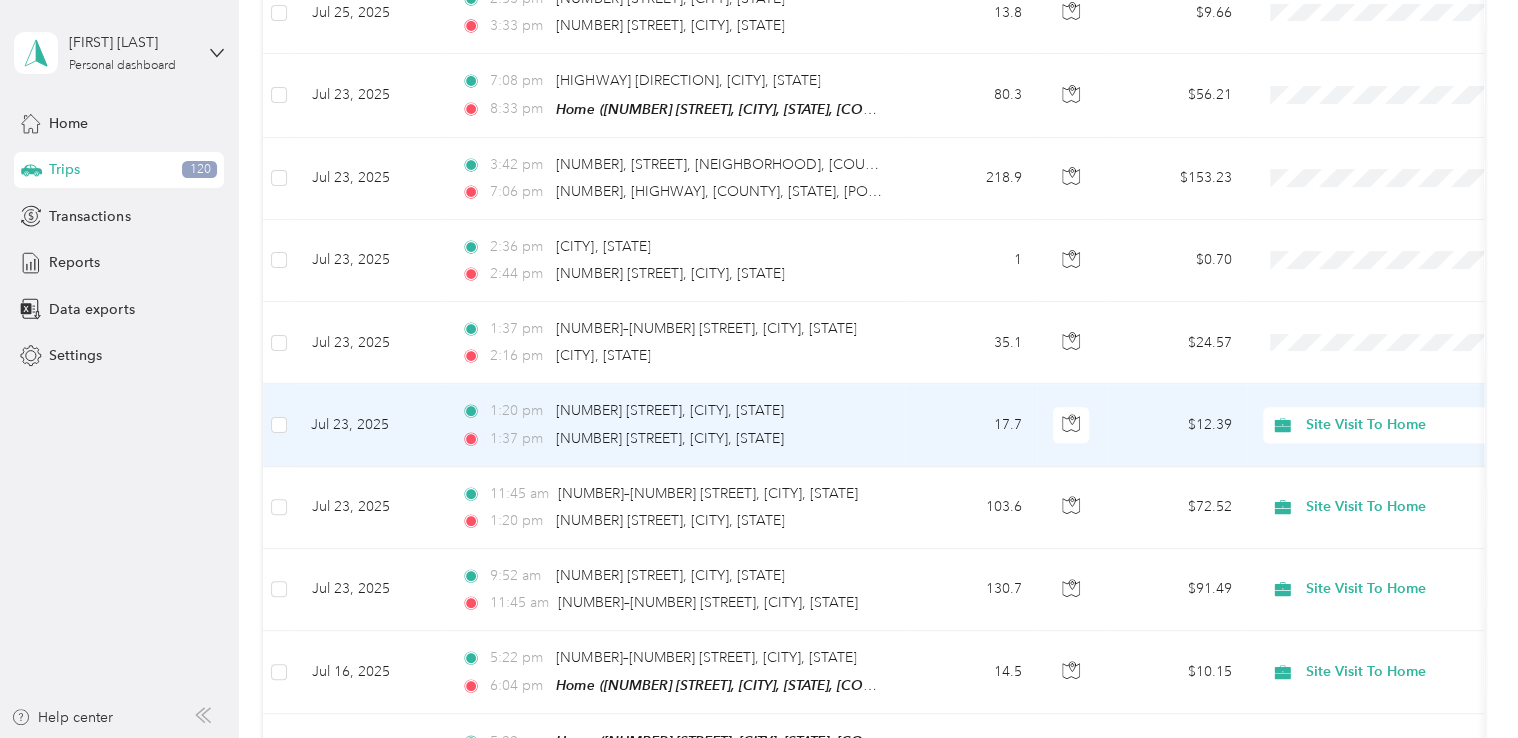 scroll, scrollTop: 800, scrollLeft: 0, axis: vertical 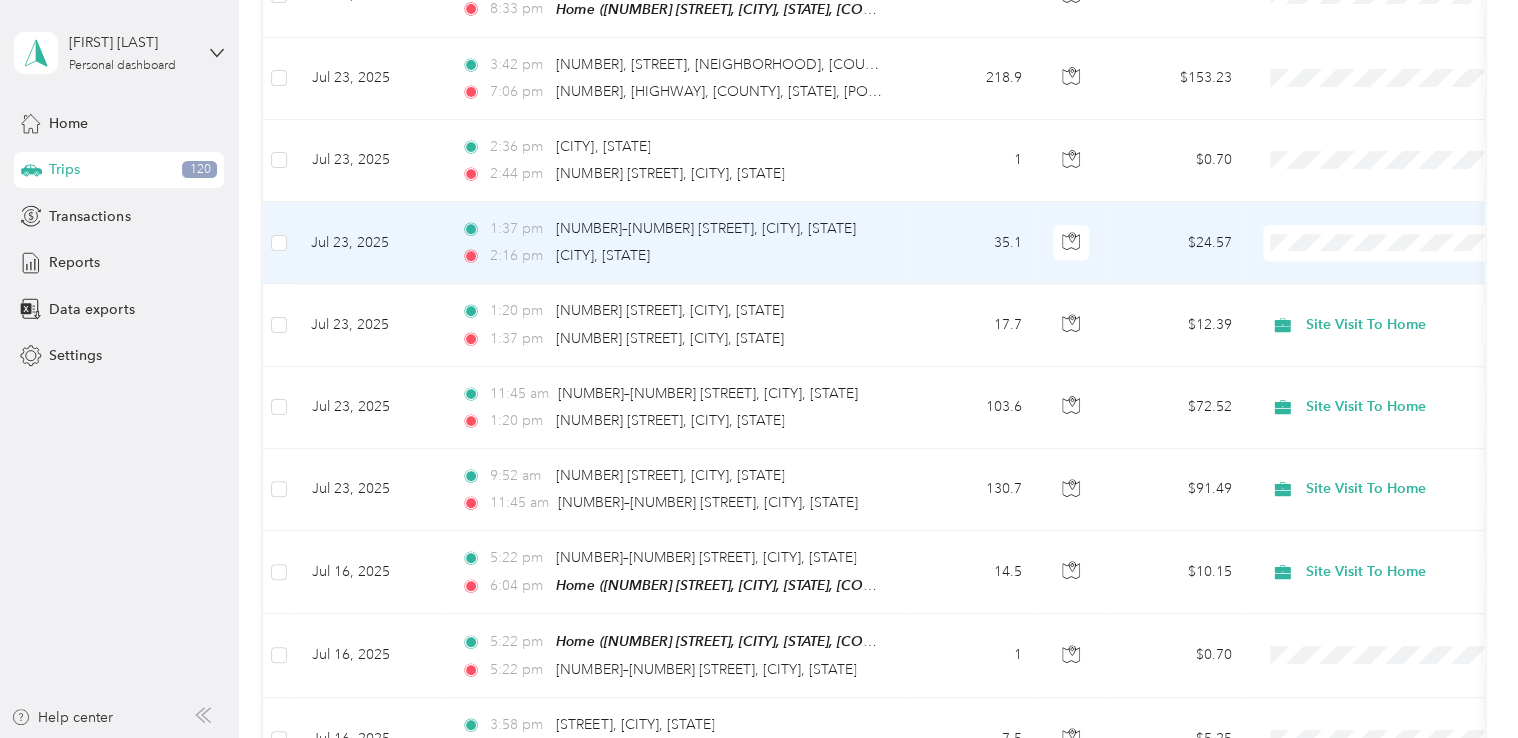 click on "Sales Appt Business Development Recovery Site Visit To Home Site Visit Customer Meeting Personal" at bounding box center (1388, 375) 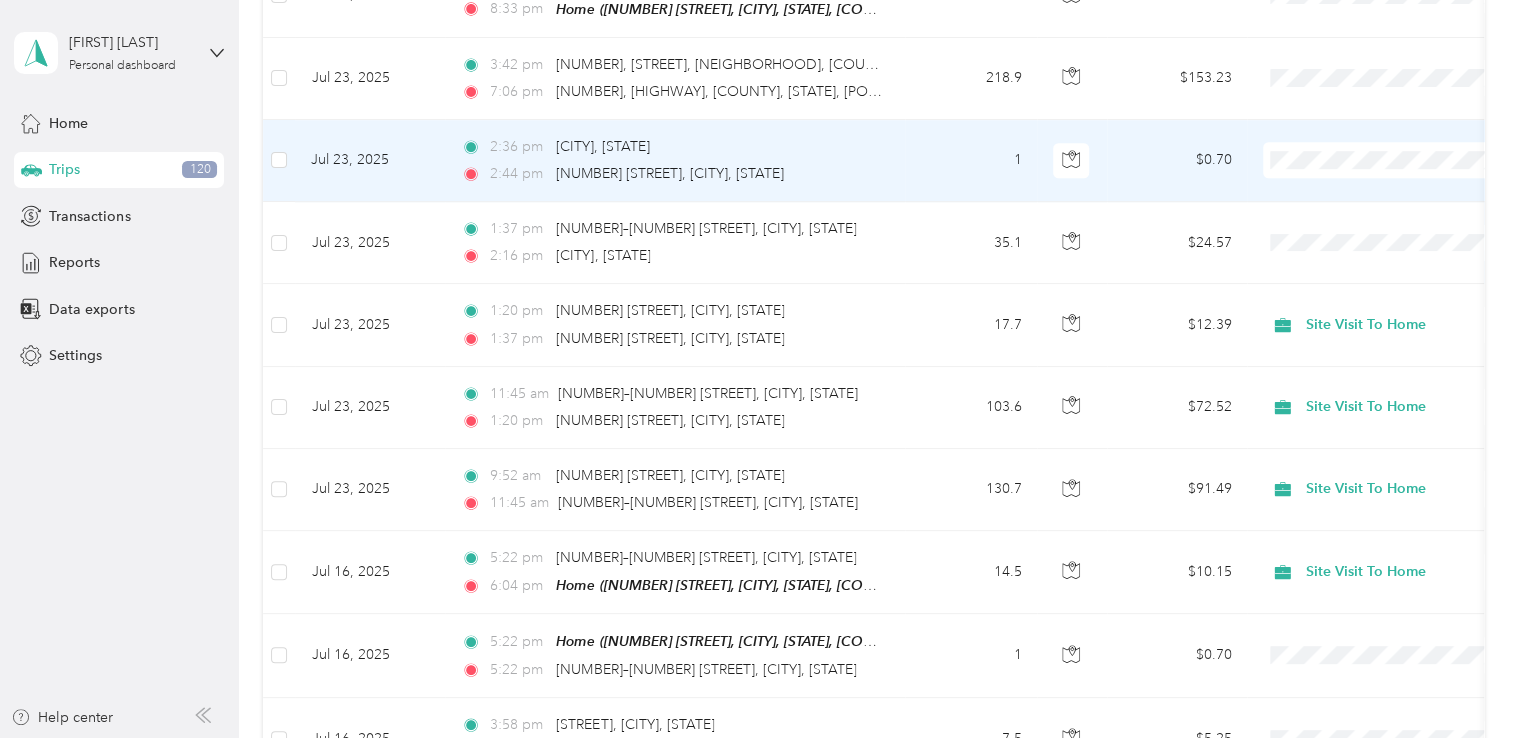 click on "Sales Appt" at bounding box center (1388, 188) 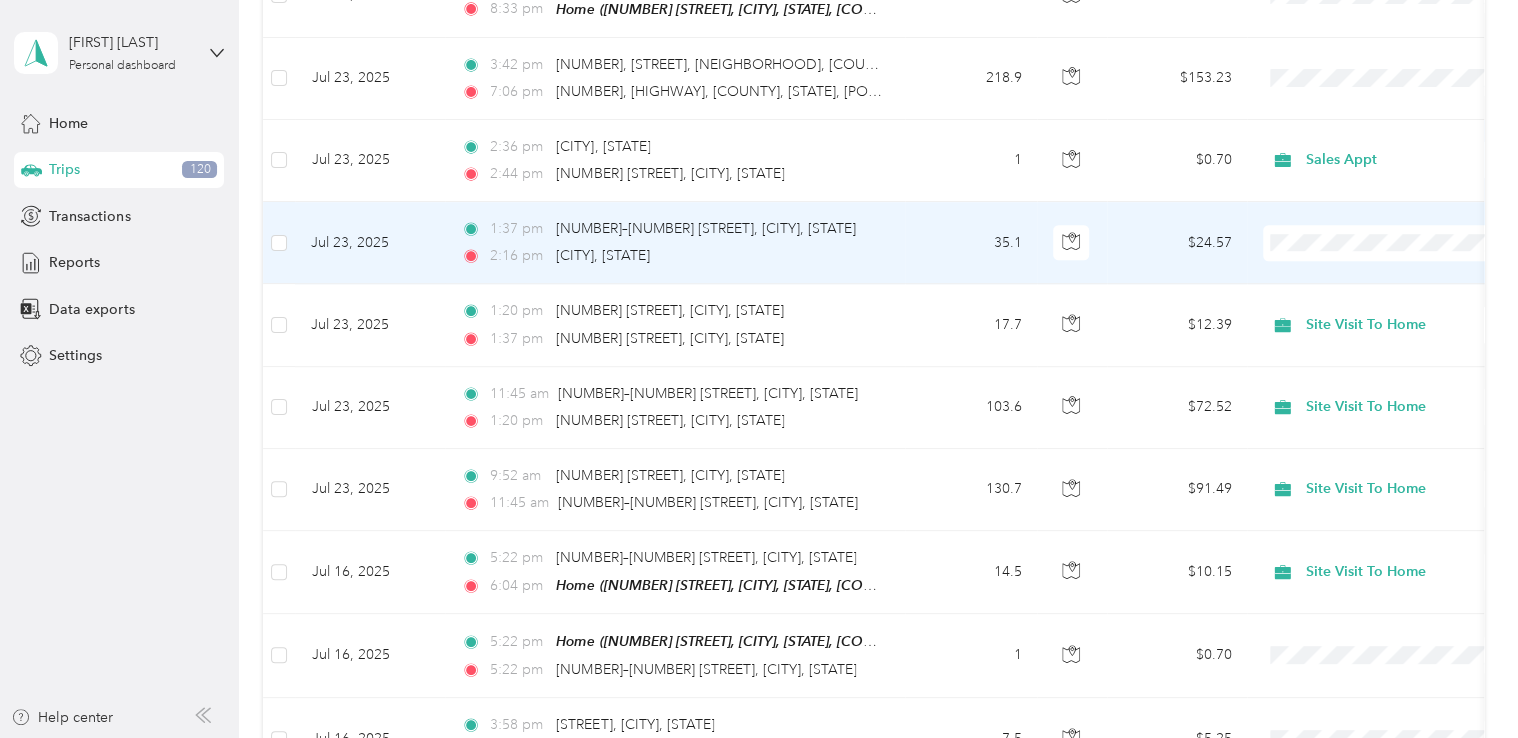 scroll, scrollTop: 700, scrollLeft: 0, axis: vertical 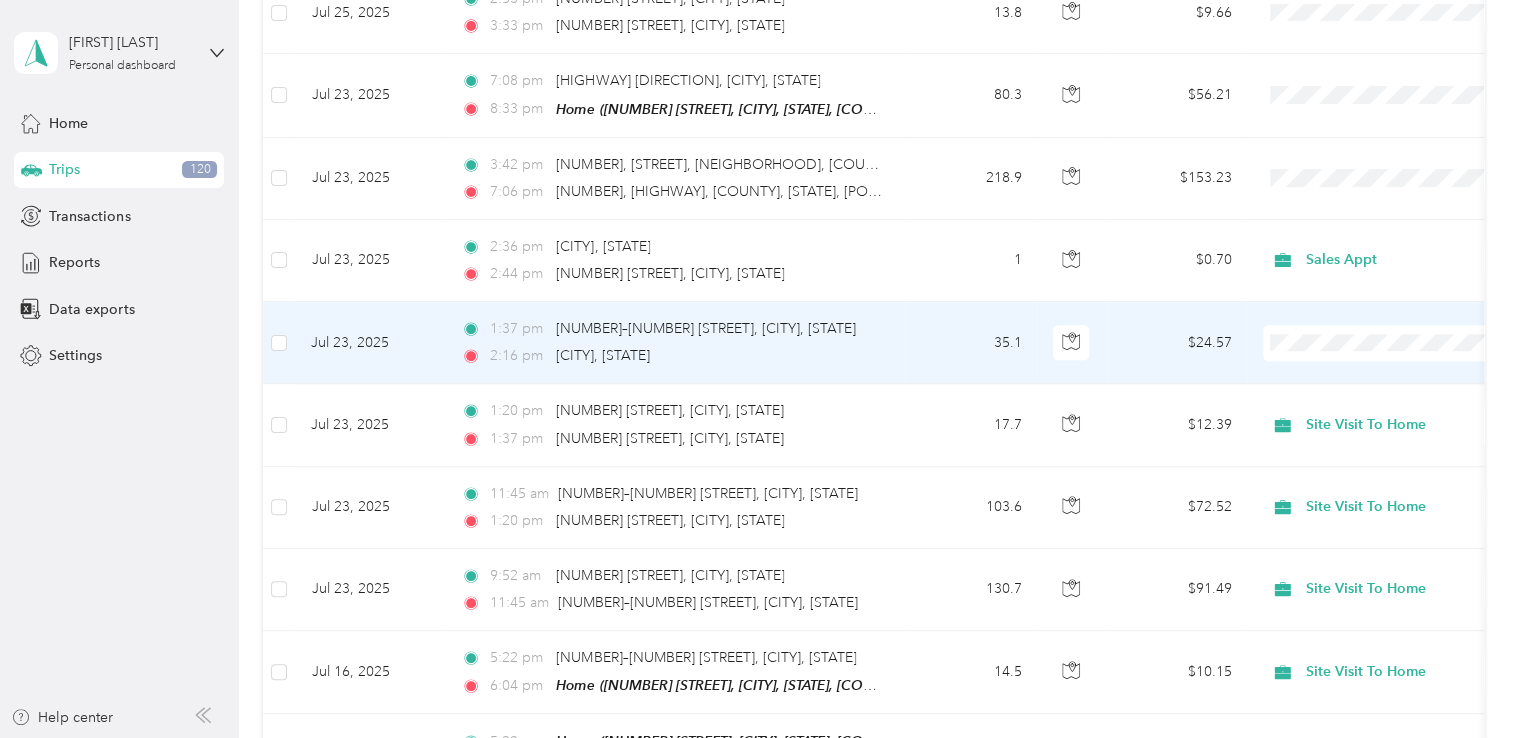 click on "Sales Appt" at bounding box center (1388, 370) 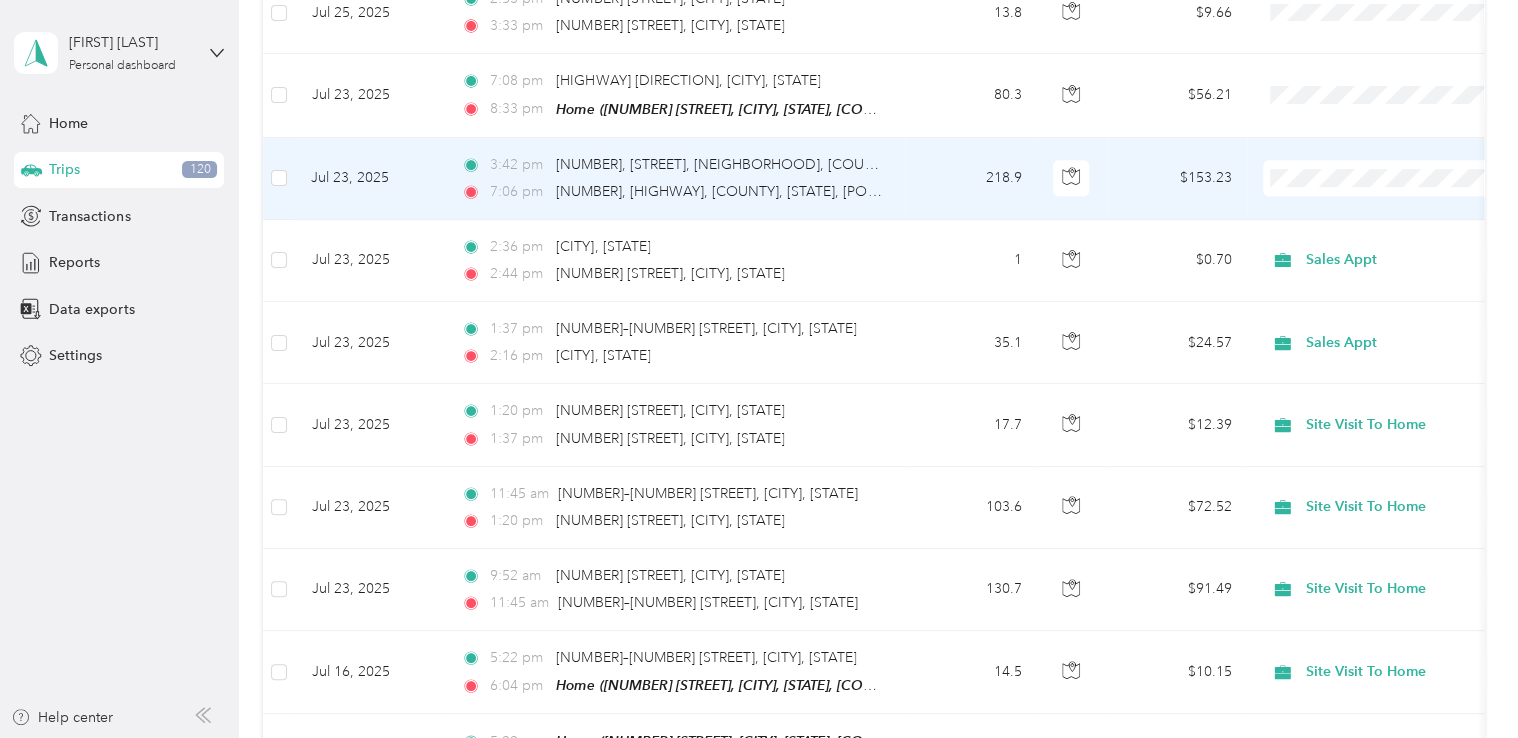 click on "Sales Appt" at bounding box center [1405, 203] 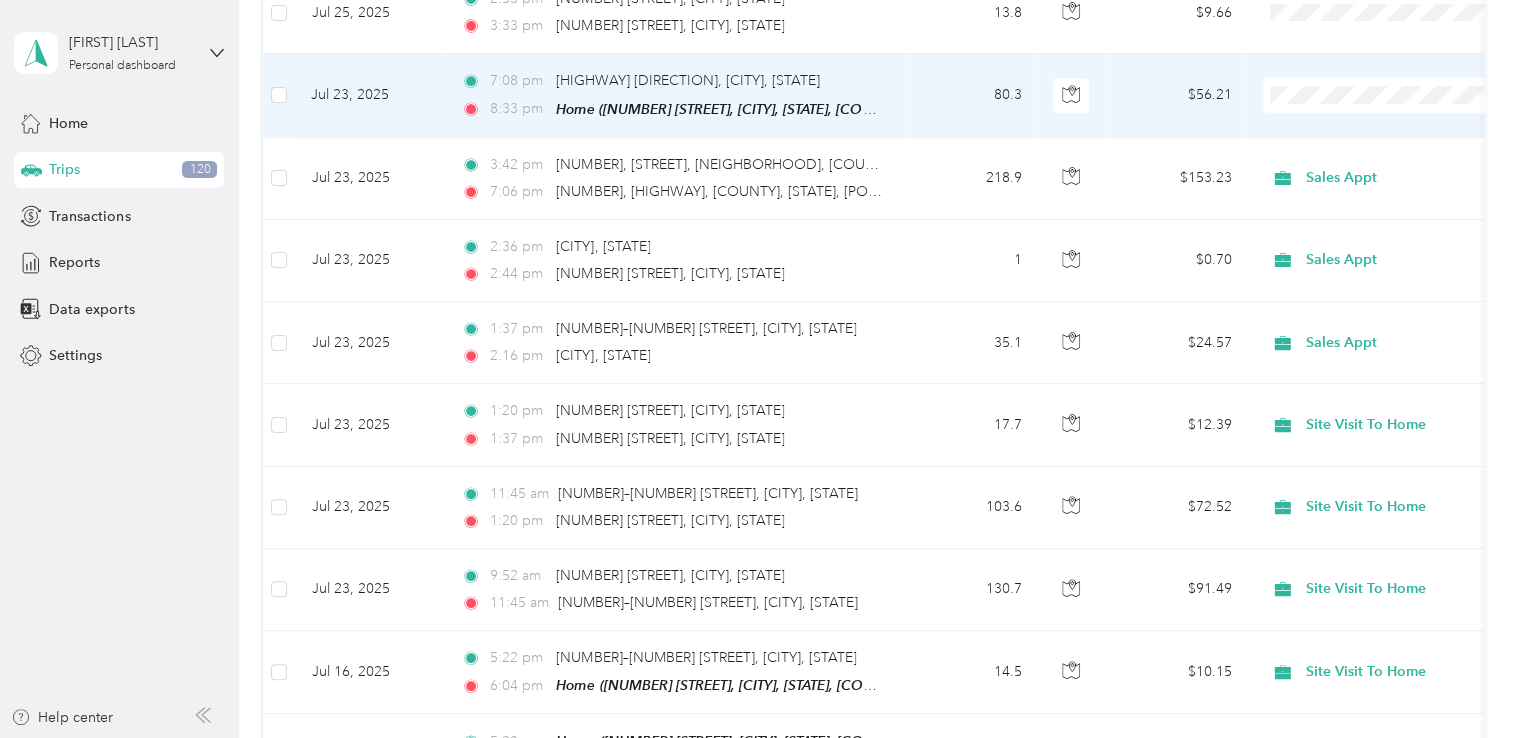 click on "Sales Appt" at bounding box center [1405, 121] 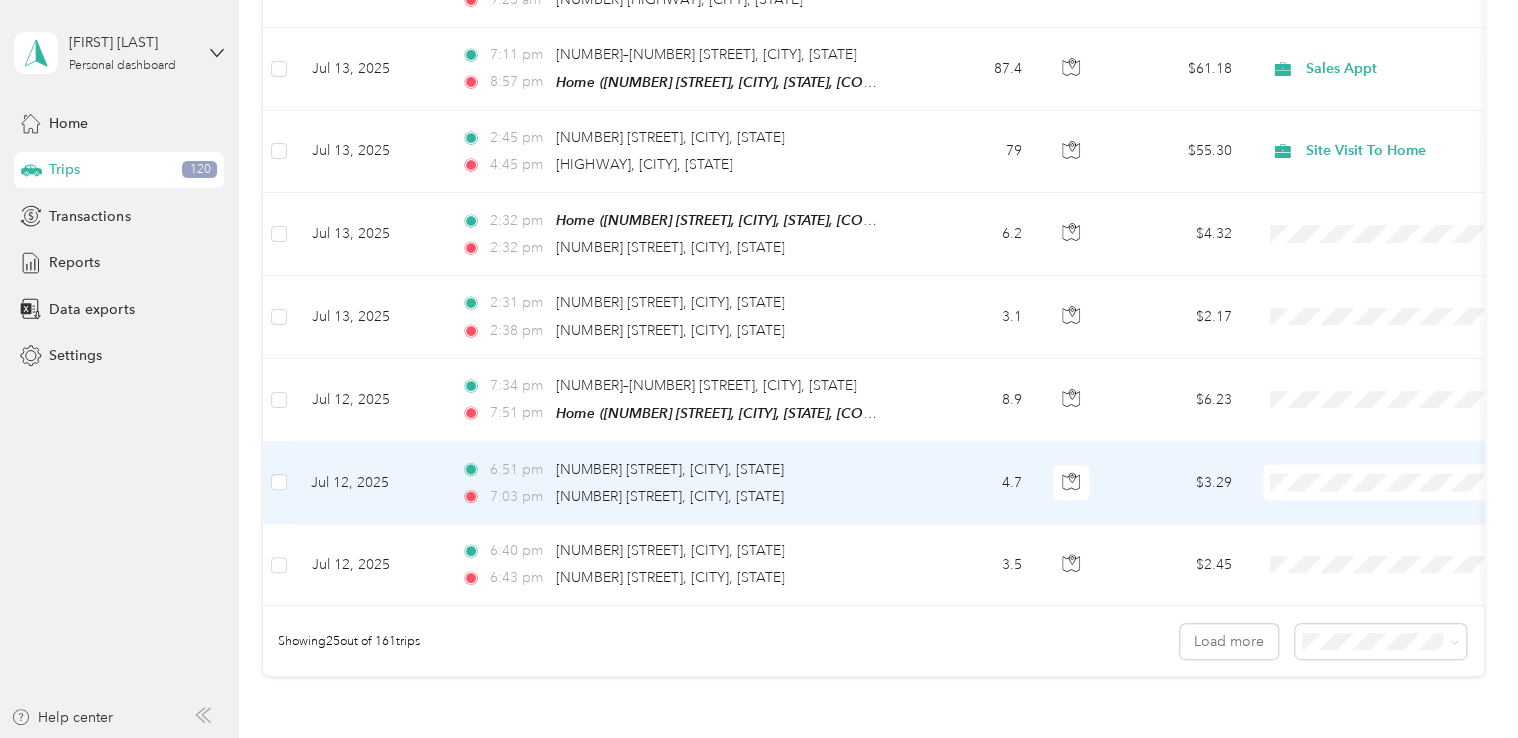 scroll, scrollTop: 1900, scrollLeft: 0, axis: vertical 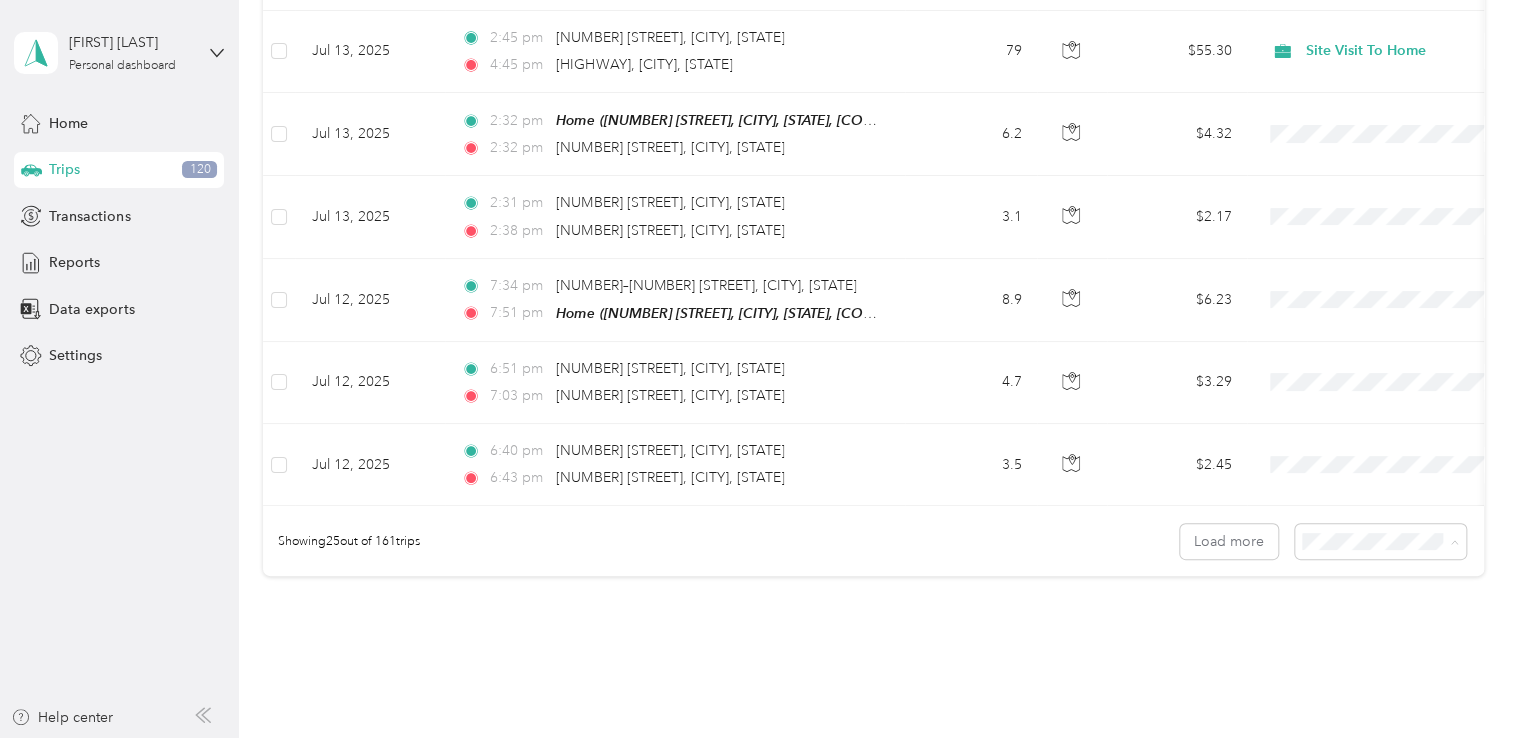 click on "100 per load" at bounding box center [1345, 644] 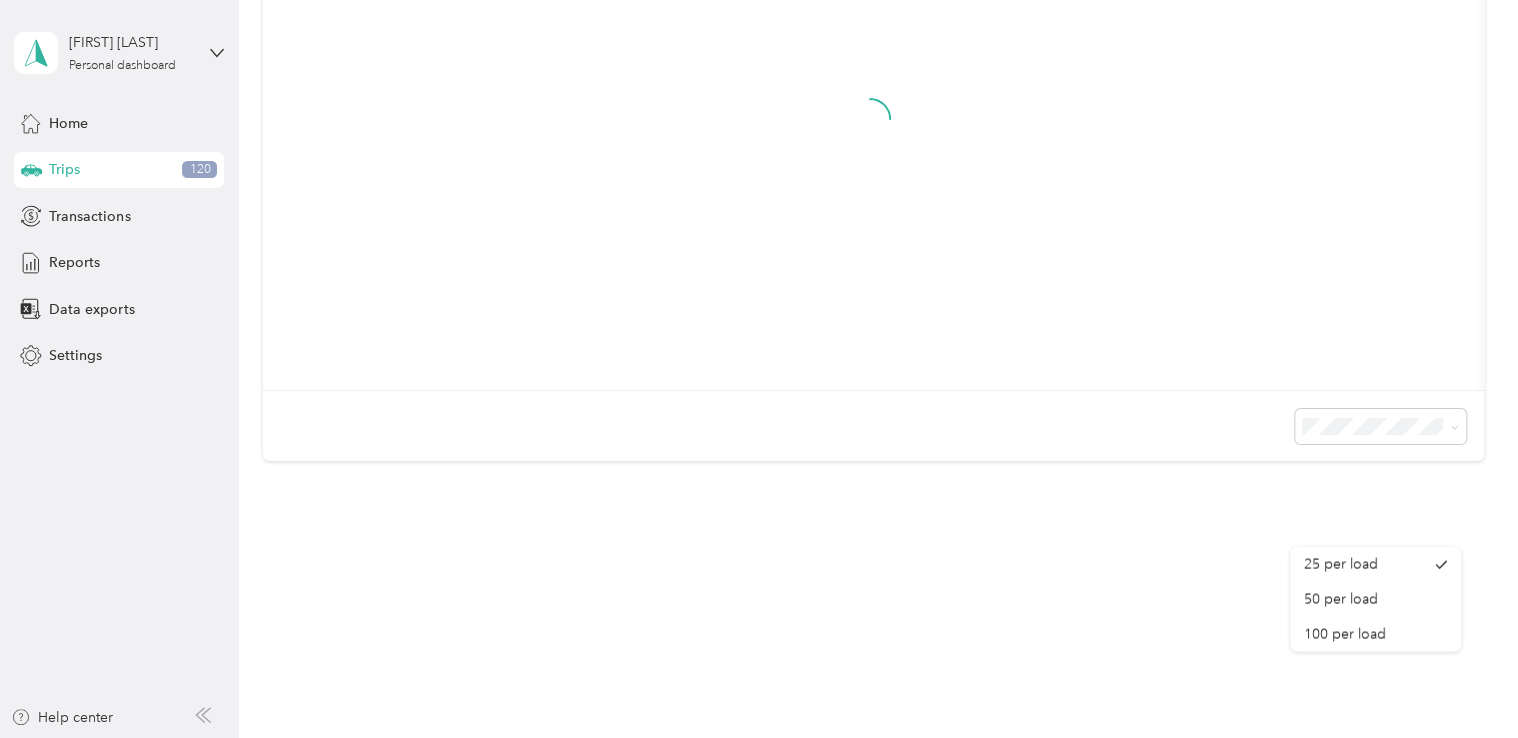 scroll, scrollTop: 468, scrollLeft: 0, axis: vertical 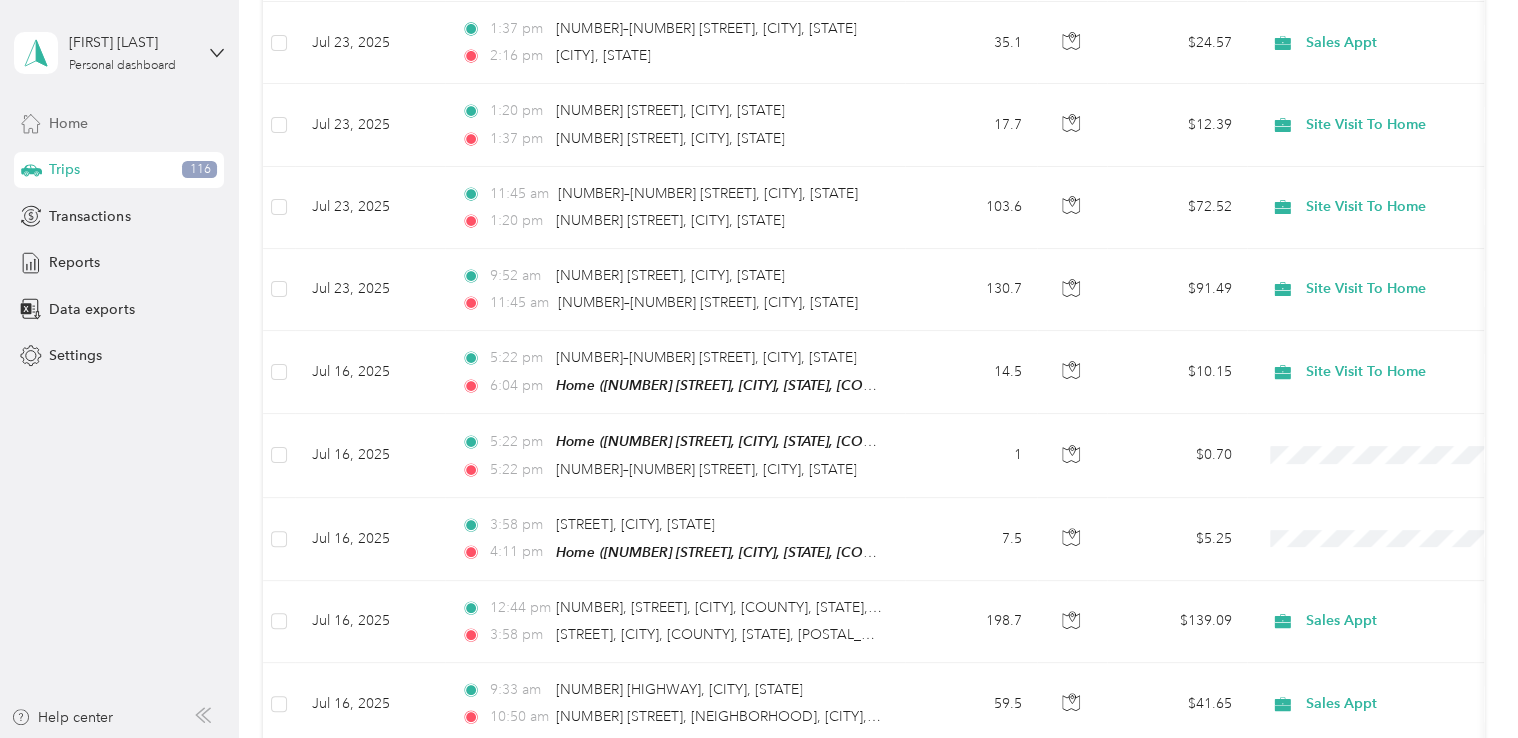 click 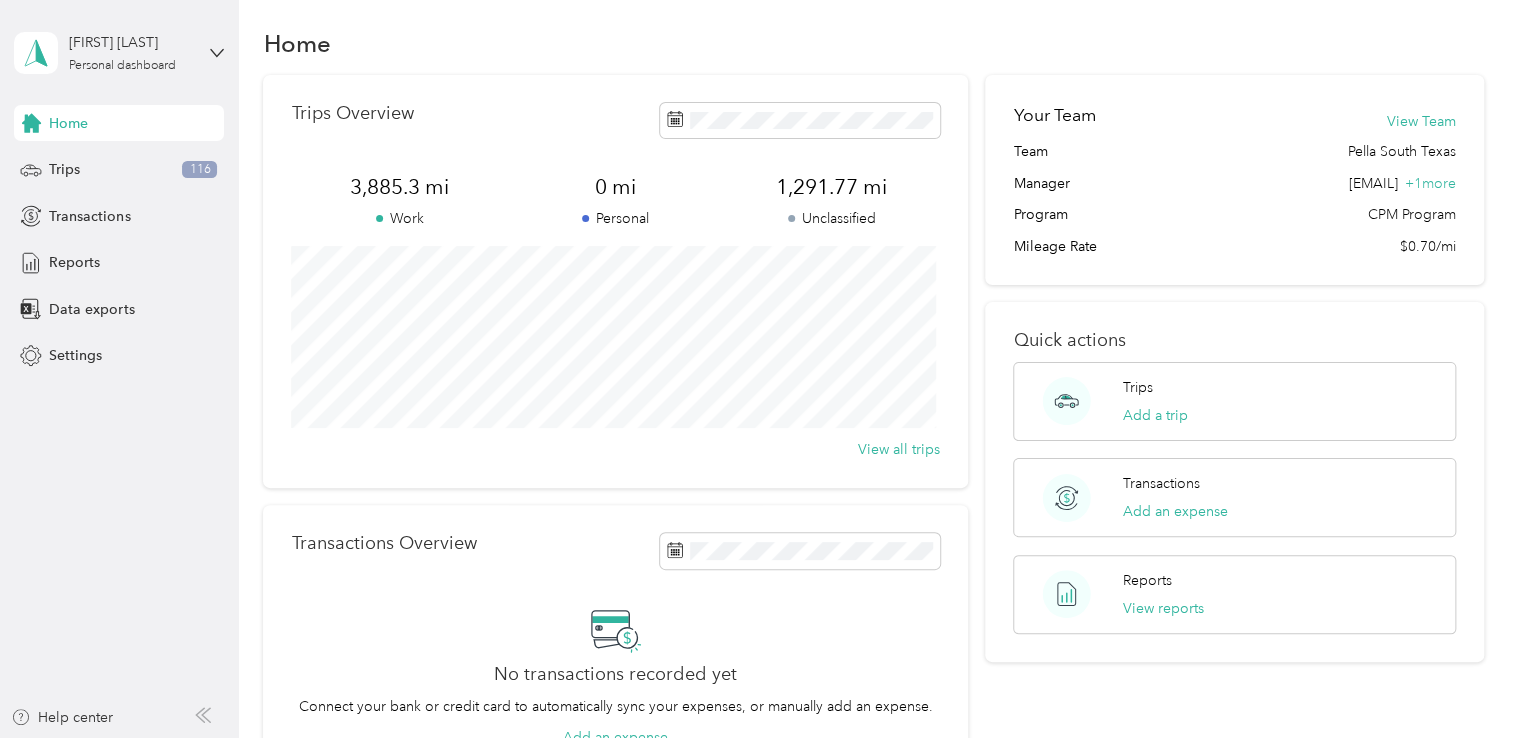 scroll, scrollTop: 0, scrollLeft: 0, axis: both 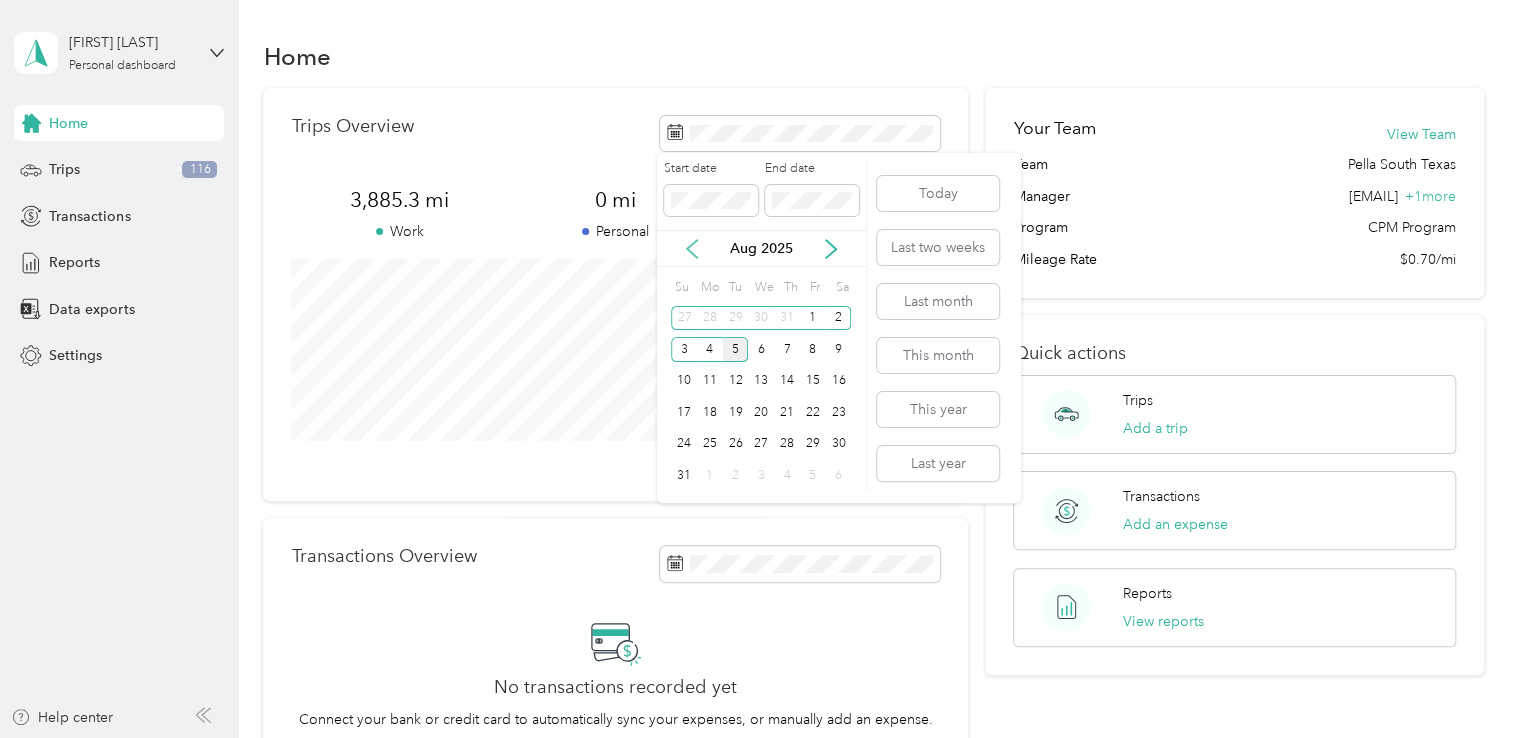 click 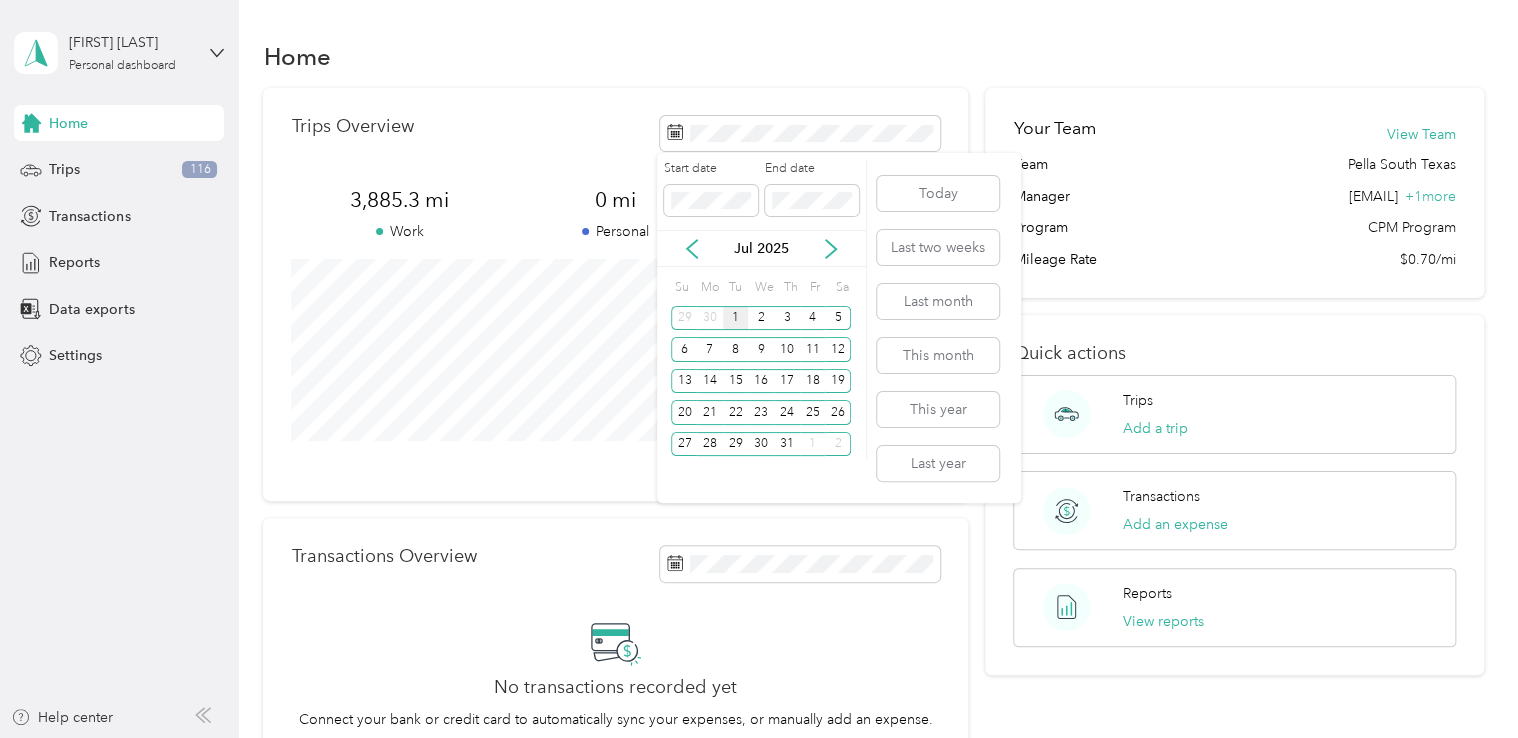 click on "1" at bounding box center (736, 318) 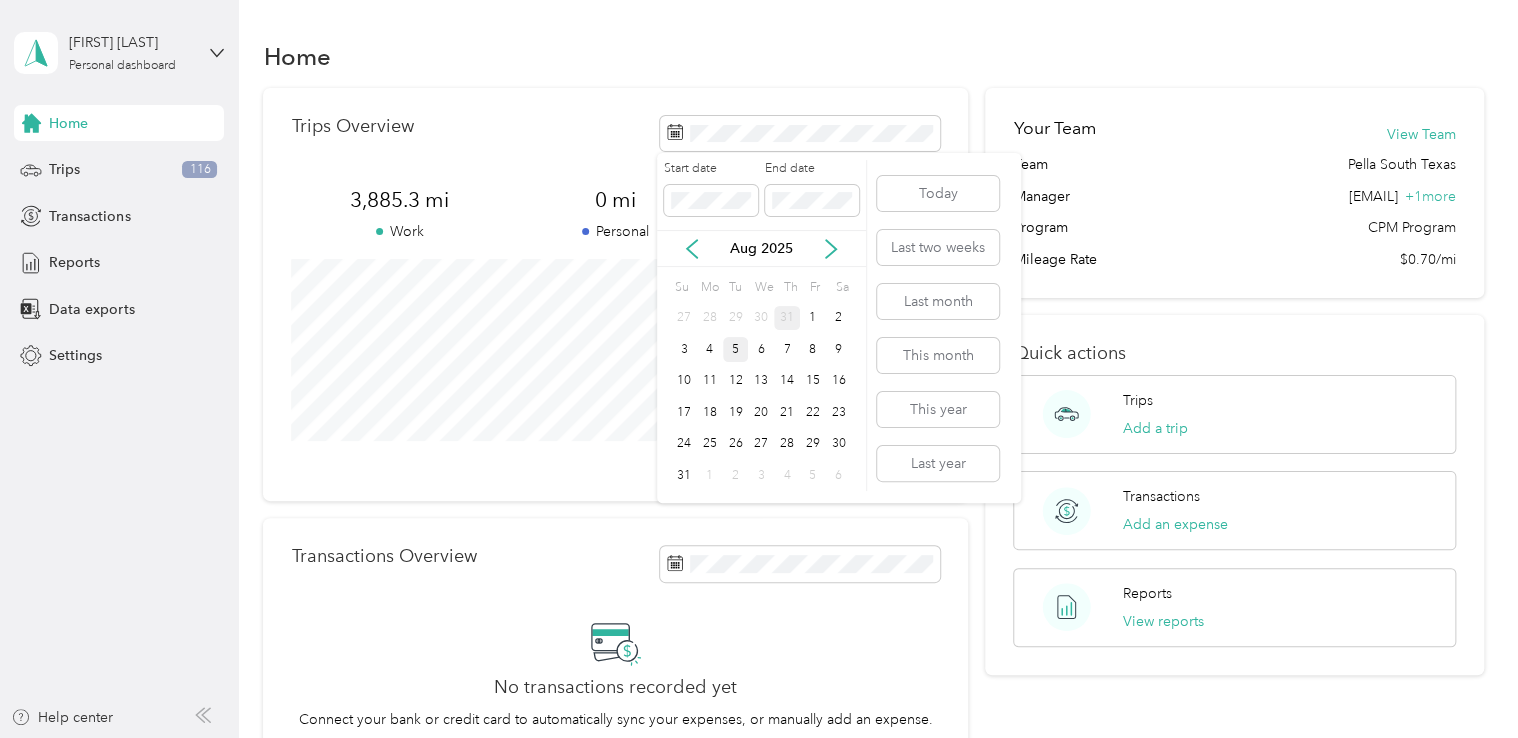 click on "31" at bounding box center [787, 318] 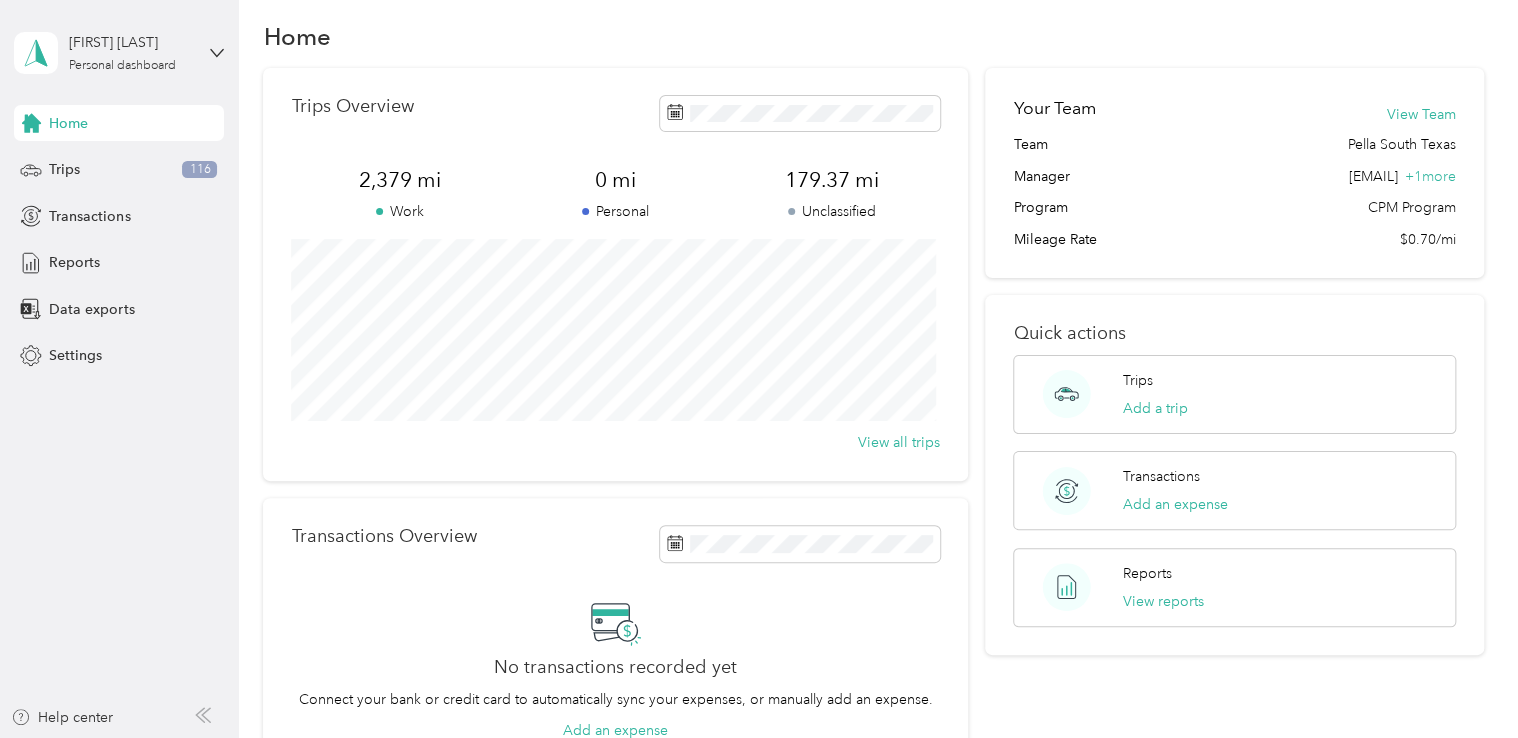 scroll, scrollTop: 0, scrollLeft: 0, axis: both 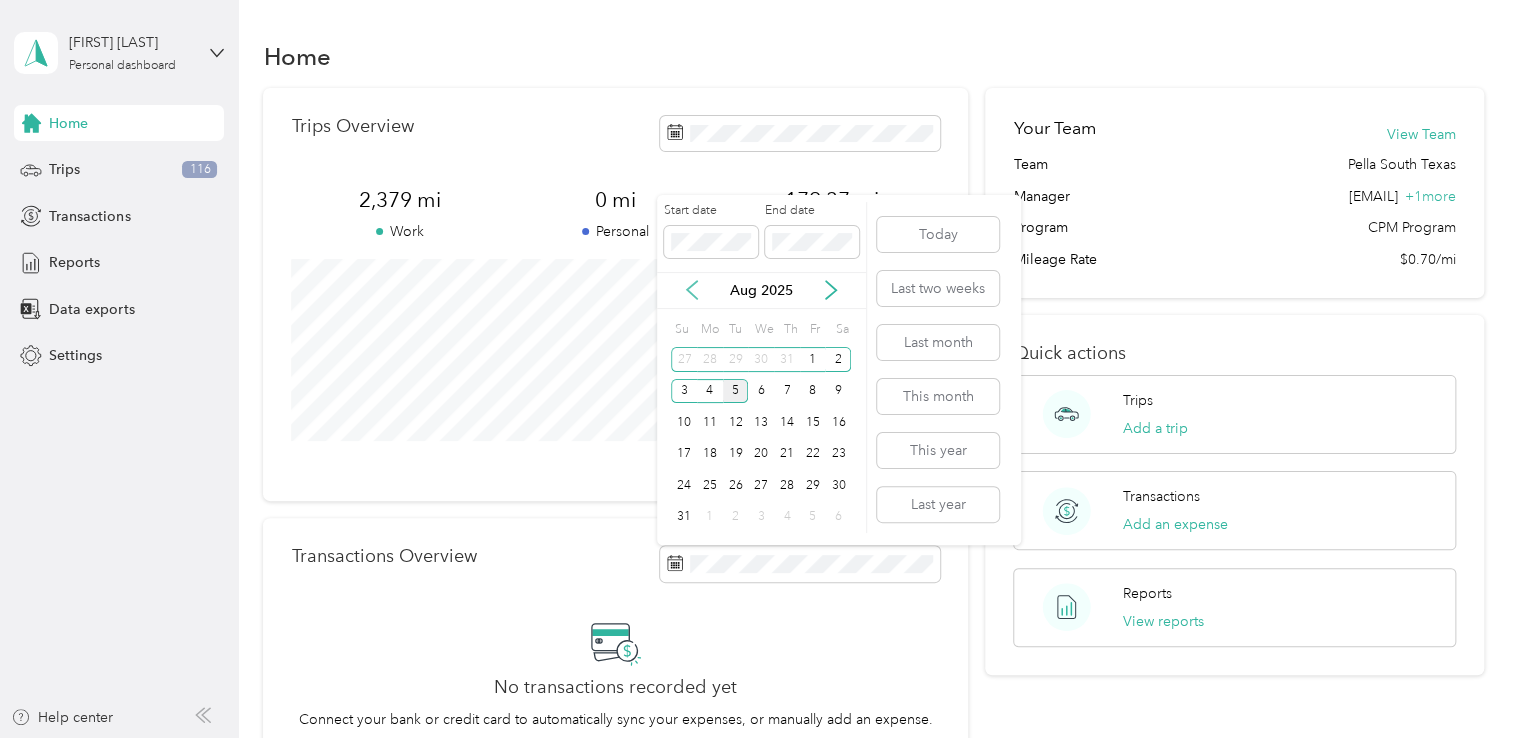 click 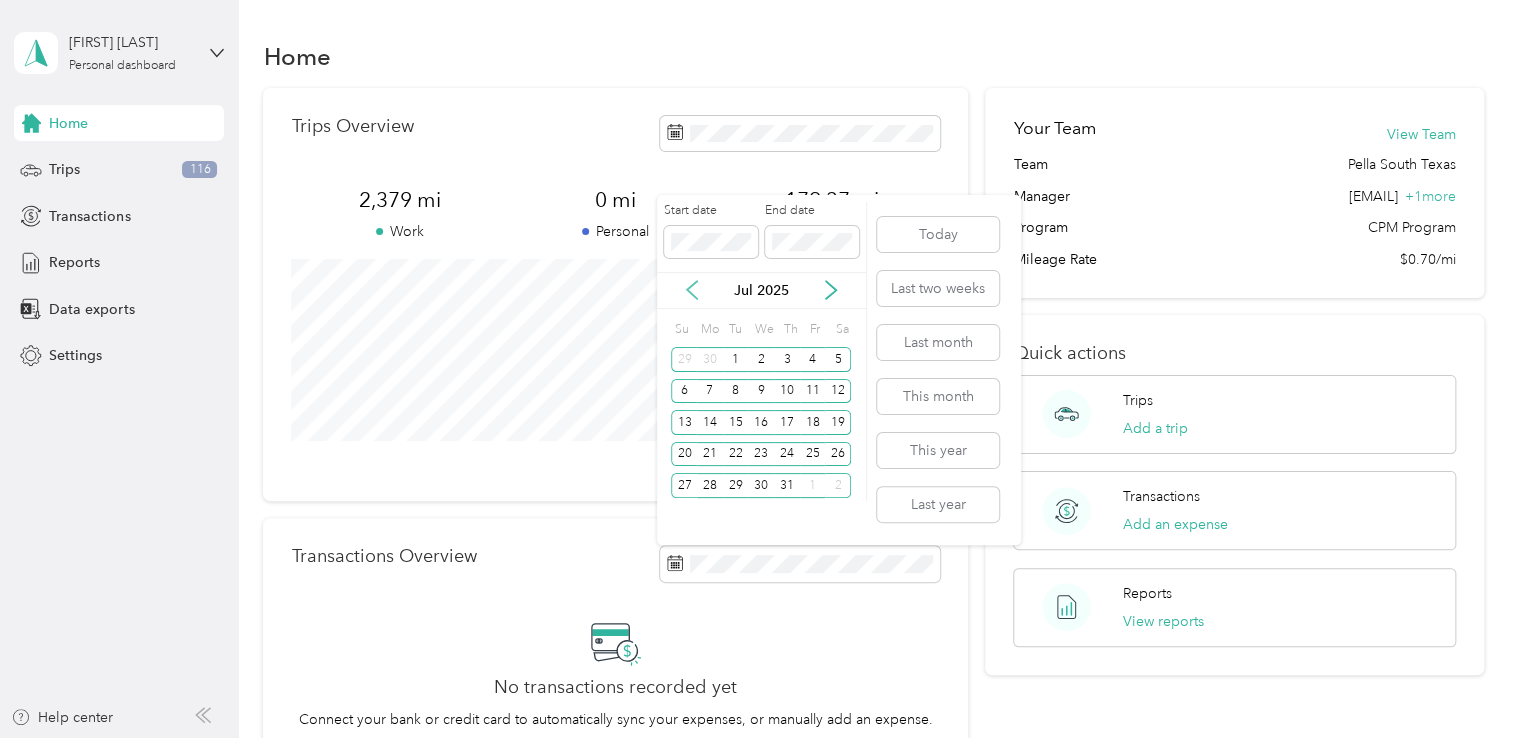 click 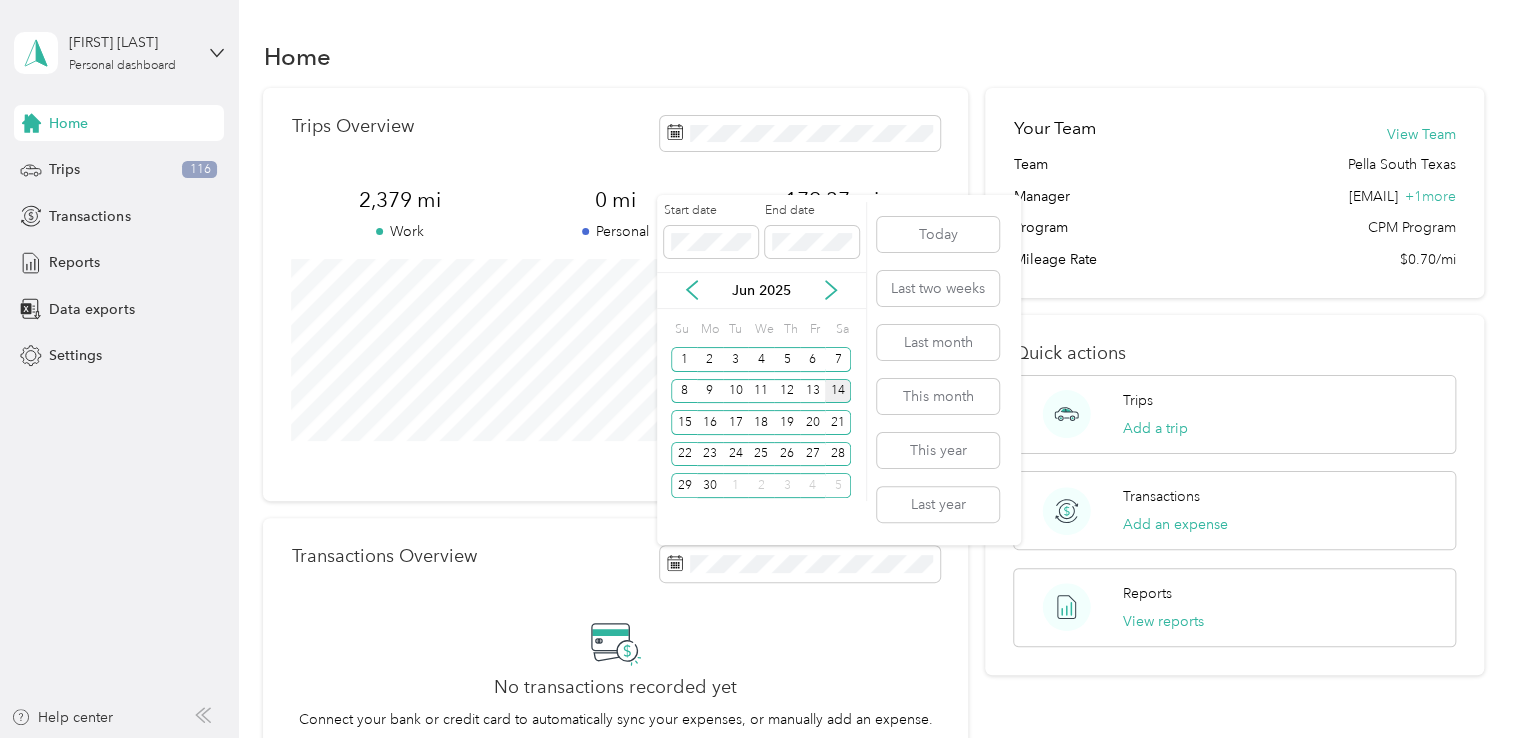 click on "14" at bounding box center [838, 391] 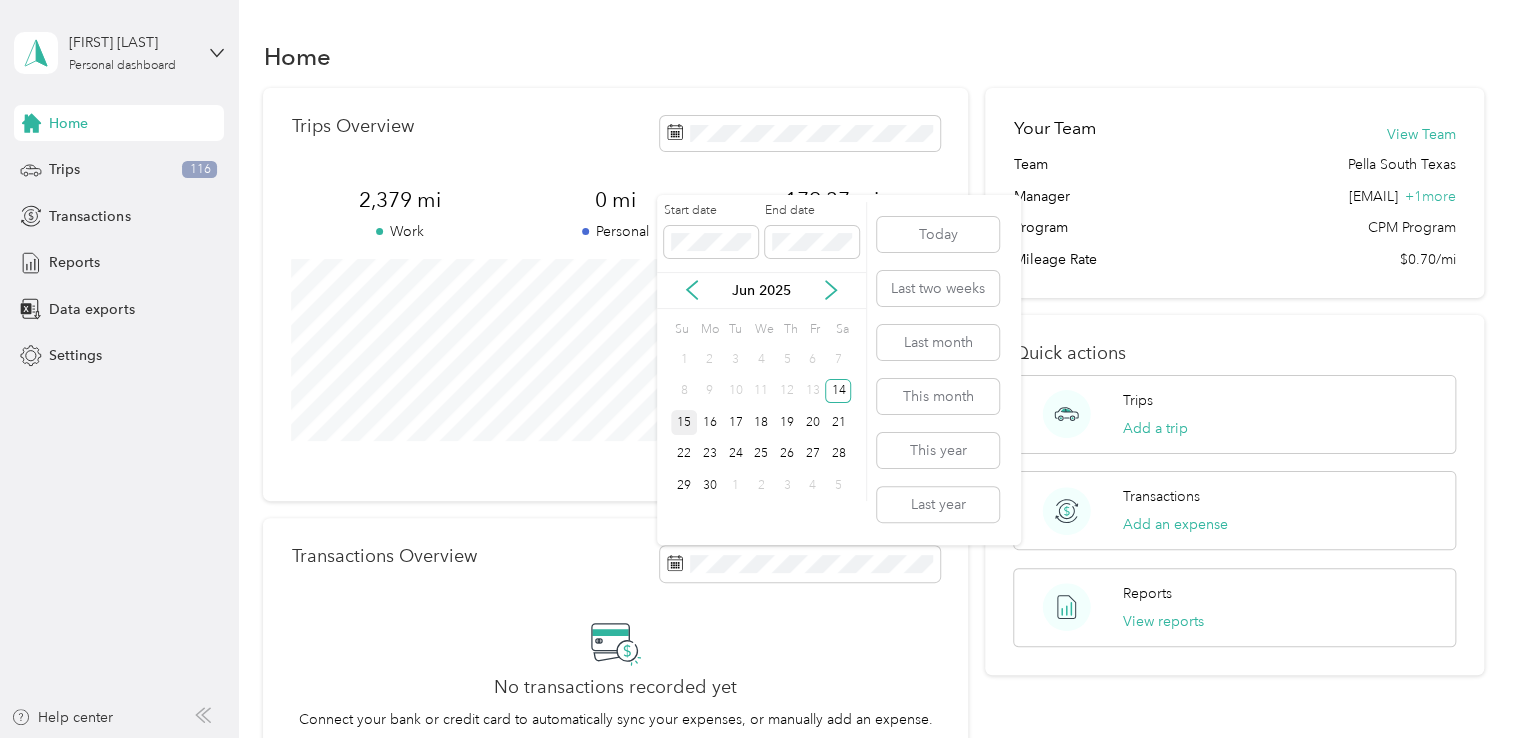 click on "15" at bounding box center (684, 422) 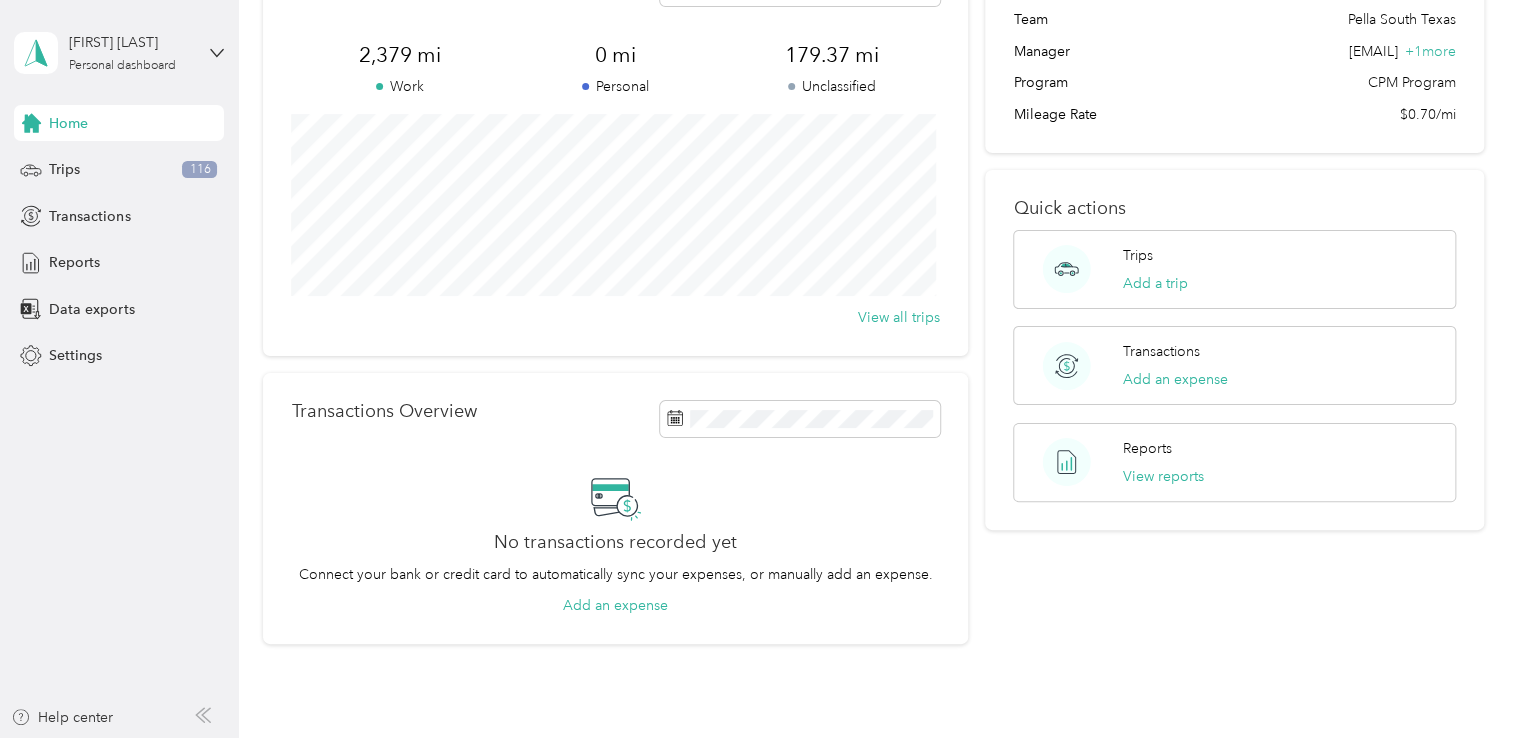 scroll, scrollTop: 0, scrollLeft: 0, axis: both 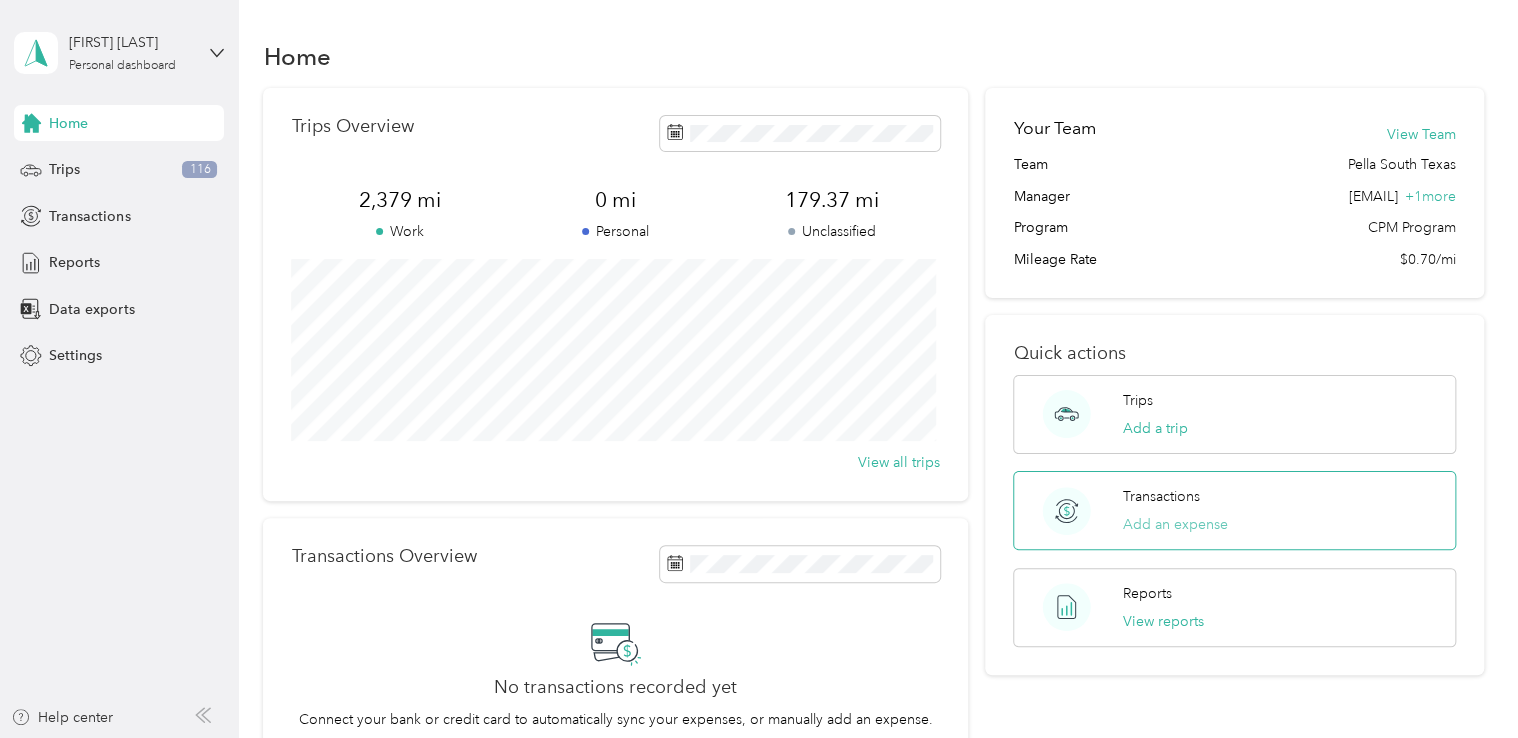 click on "Add an expense" at bounding box center [1175, 524] 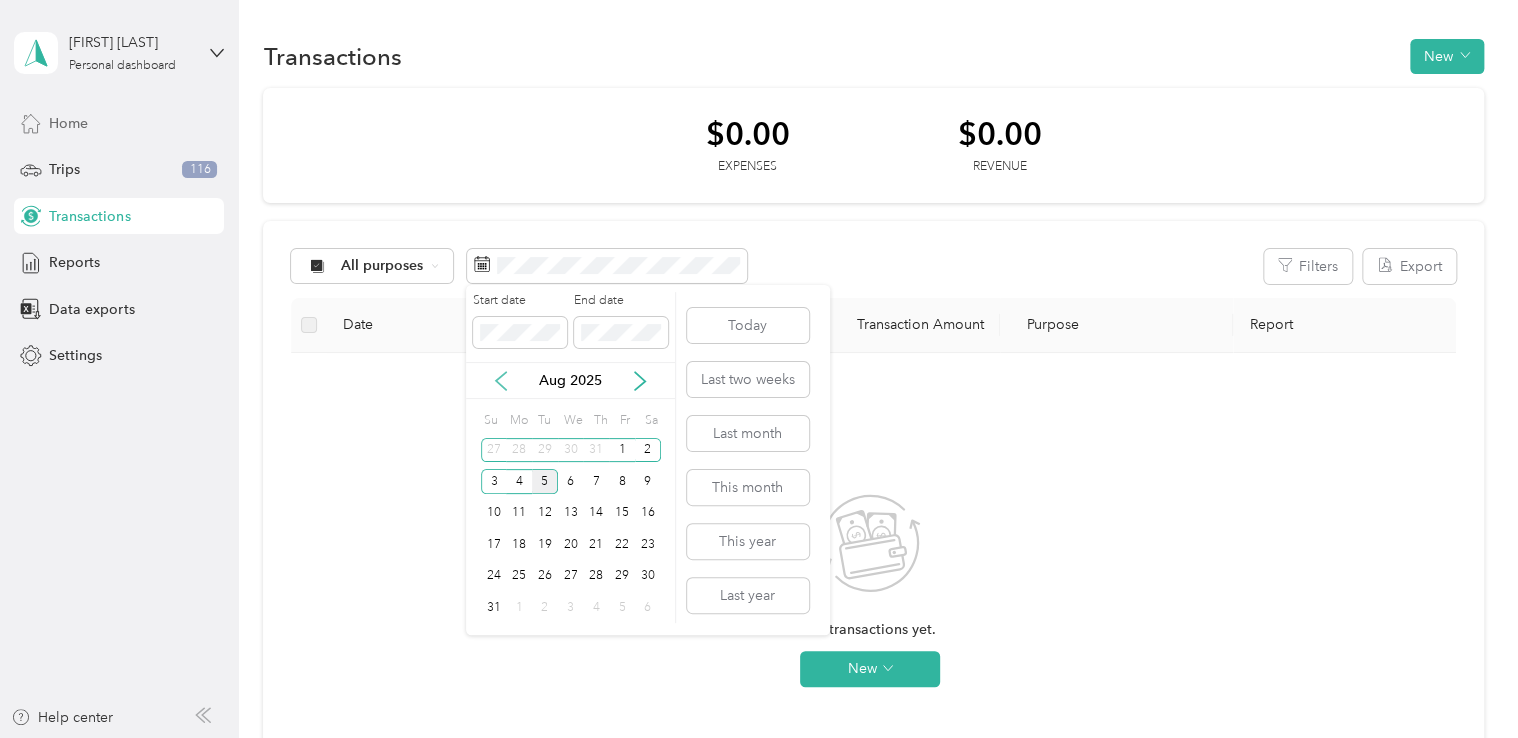 click 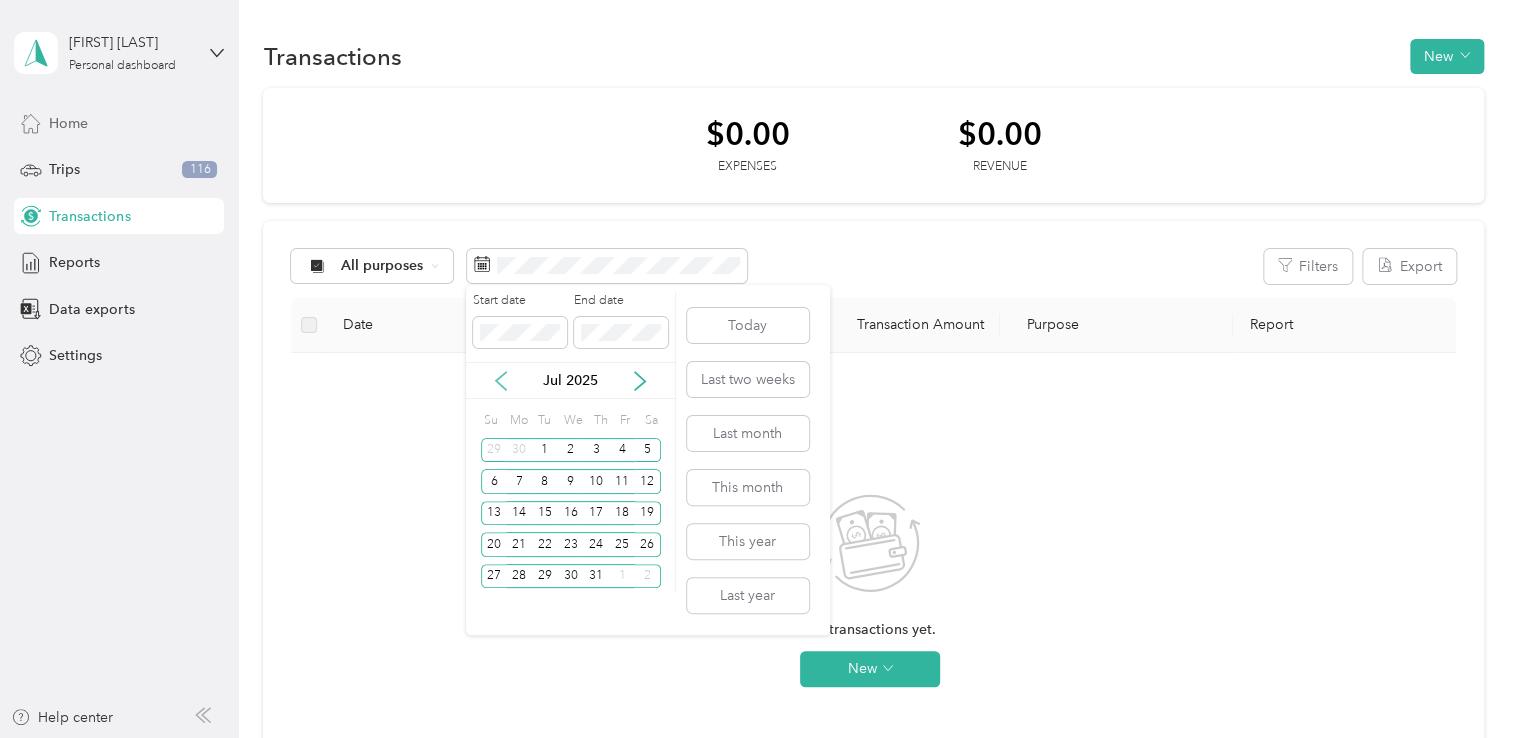 click 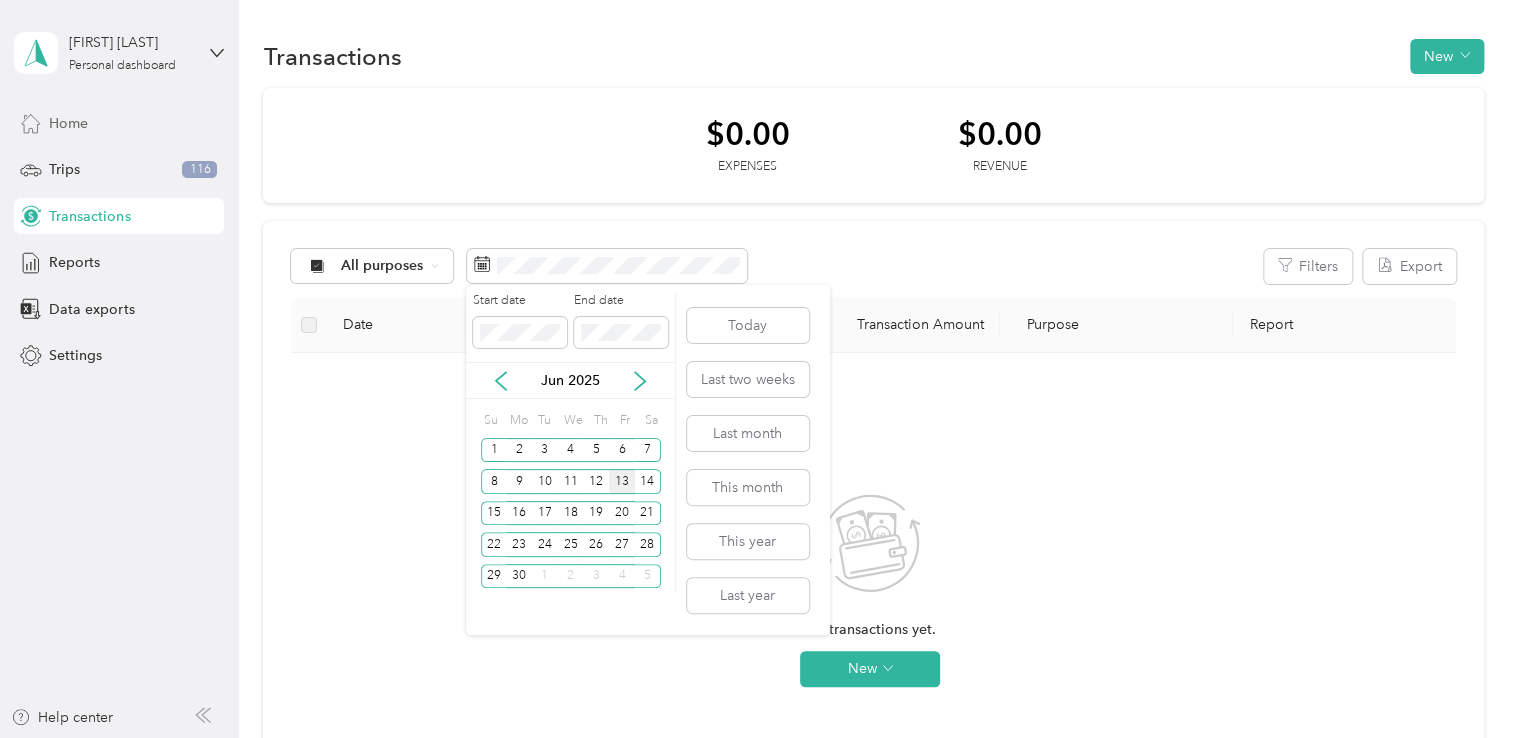 click on "13" at bounding box center (622, 481) 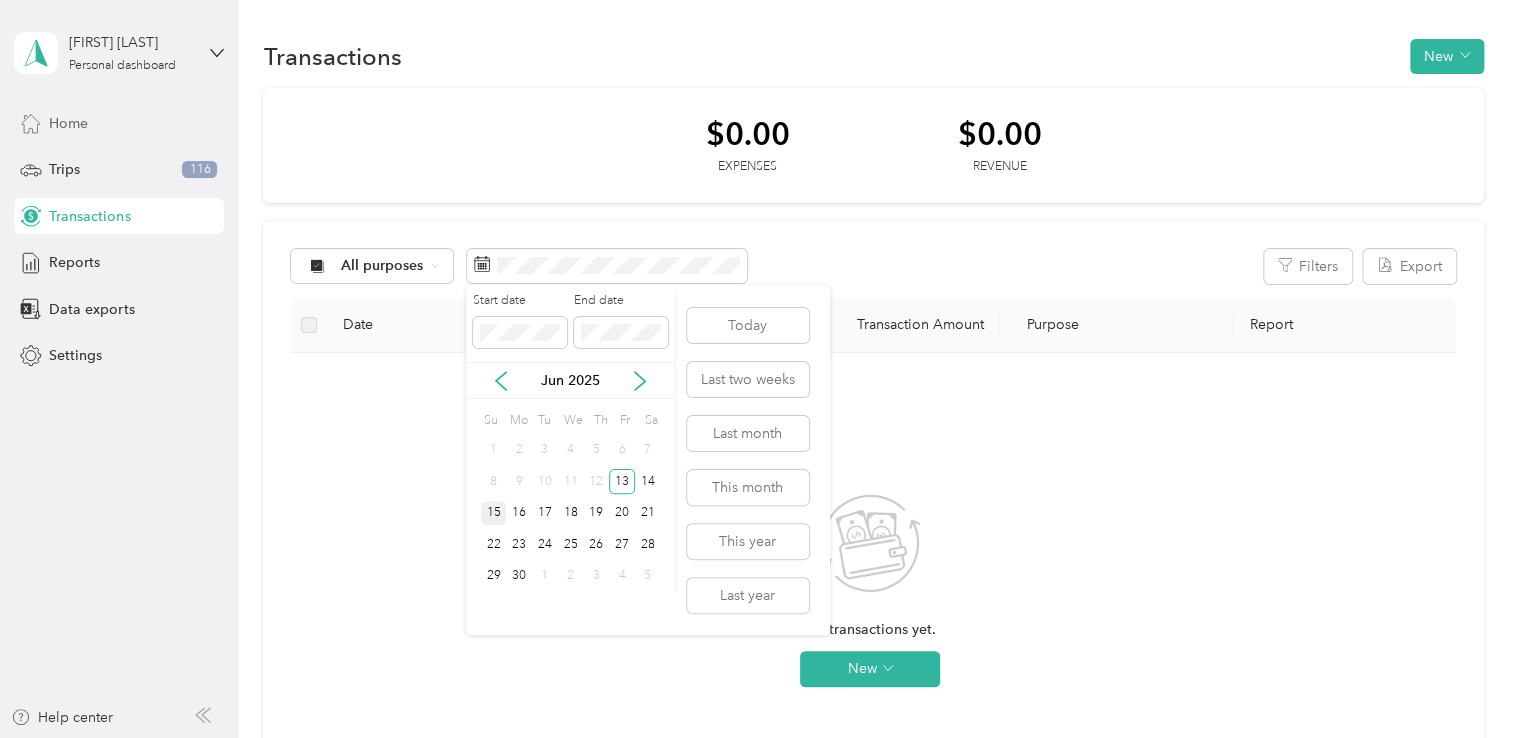 click on "15" at bounding box center (494, 513) 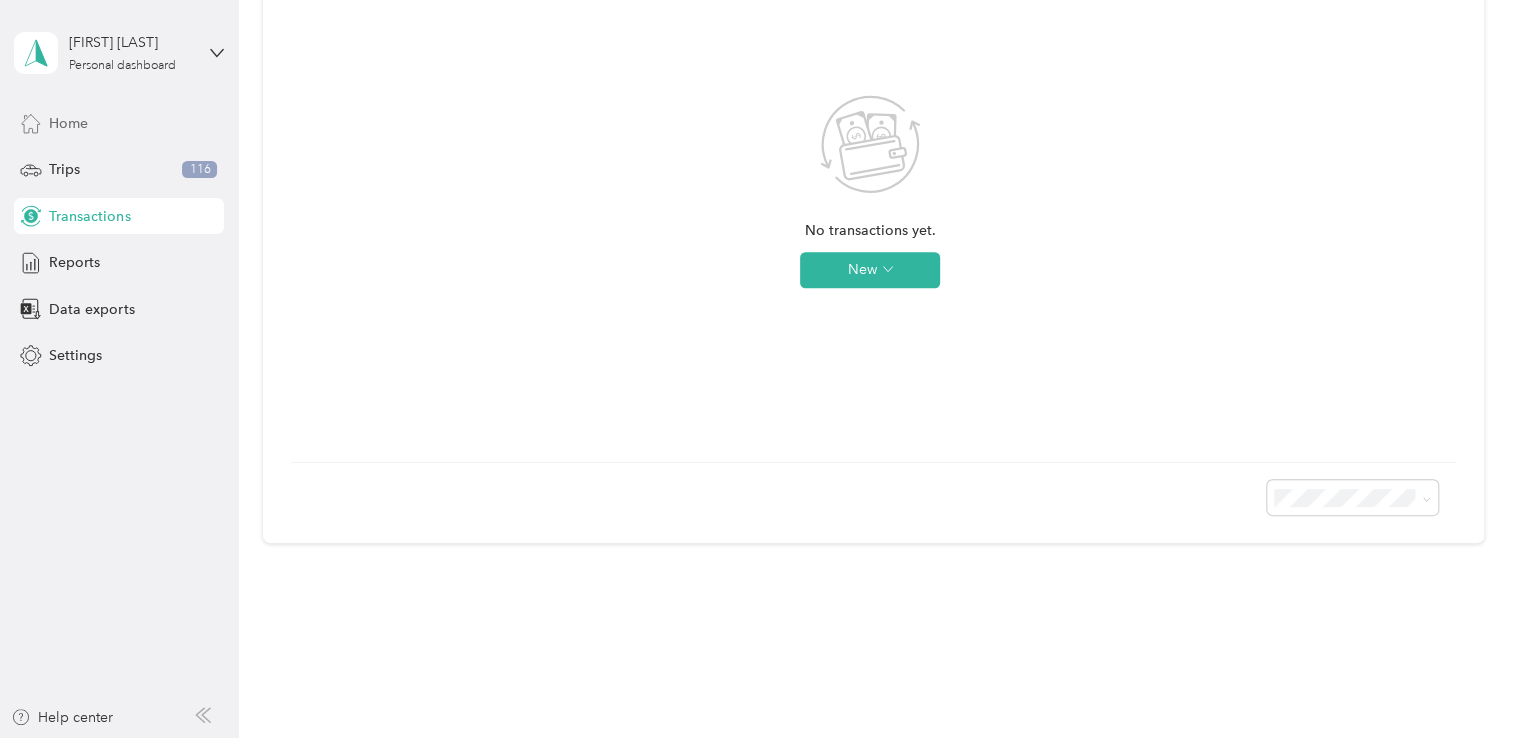 scroll, scrollTop: 400, scrollLeft: 0, axis: vertical 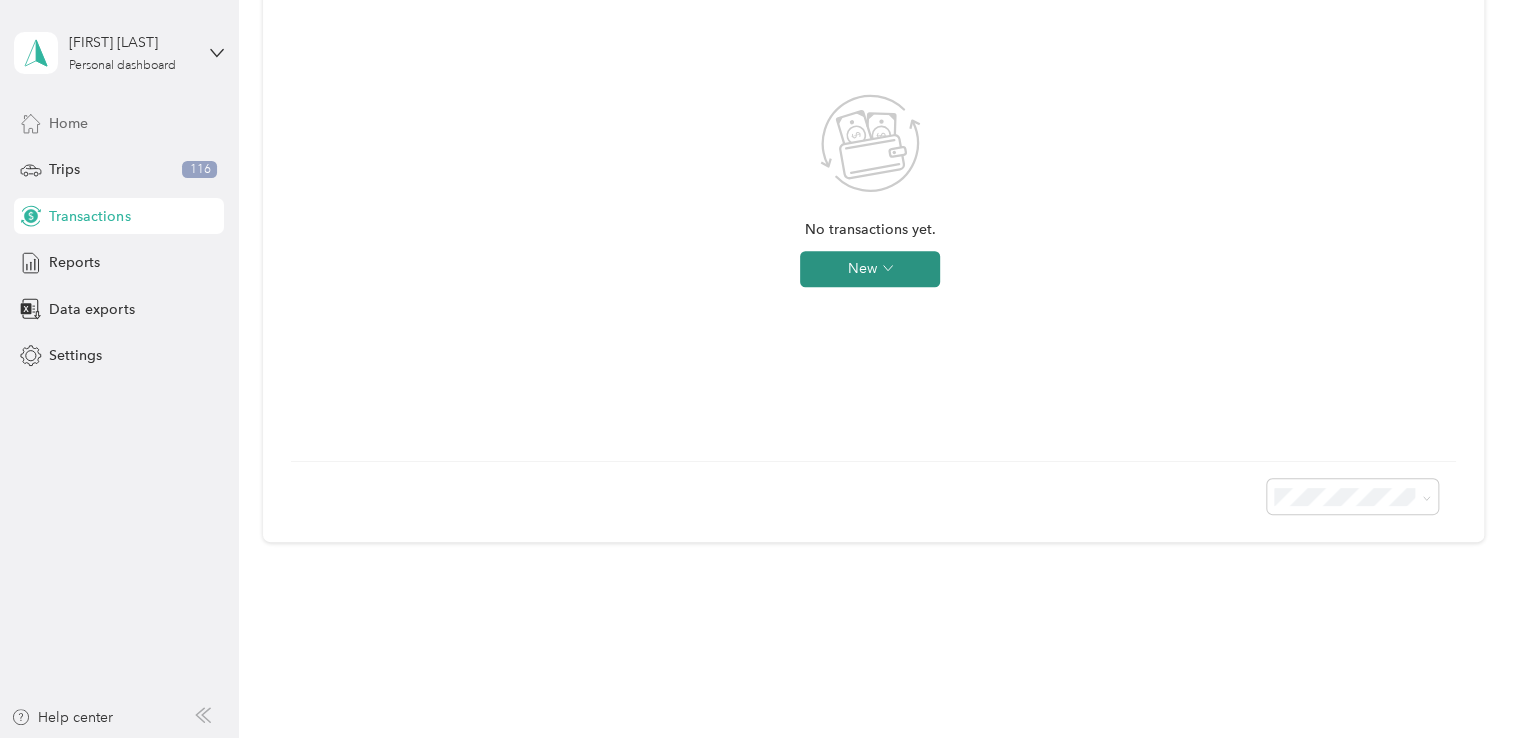 click on "New" at bounding box center (870, 269) 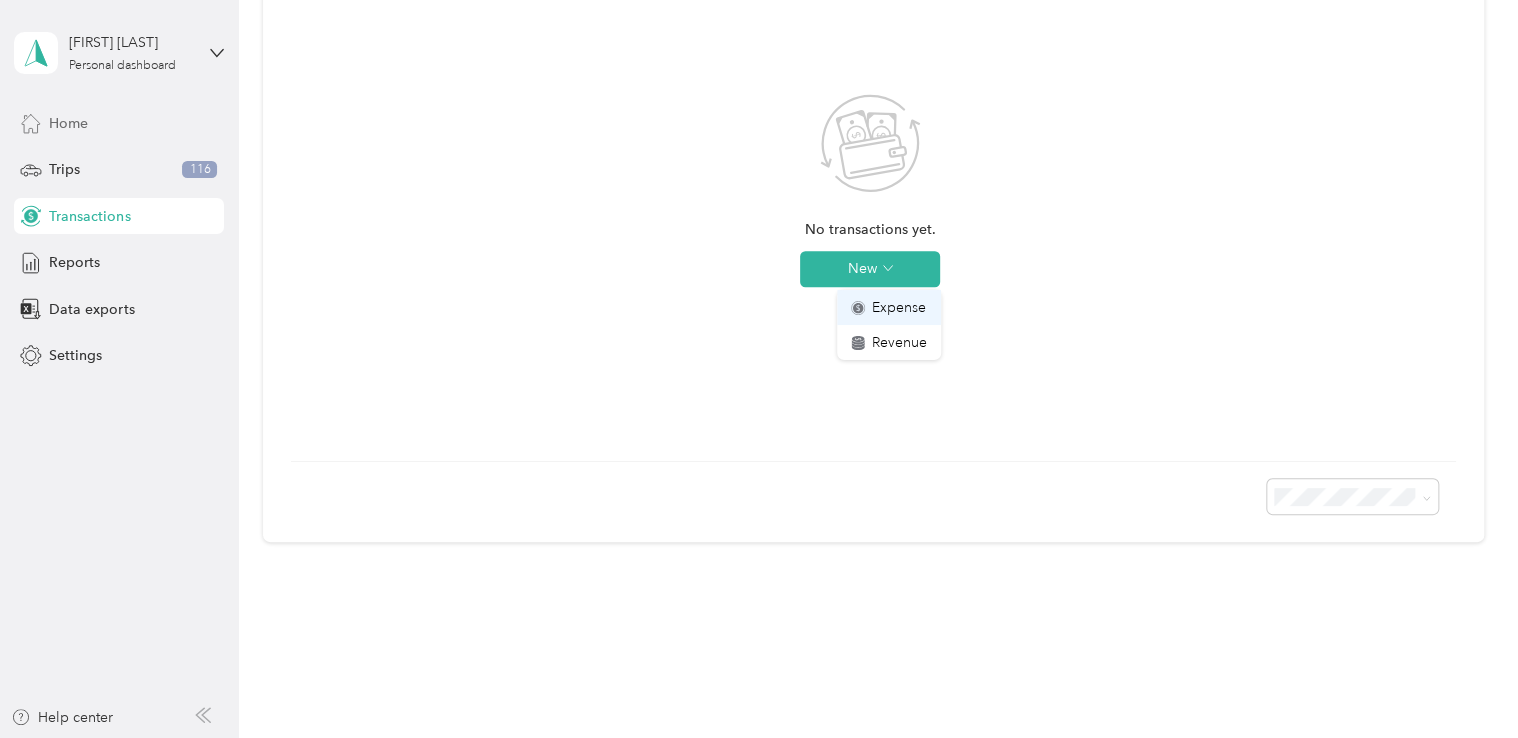 click on "Expense" at bounding box center [899, 307] 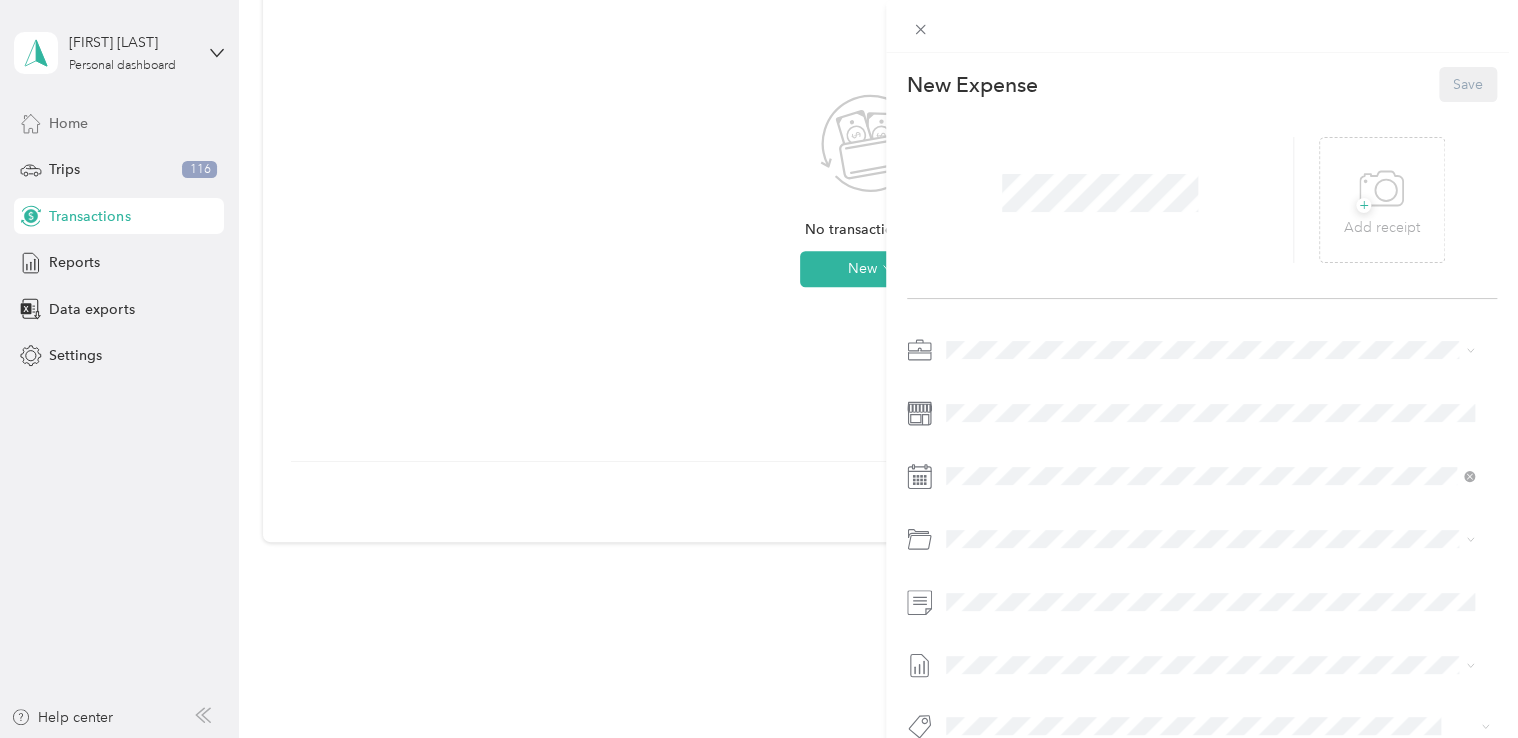 click on "Business Development" at bounding box center (1024, 413) 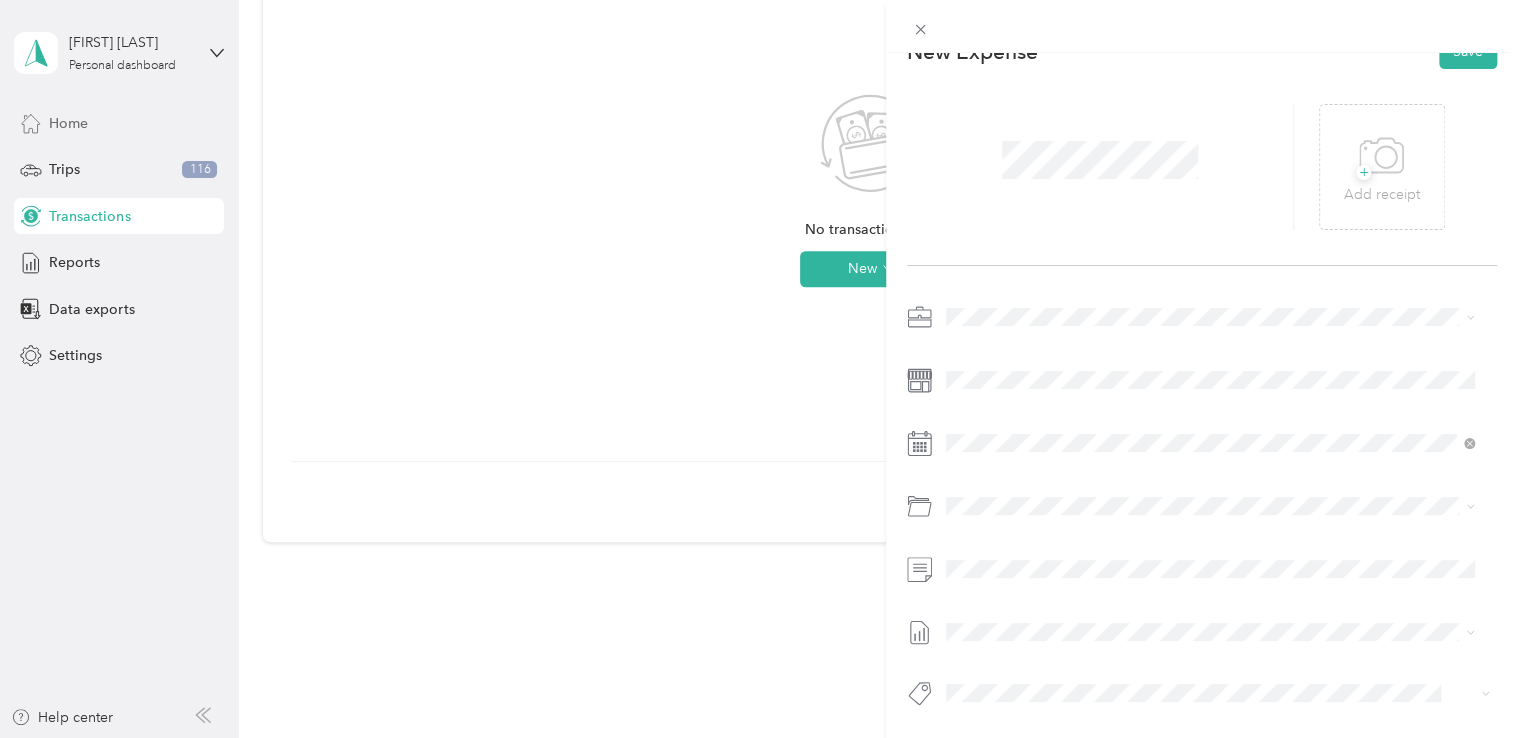 scroll, scrollTop: 48, scrollLeft: 0, axis: vertical 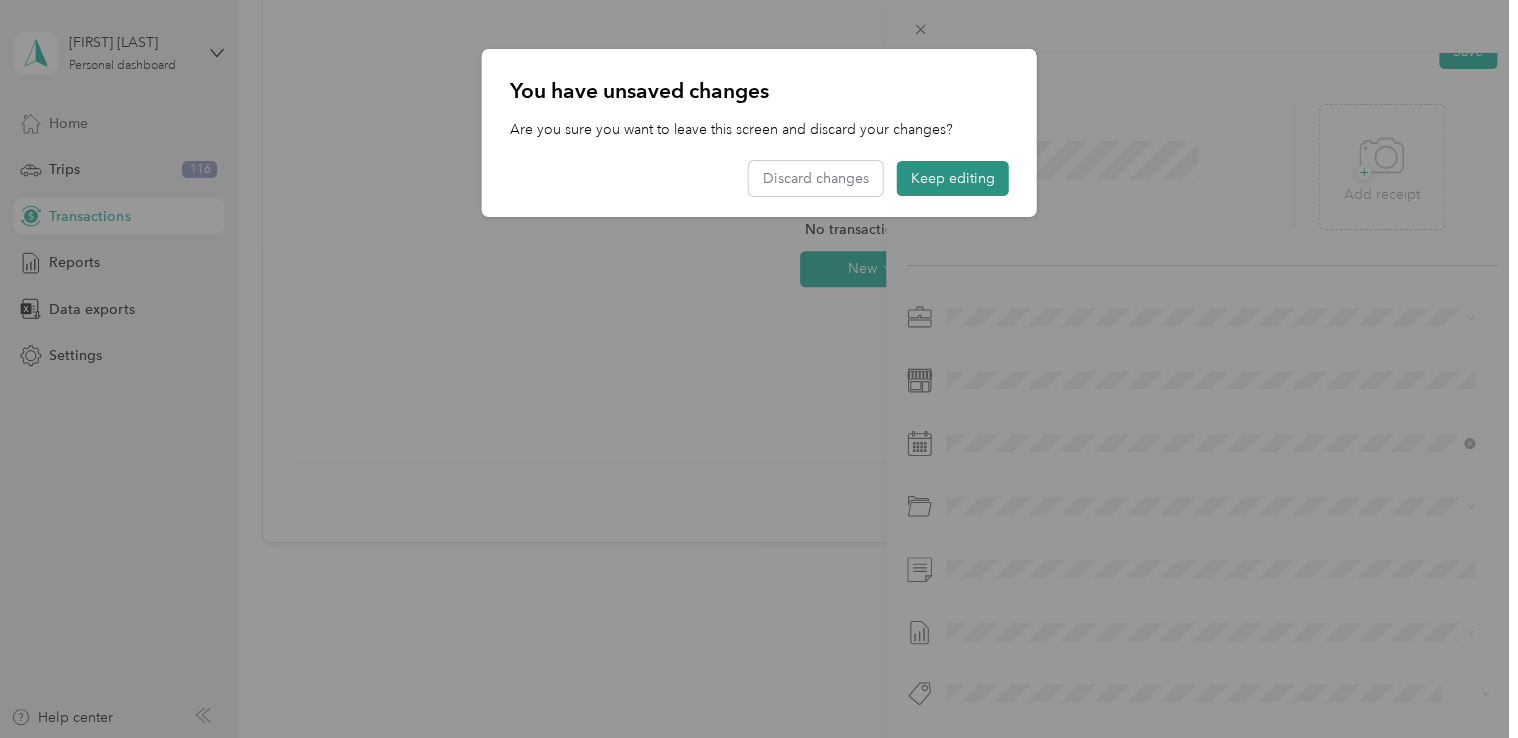 click on "Keep editing" at bounding box center (953, 178) 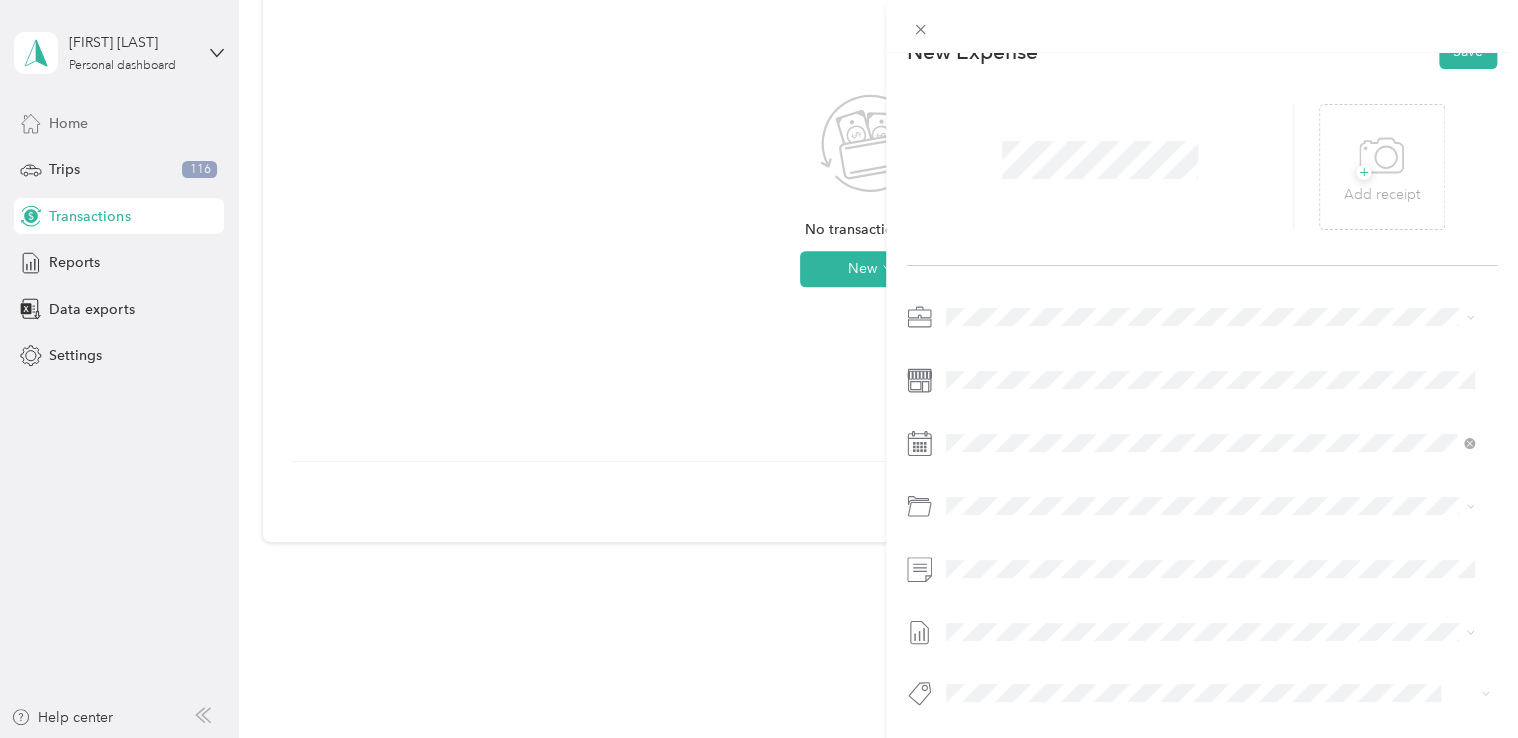 click at bounding box center (1202, 511) 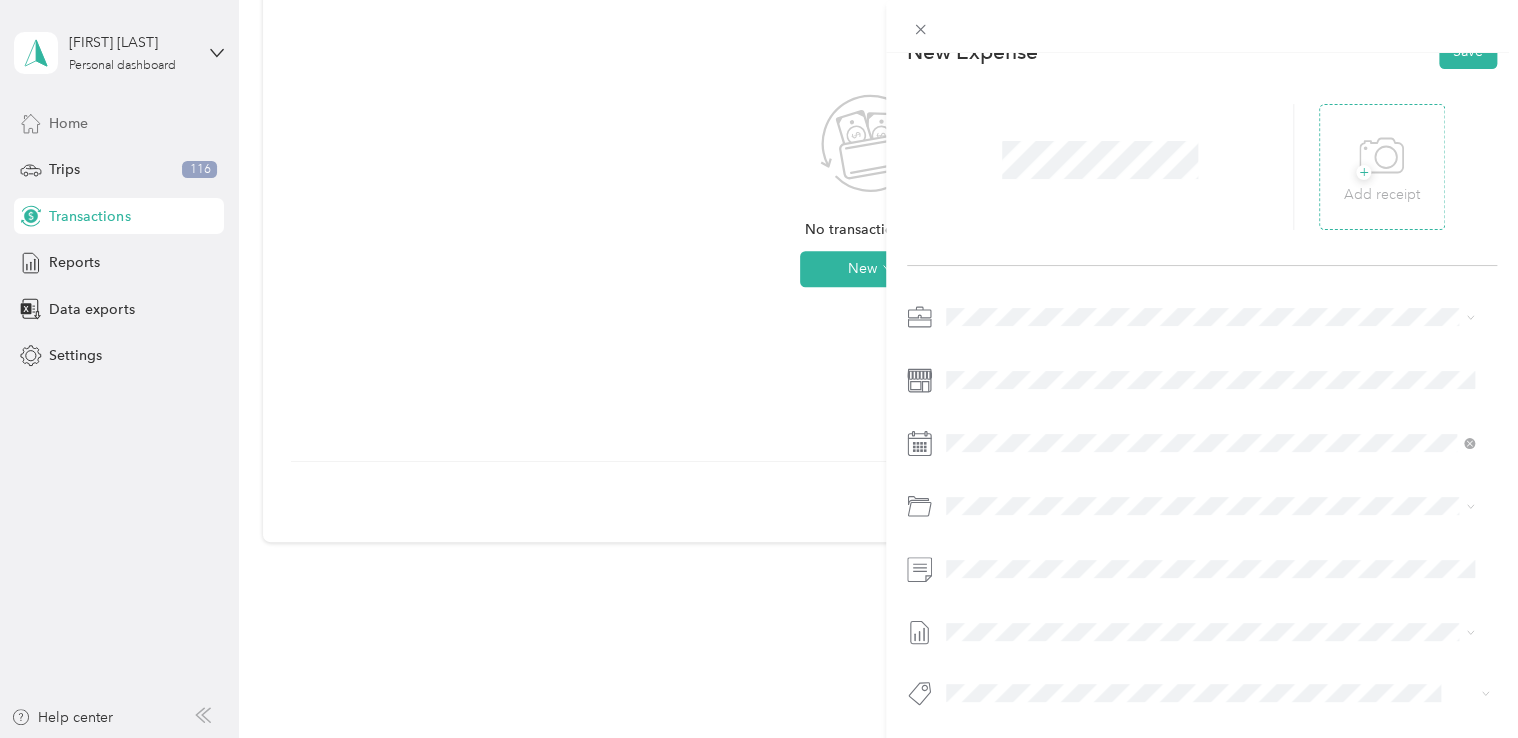 click on "Add receipt" at bounding box center [1382, 195] 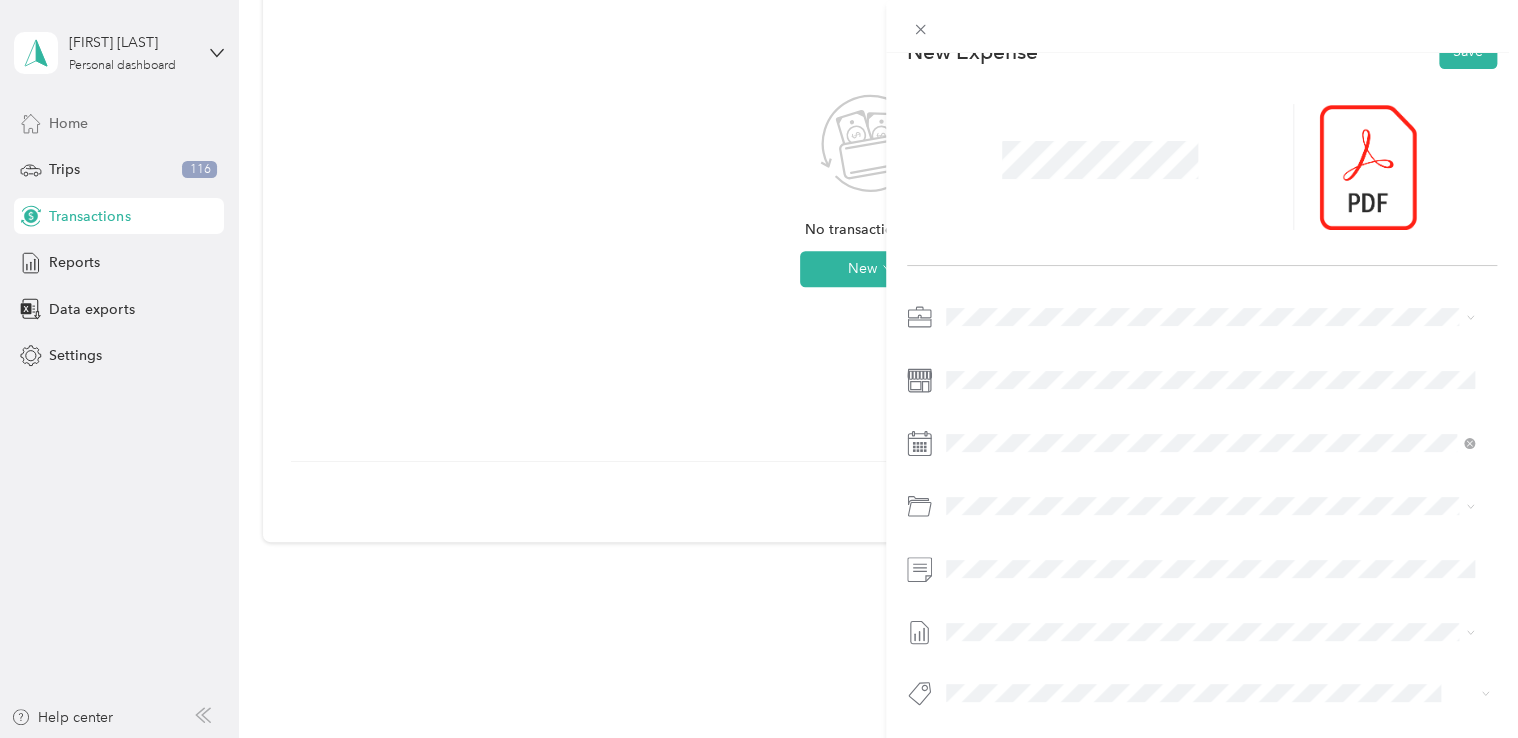 click at bounding box center (1202, 26) 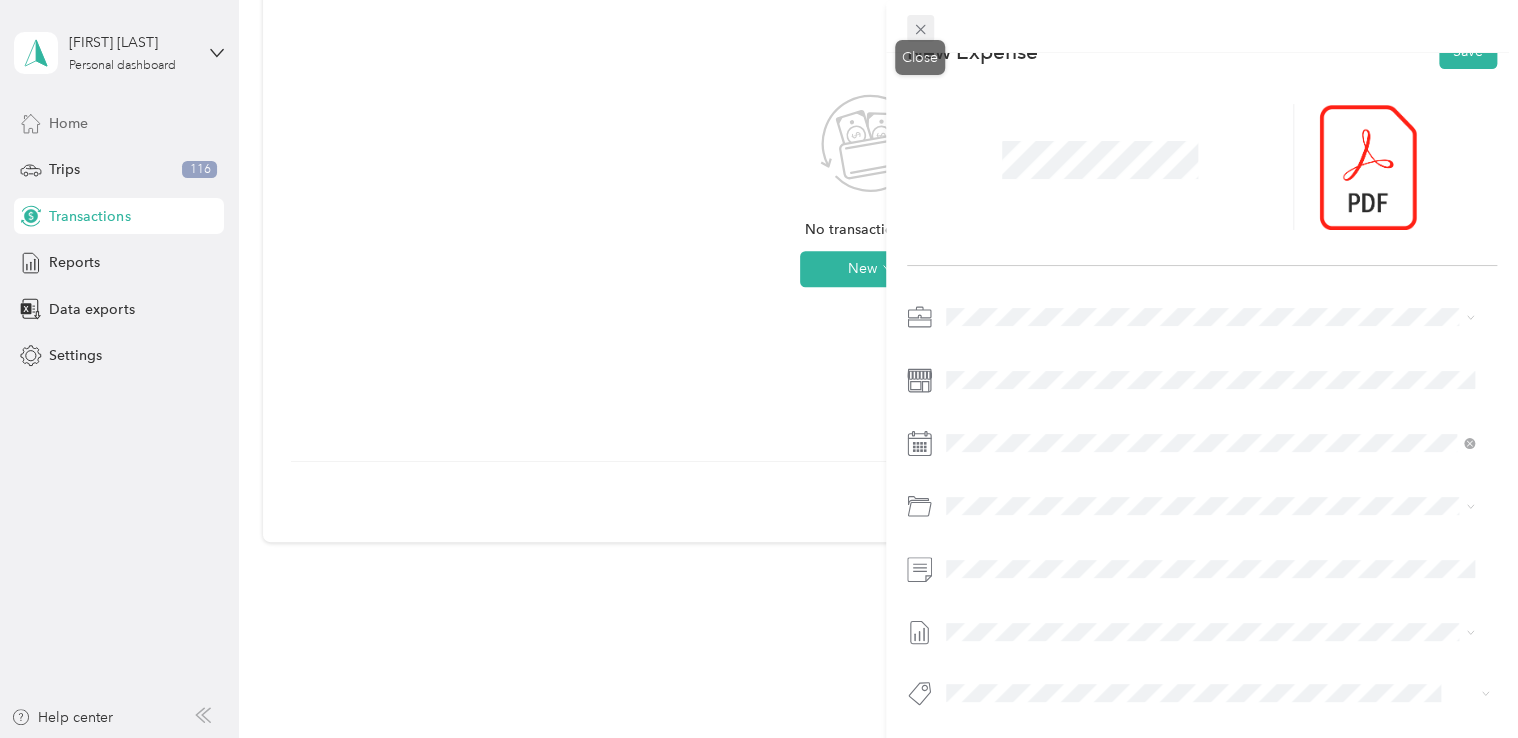 click 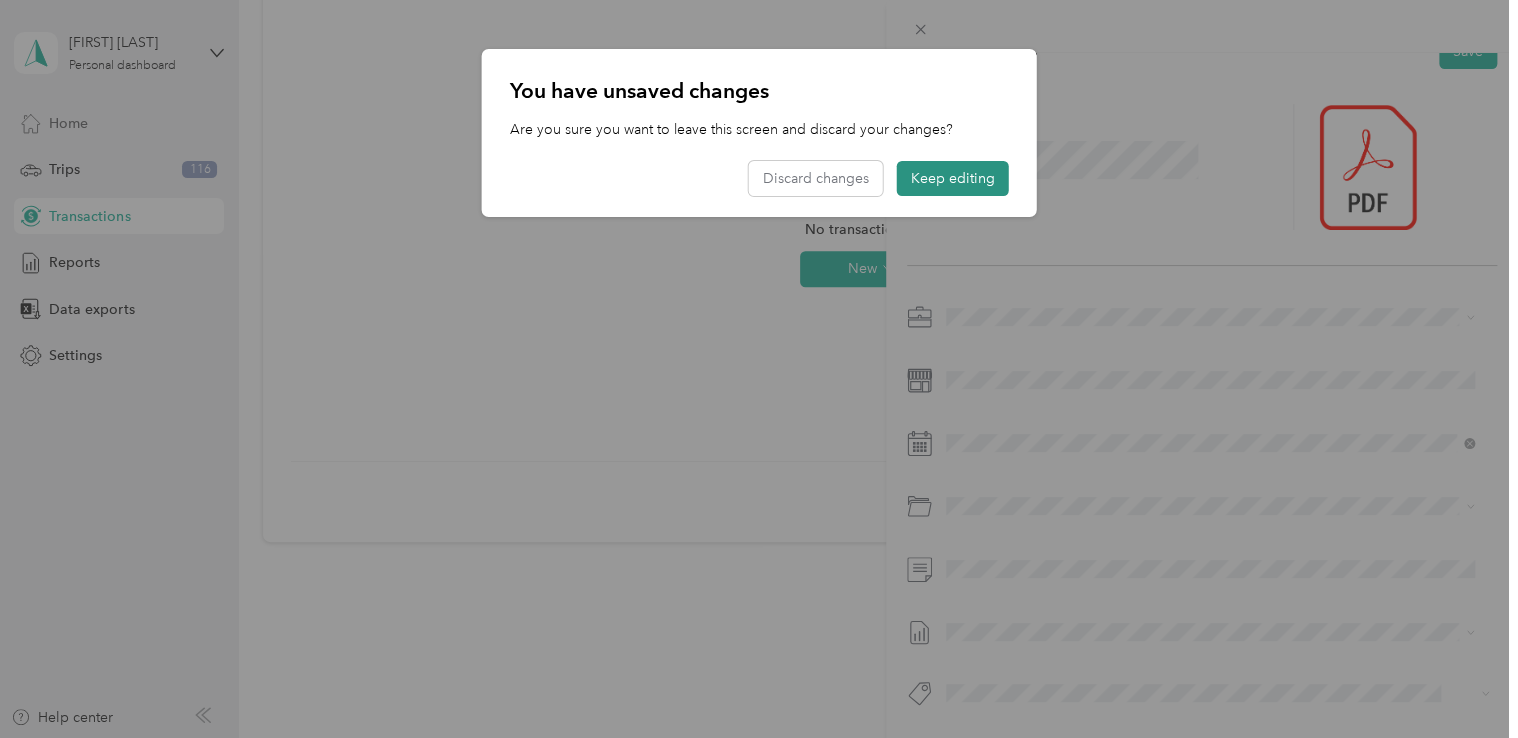 click on "Keep editing" at bounding box center [953, 178] 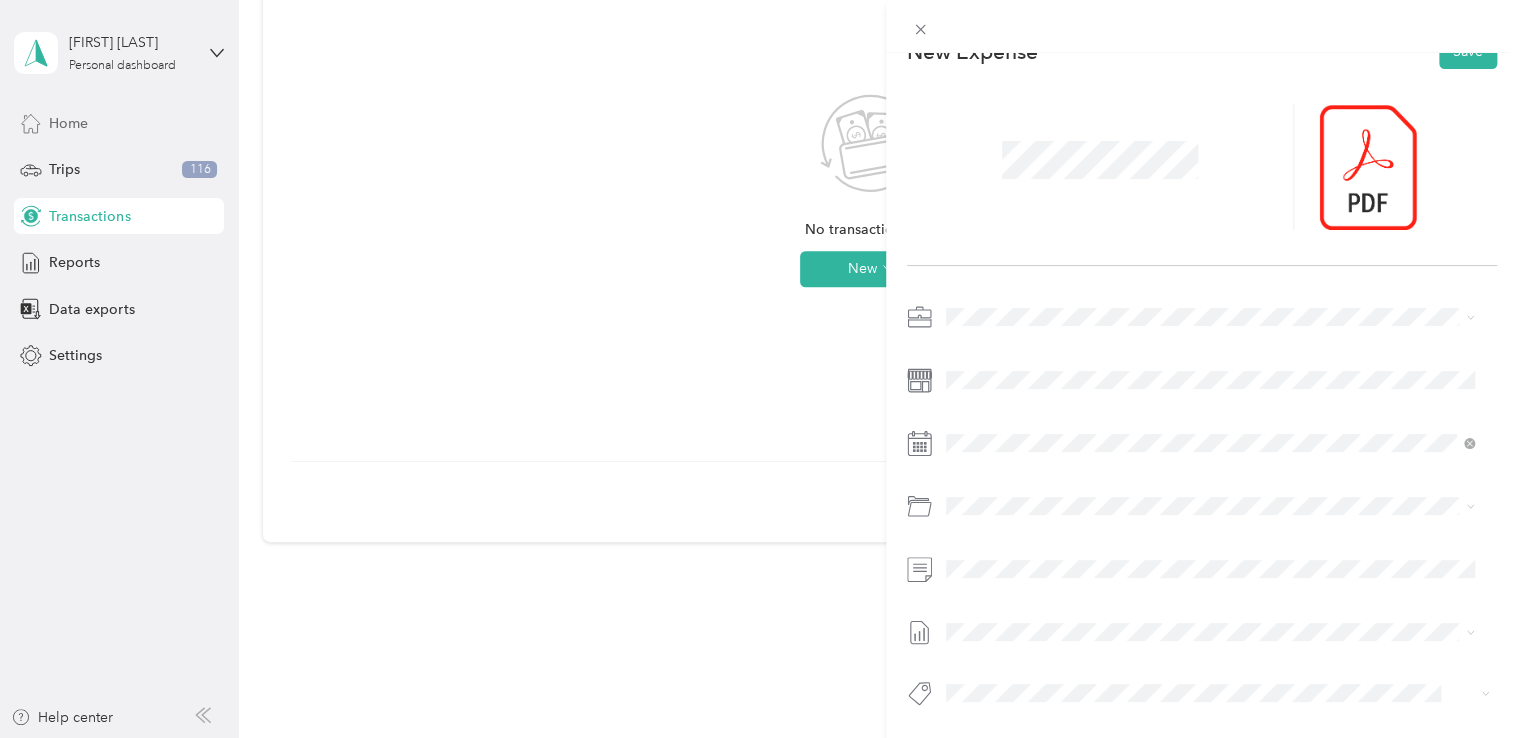 click on "This  expense  cannot be edited because it is either under review, approved, or paid. Contact your Team Manager to edit it. New Expense  Save" at bounding box center [759, 369] 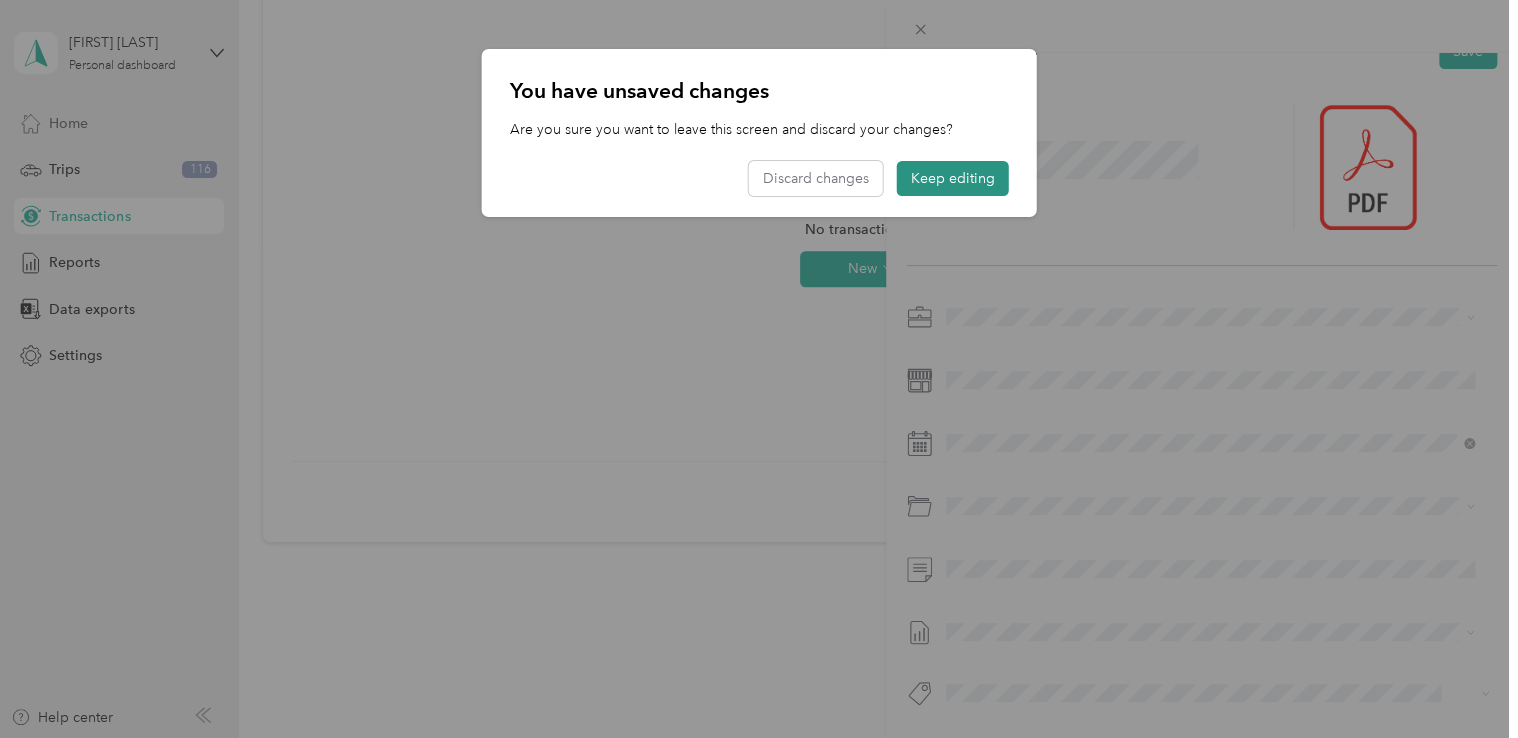 click on "Keep editing" at bounding box center (953, 178) 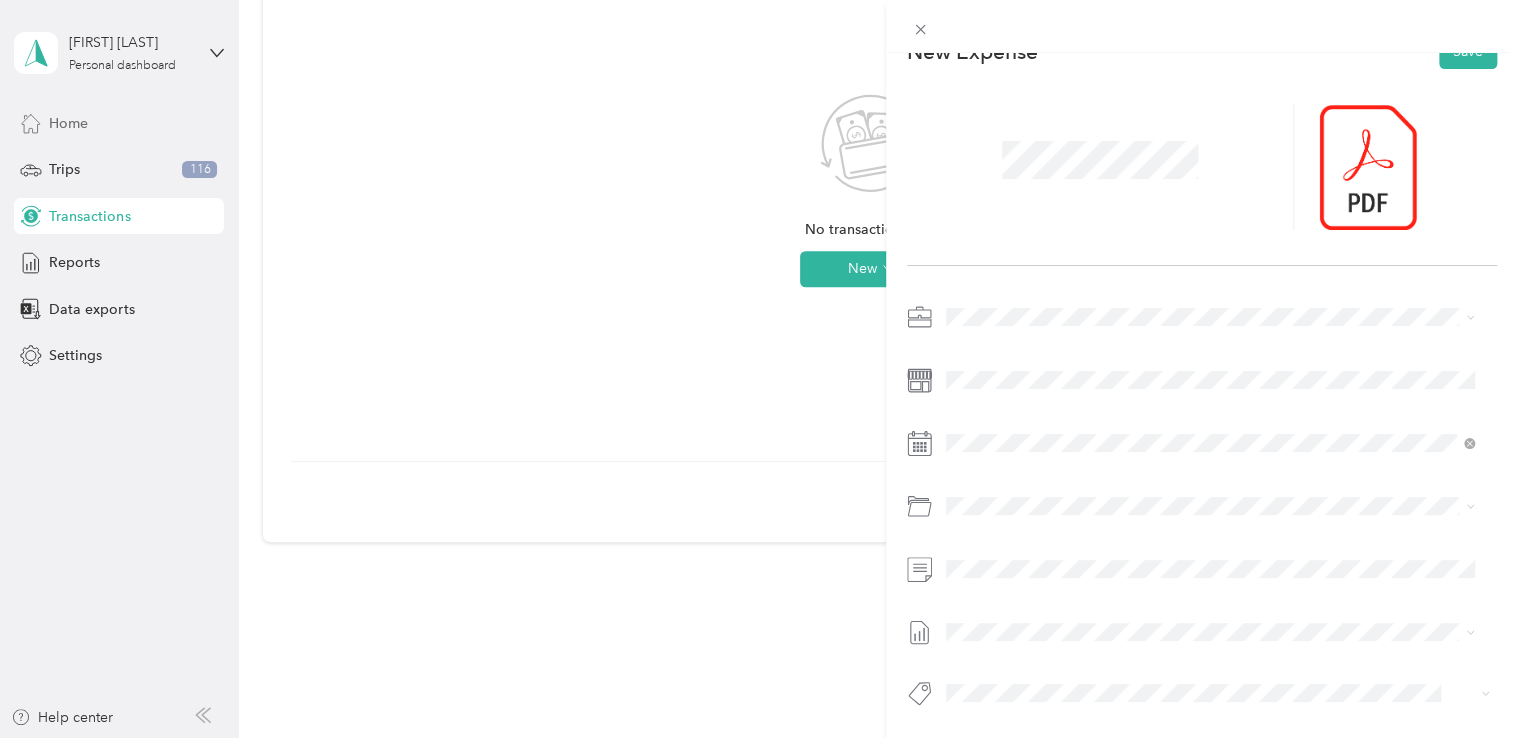 click at bounding box center (1202, 26) 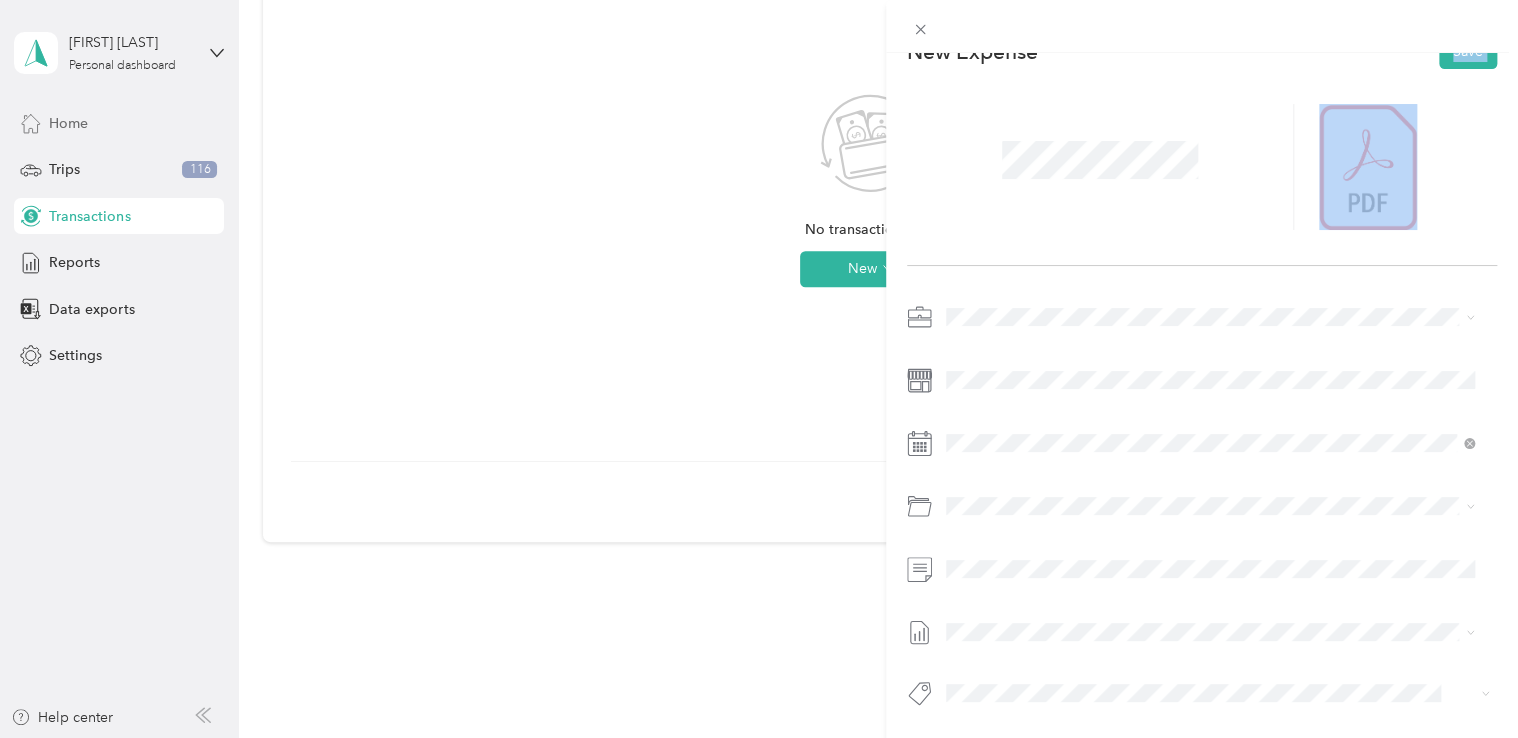 scroll, scrollTop: 0, scrollLeft: 0, axis: both 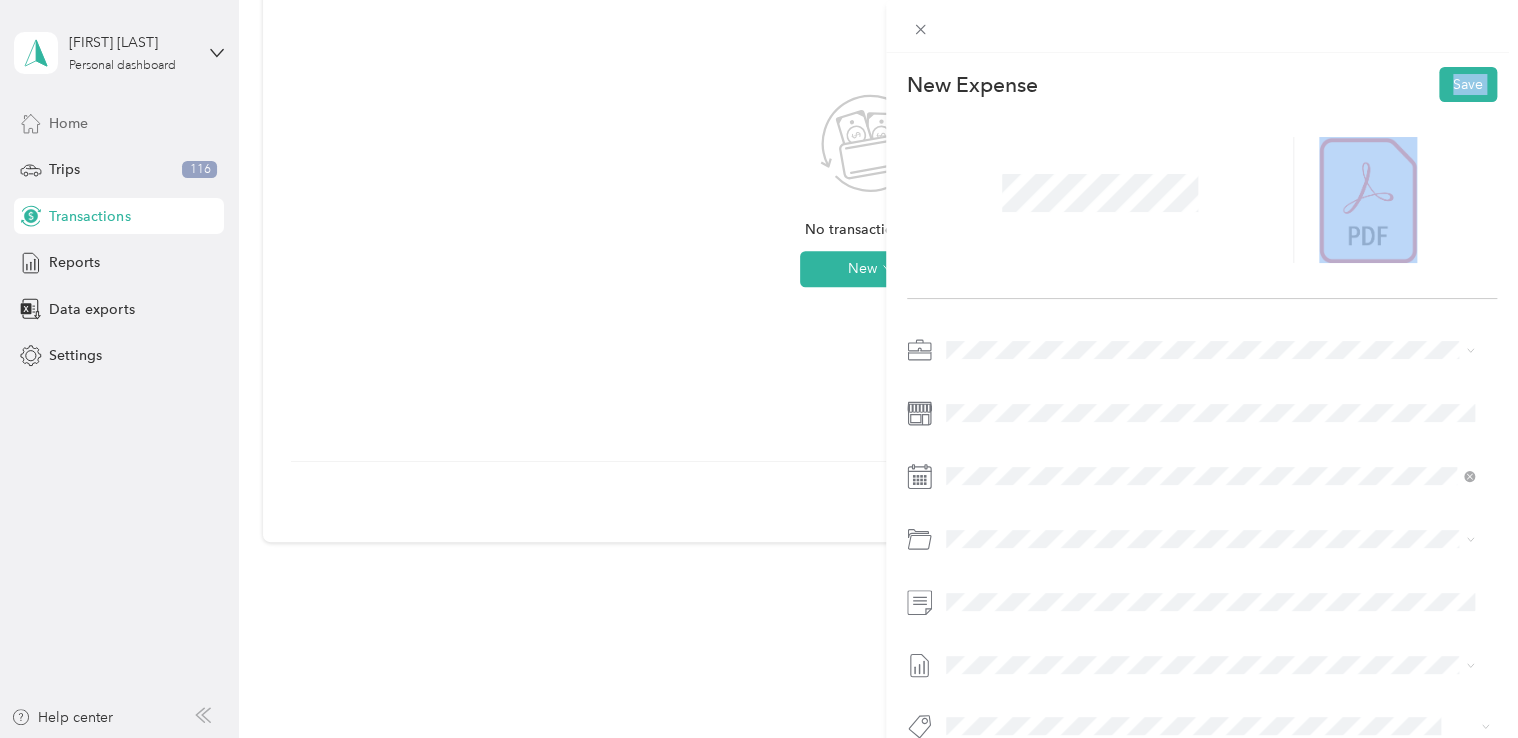 drag, startPoint x: 1427, startPoint y: 56, endPoint x: 1334, endPoint y: 54, distance: 93.0215 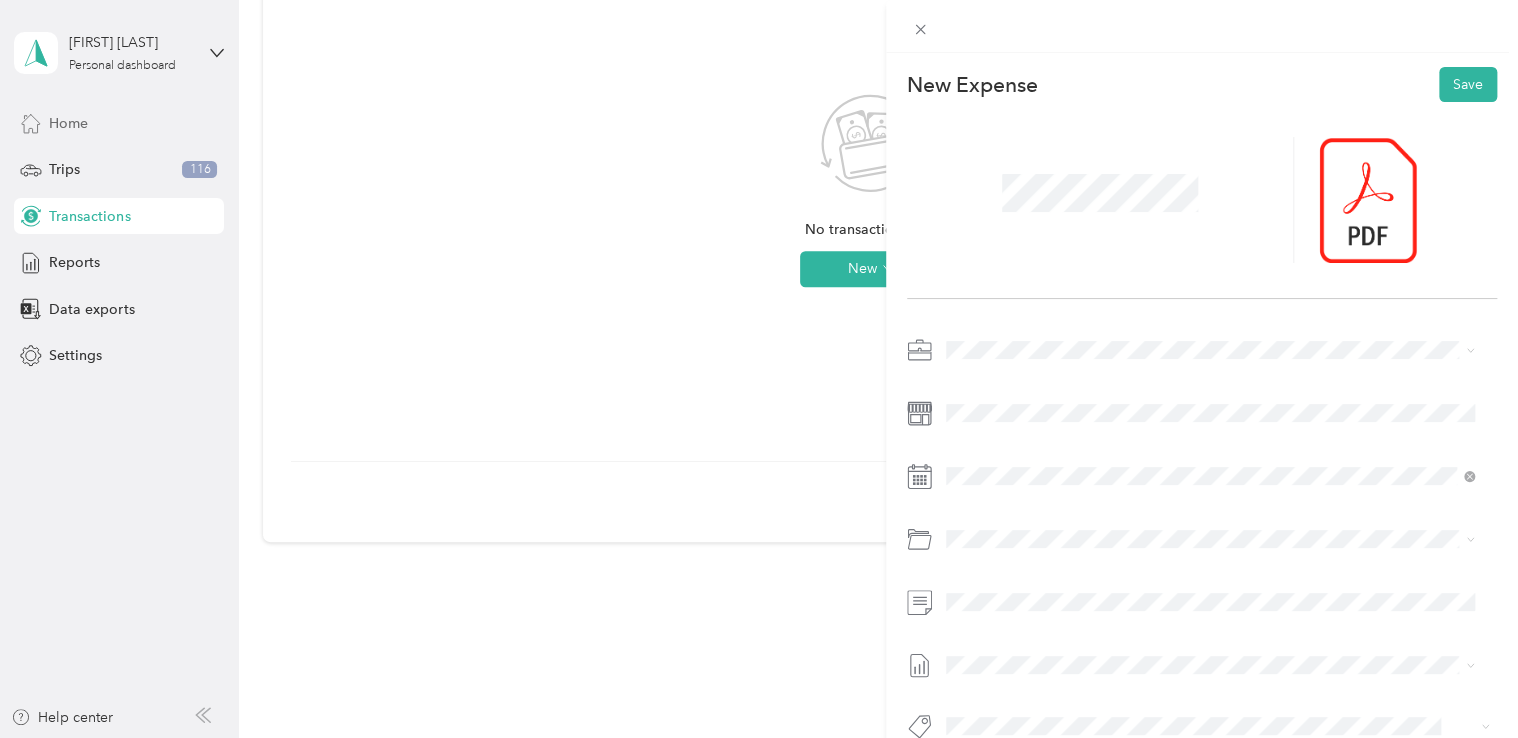 click on "New Expense  Save" at bounding box center [1202, 84] 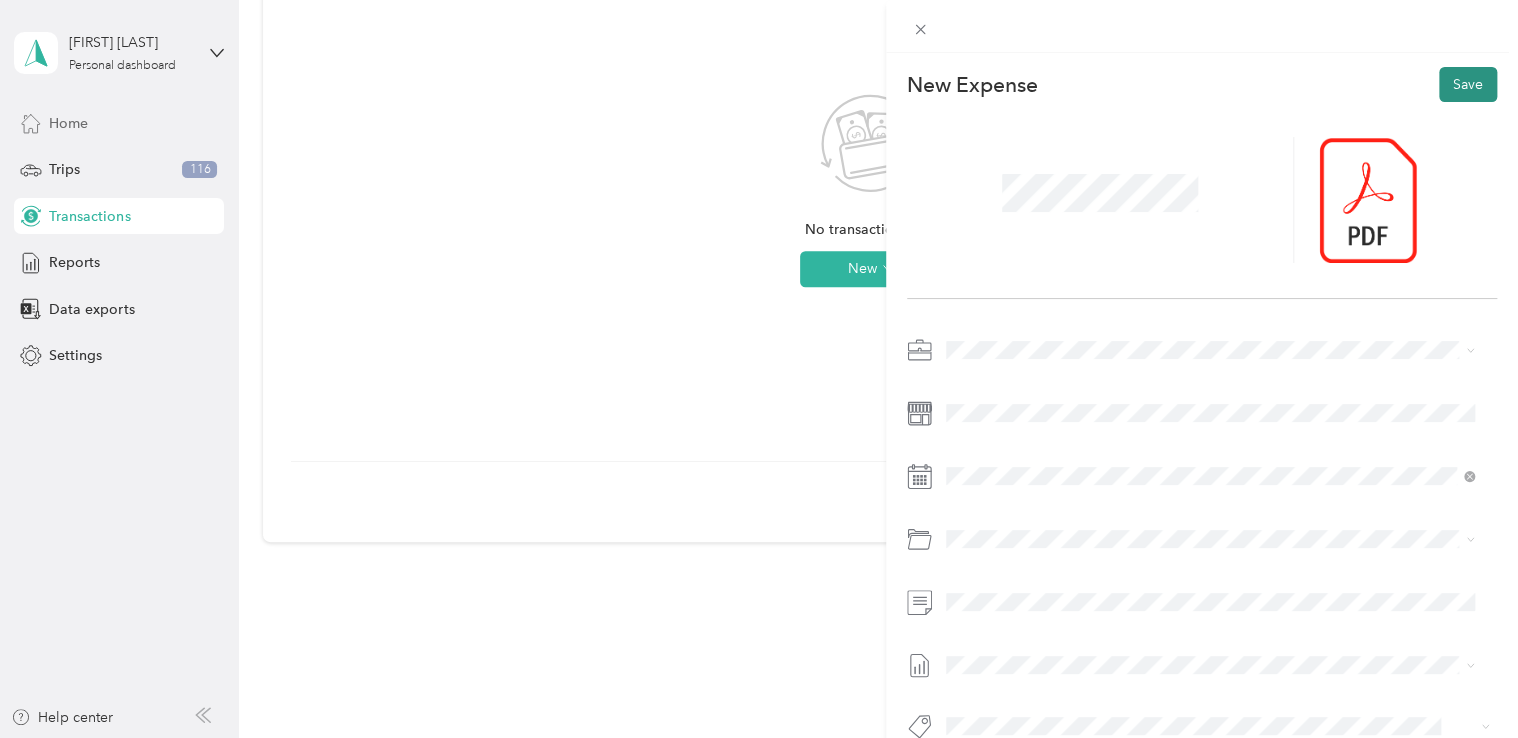 click on "Save" at bounding box center [1468, 84] 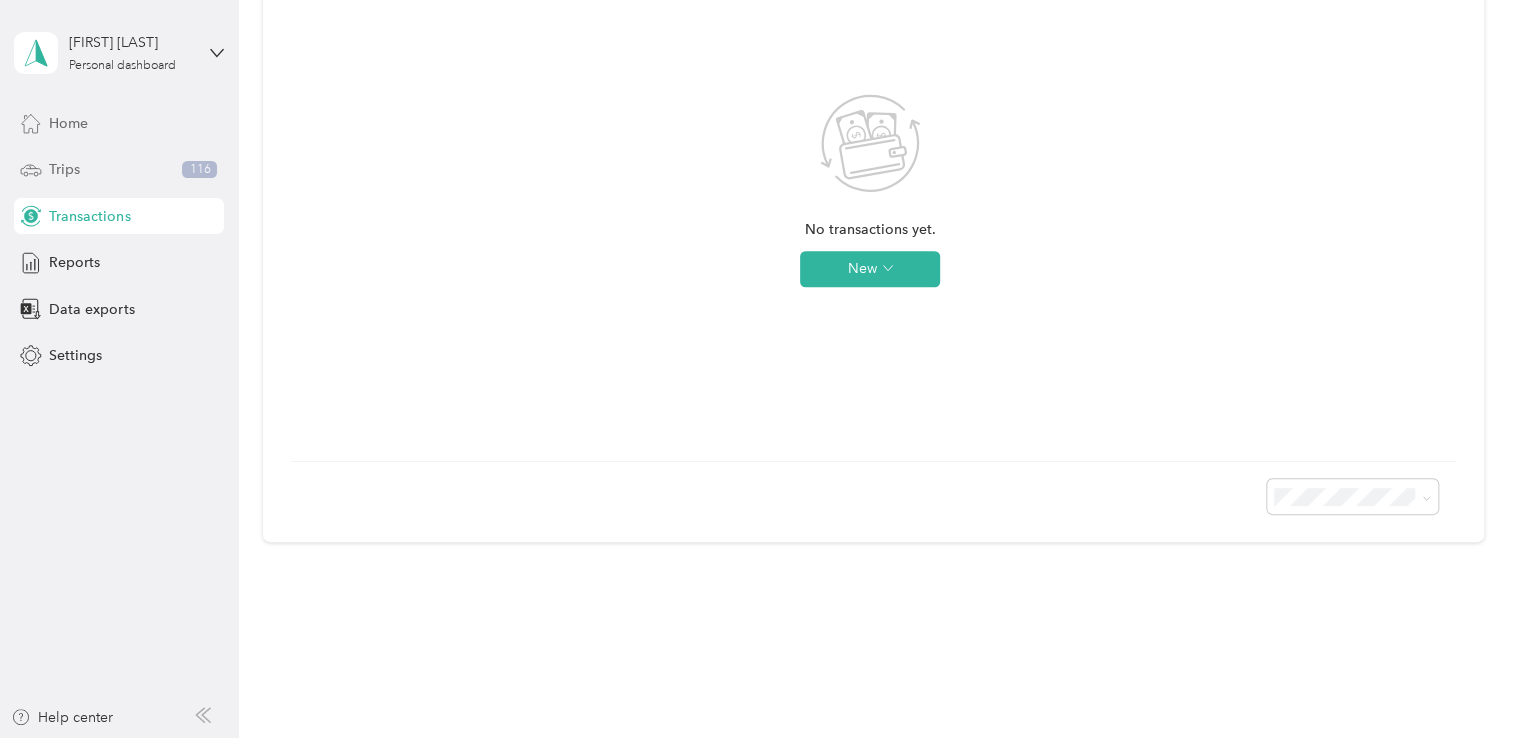 click on "Trips 116" at bounding box center (119, 170) 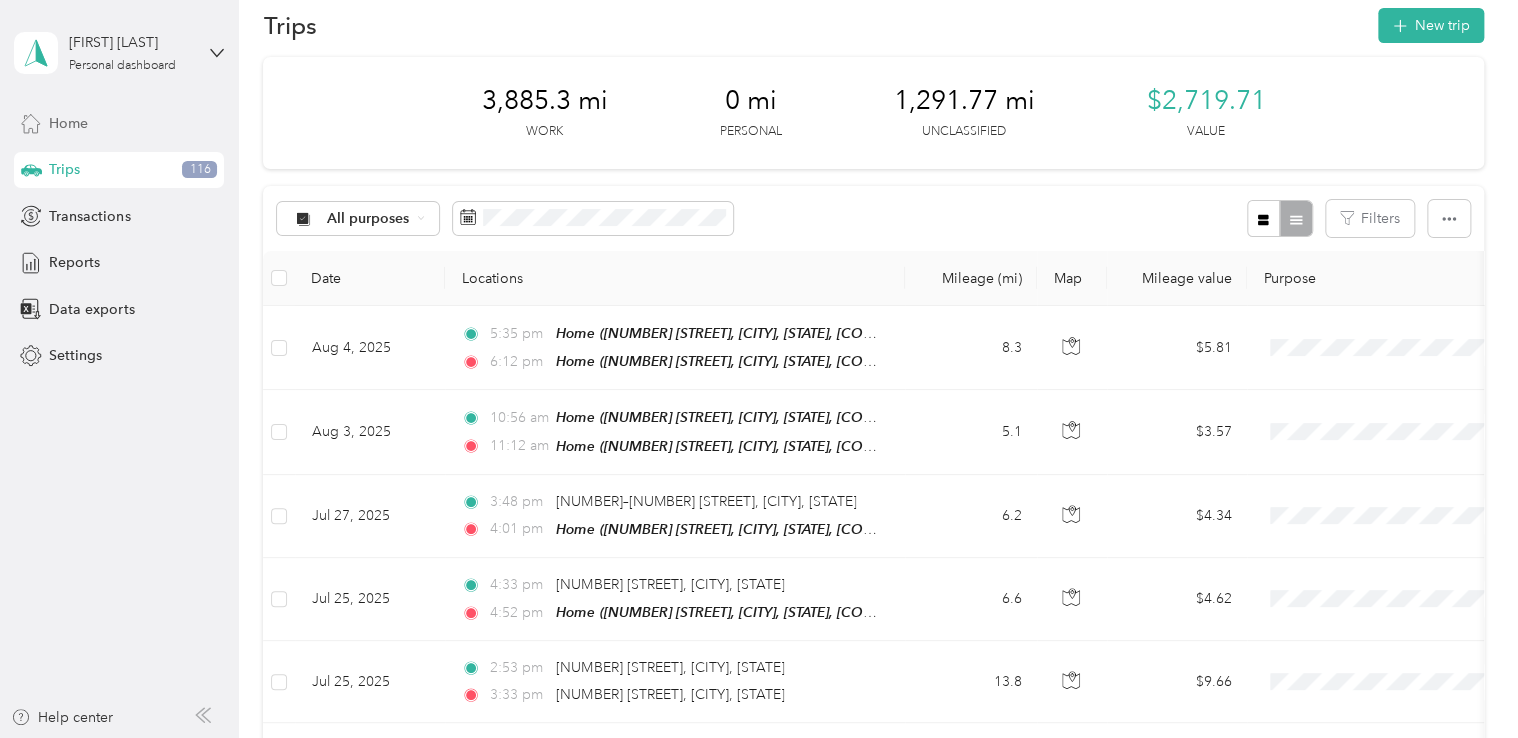 scroll, scrollTop: 0, scrollLeft: 0, axis: both 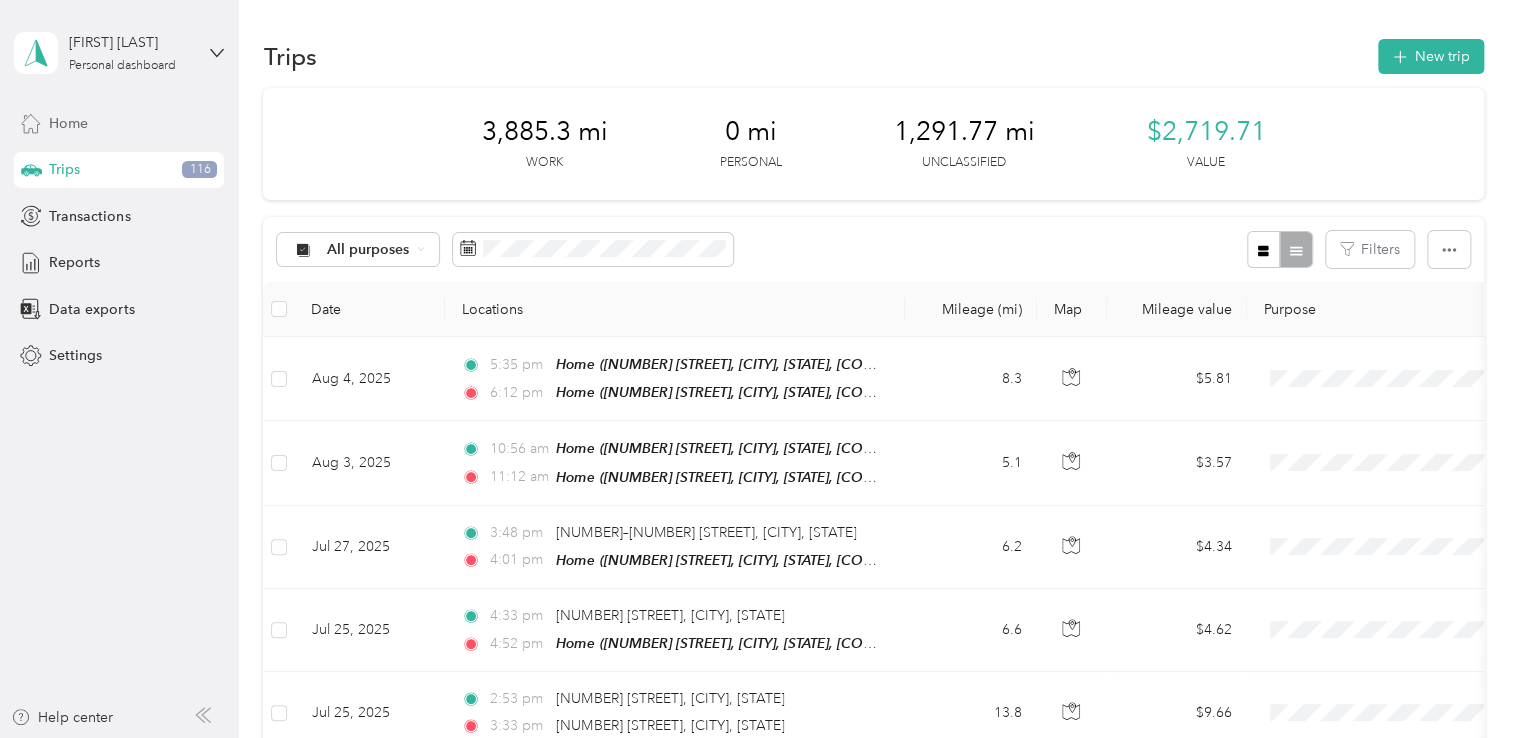 click on "Home" at bounding box center (68, 123) 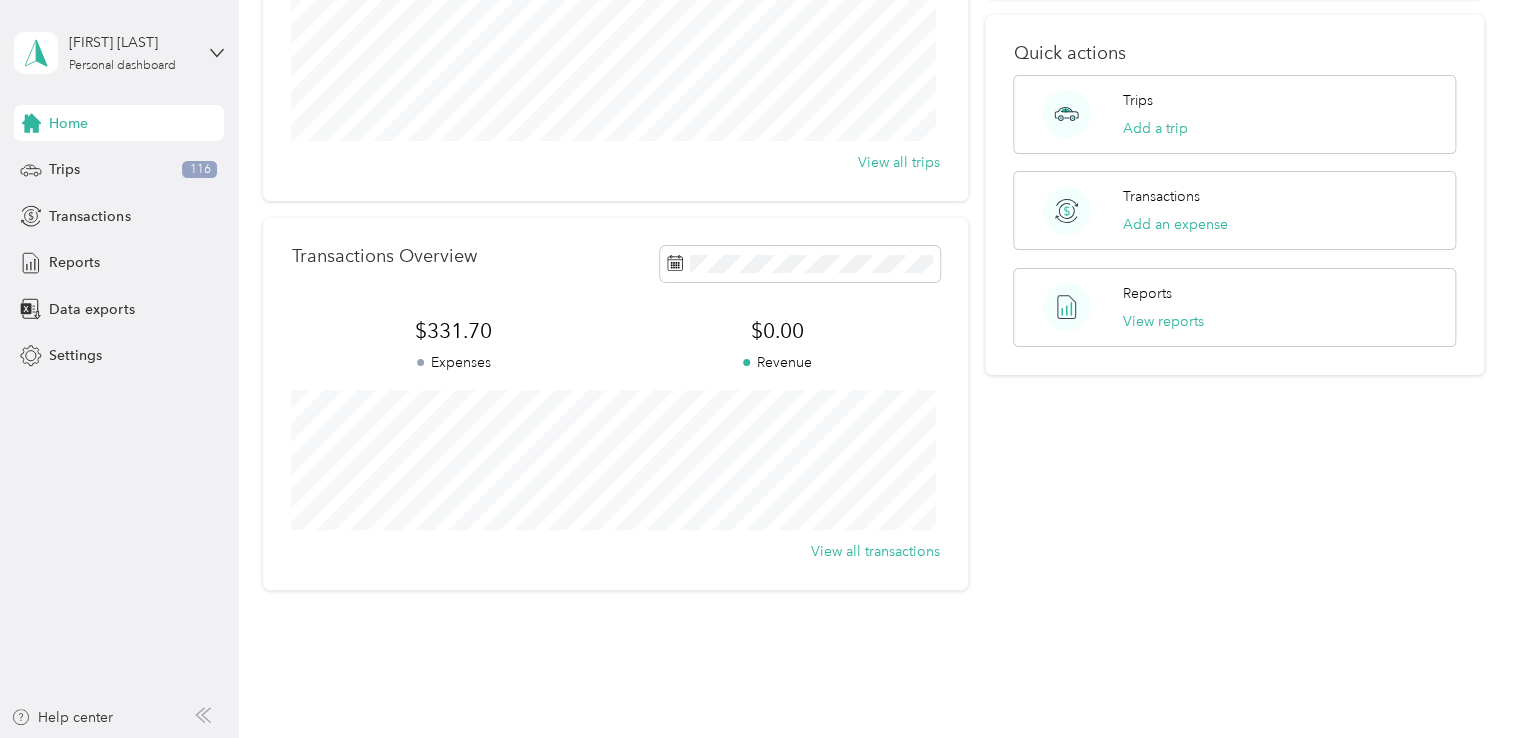 scroll, scrollTop: 0, scrollLeft: 0, axis: both 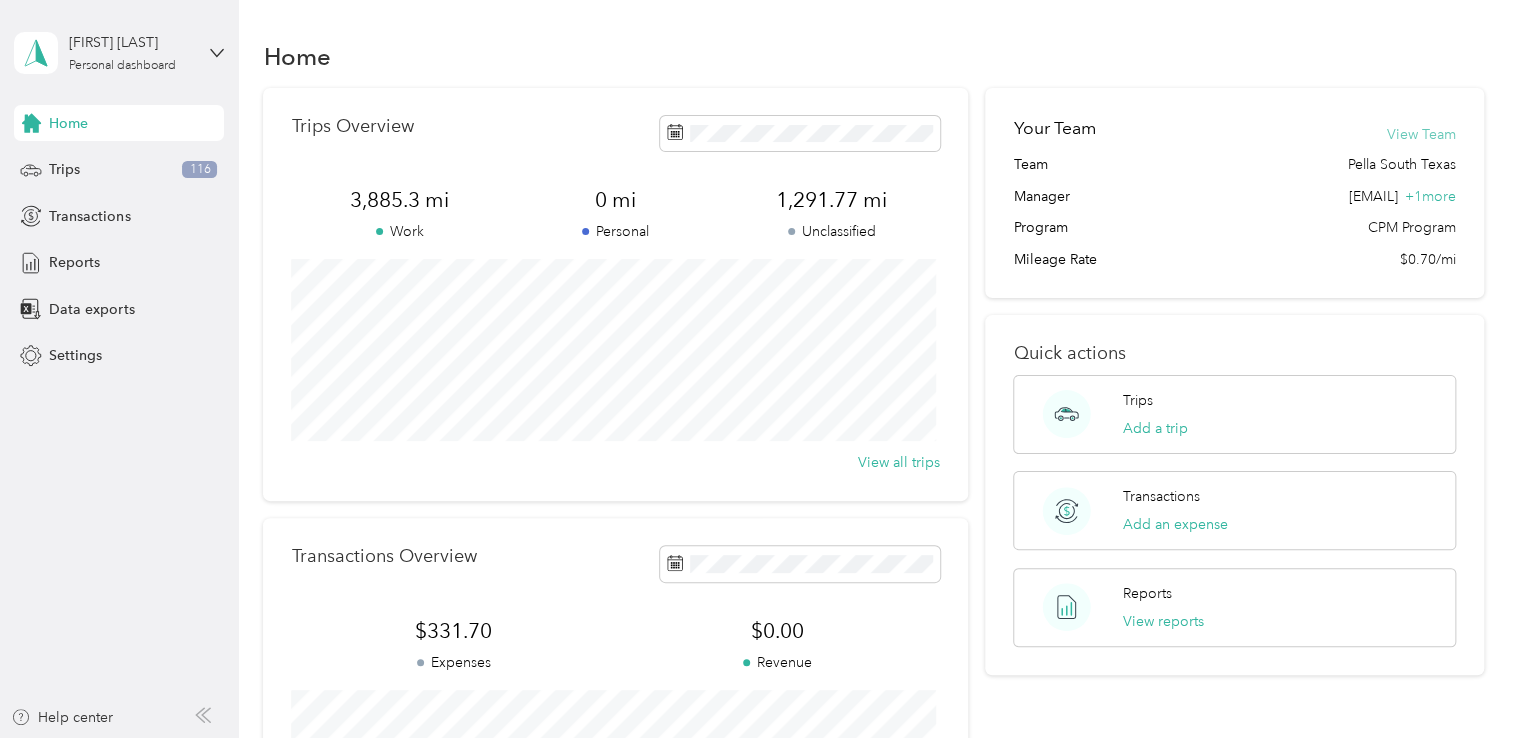 click on "View Team" at bounding box center [1421, 134] 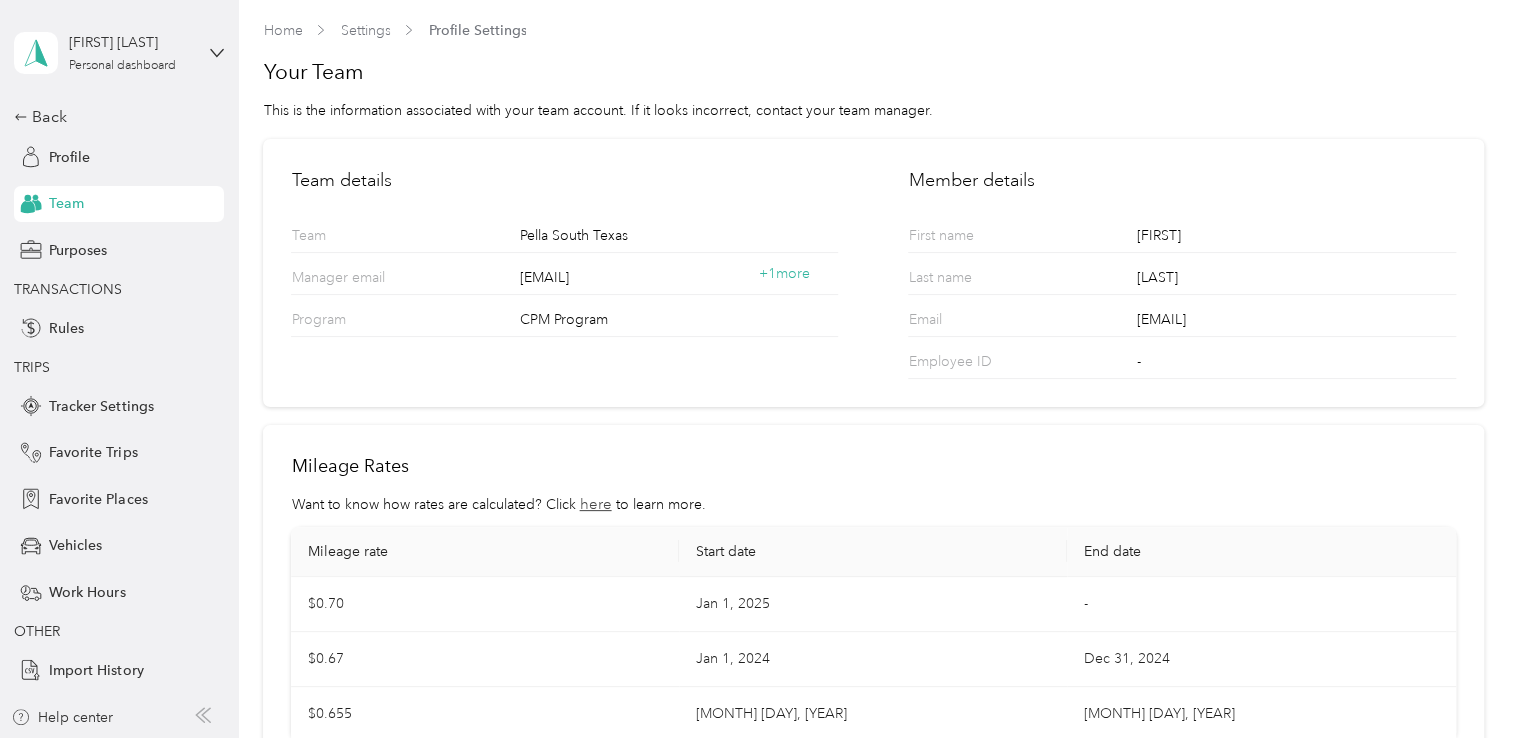 scroll, scrollTop: 0, scrollLeft: 0, axis: both 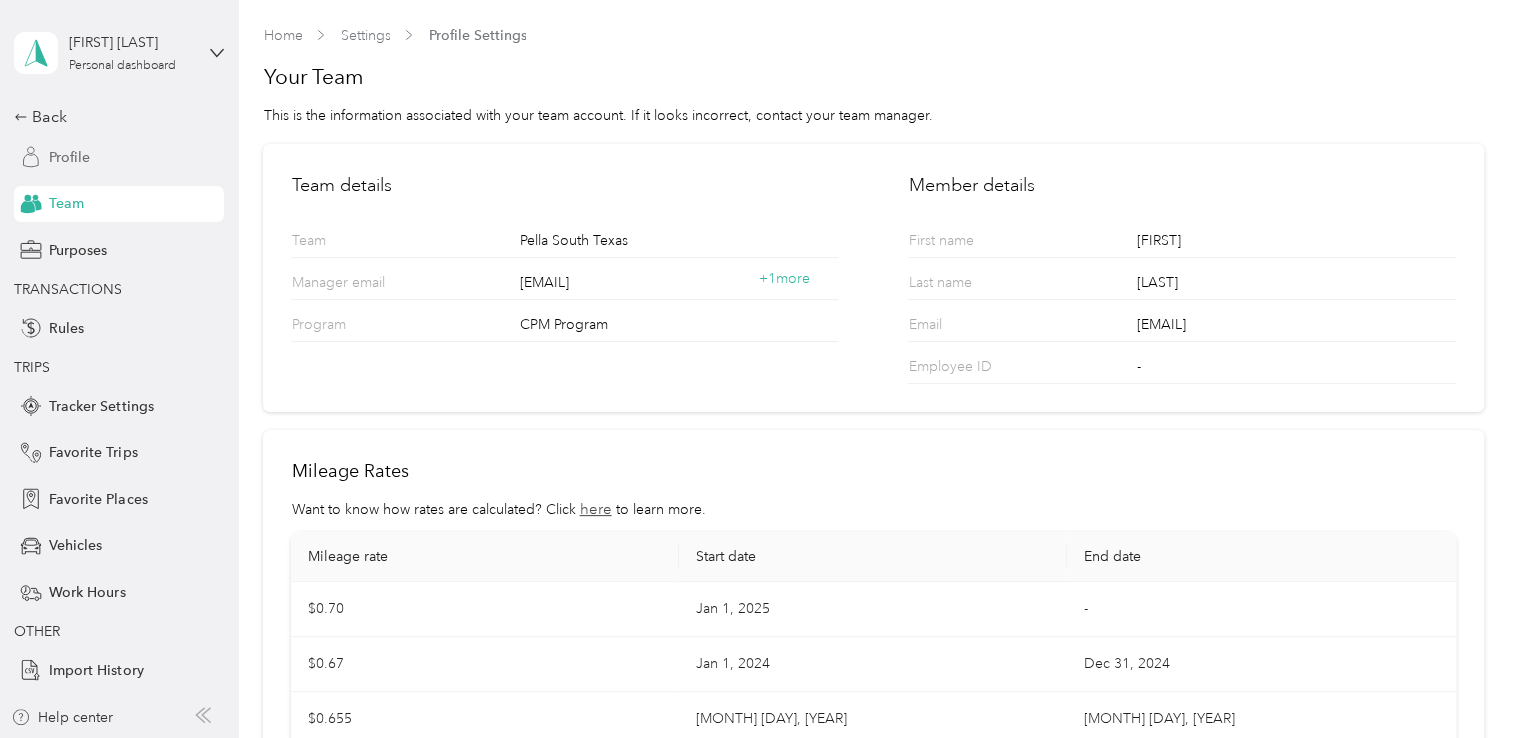click on "Profile" at bounding box center (69, 157) 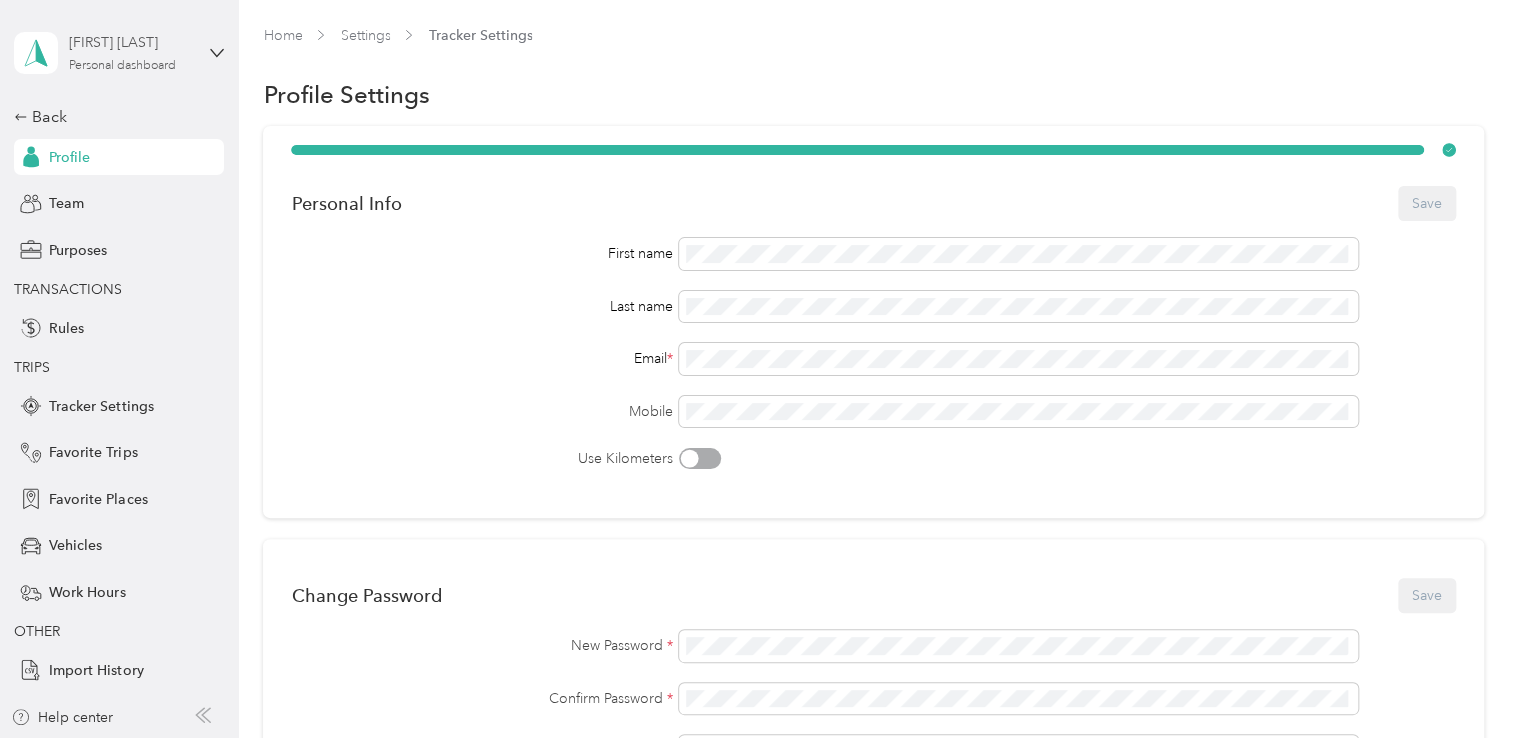click on "[FIRST] [LAST]" at bounding box center (131, 42) 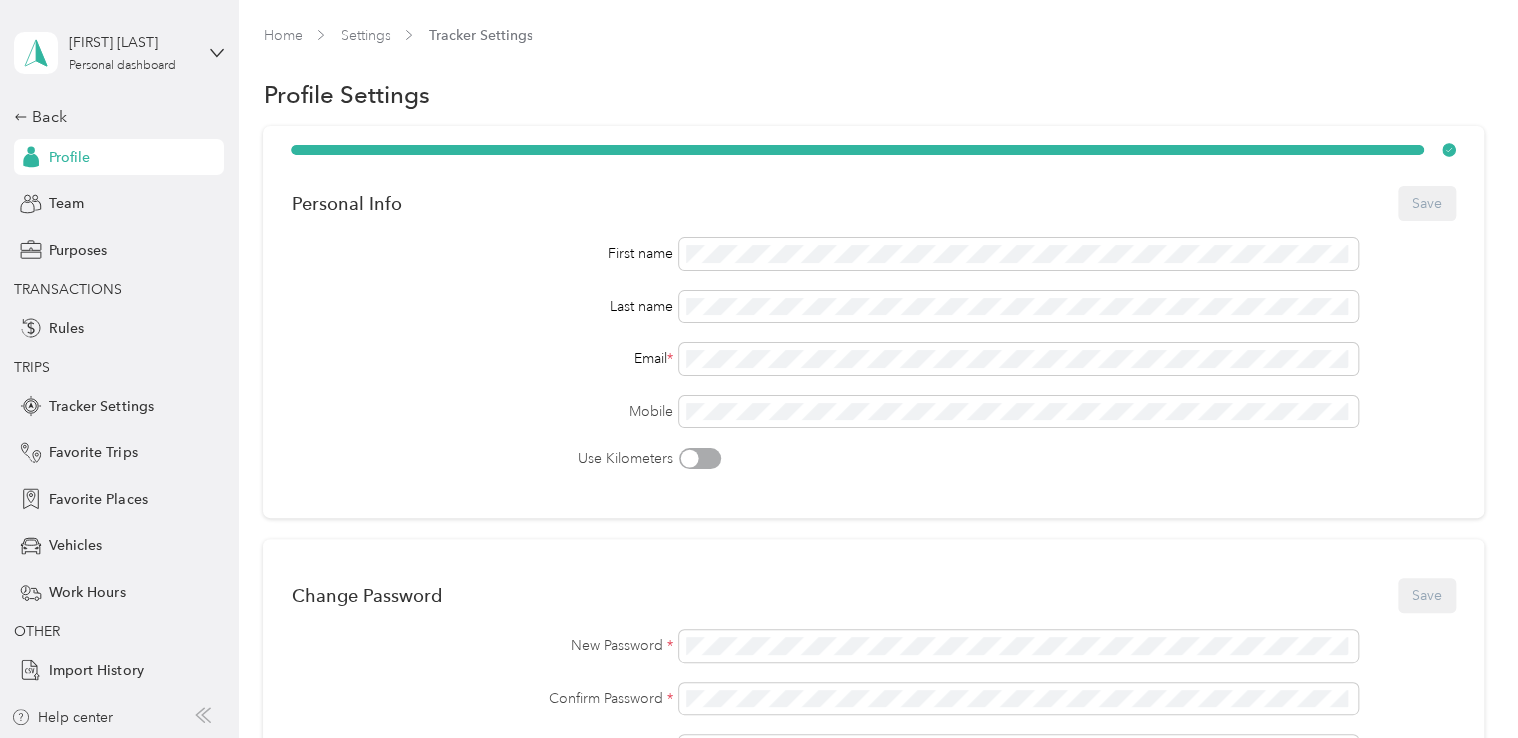 click on "Home Settings Tracker Settings" at bounding box center (873, 35) 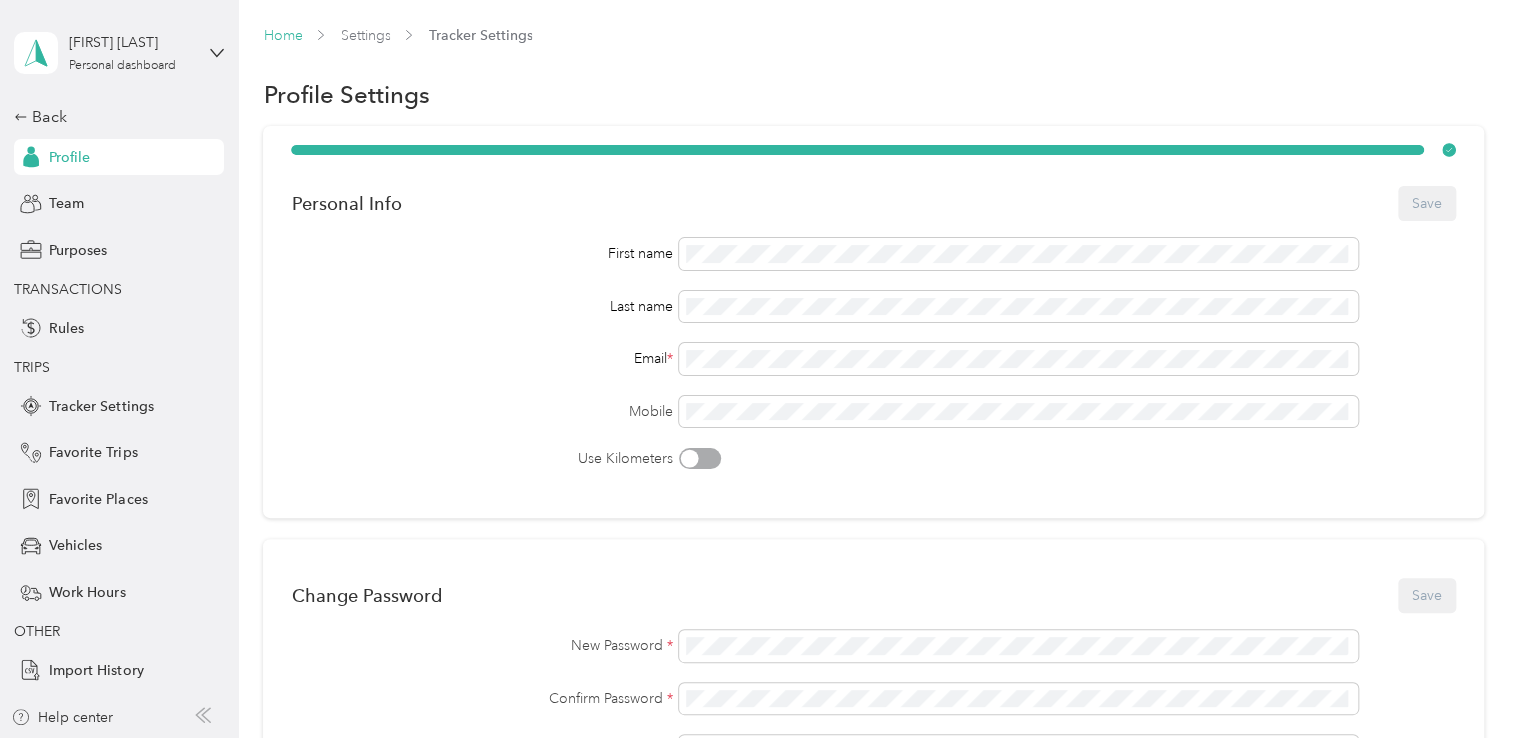 click on "Home" at bounding box center [282, 35] 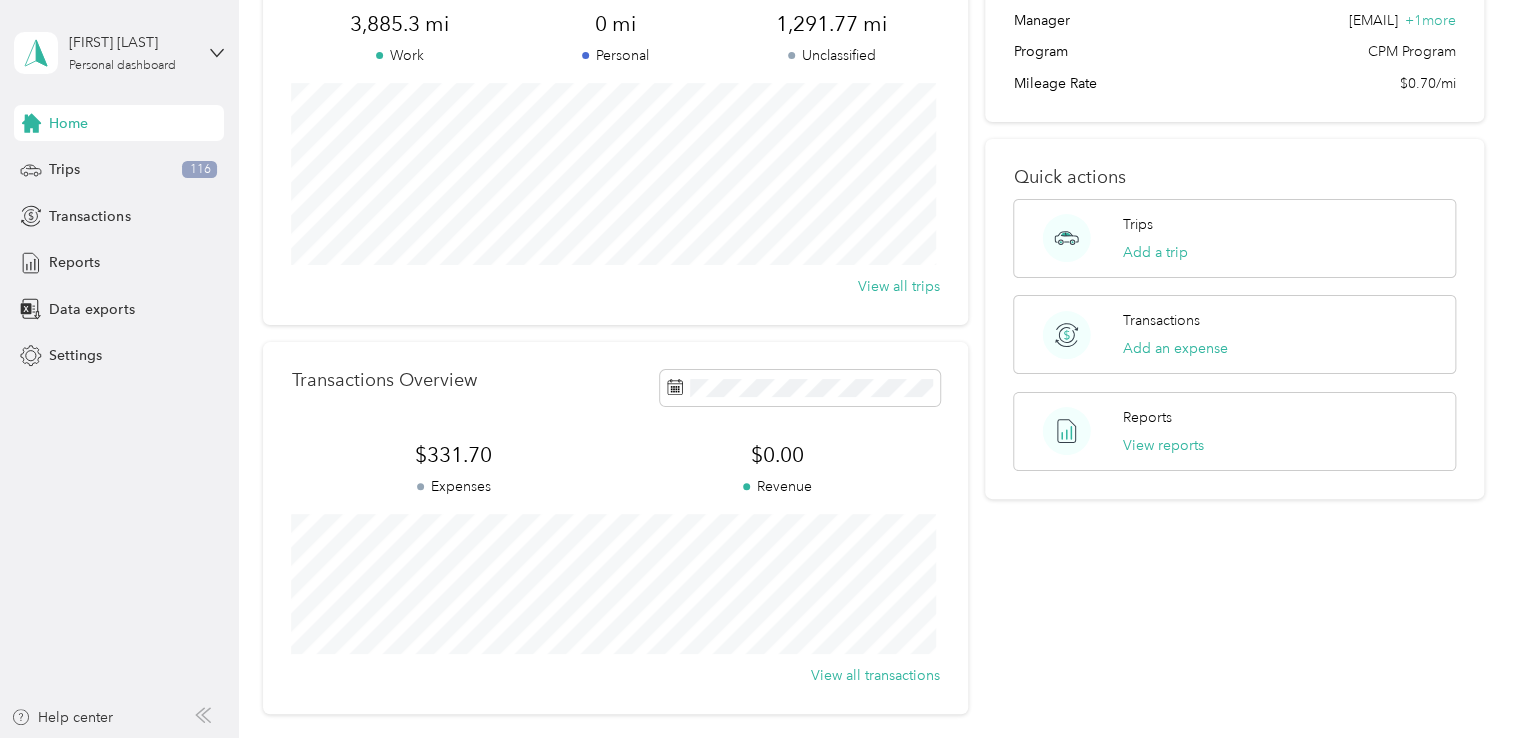 scroll, scrollTop: 158, scrollLeft: 0, axis: vertical 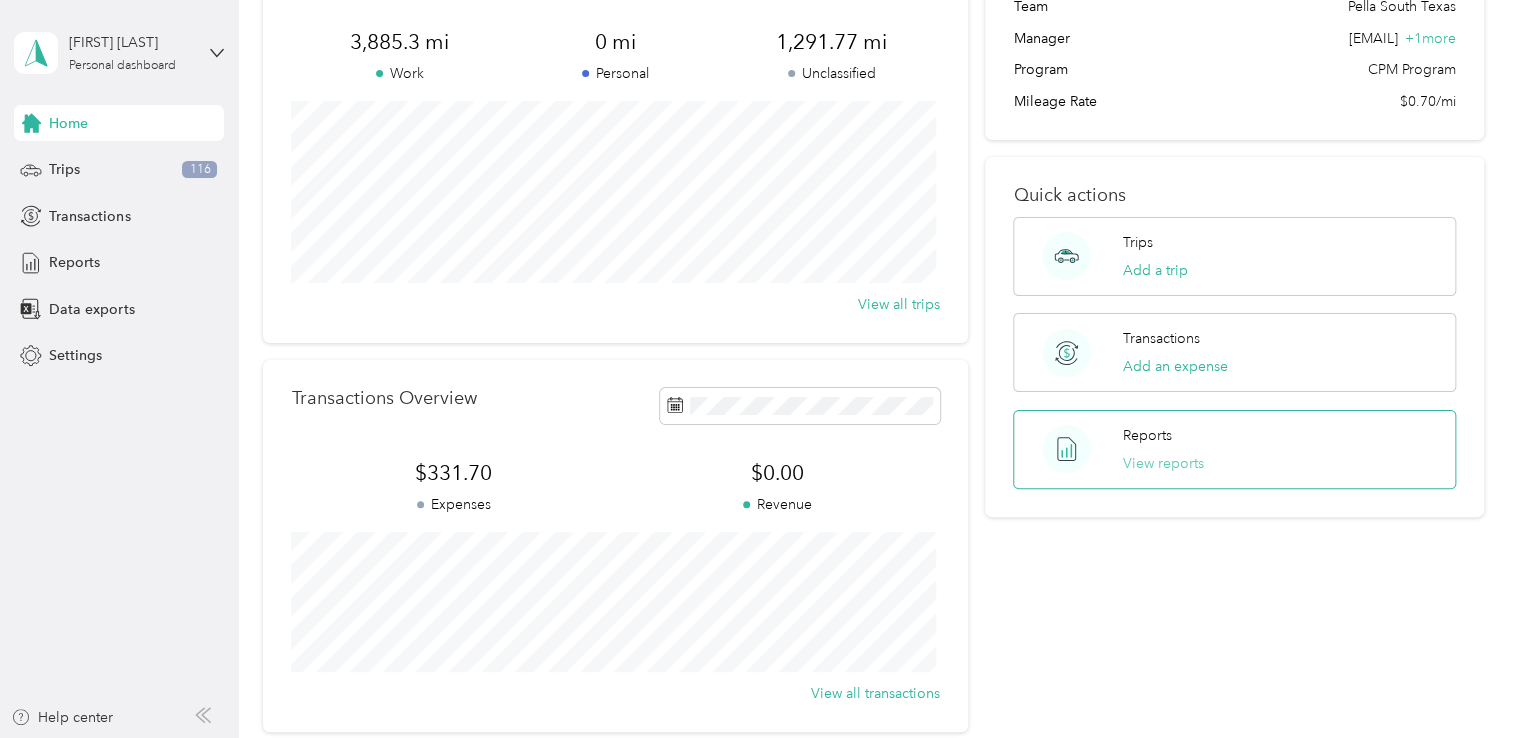 click on "View reports" at bounding box center [1163, 463] 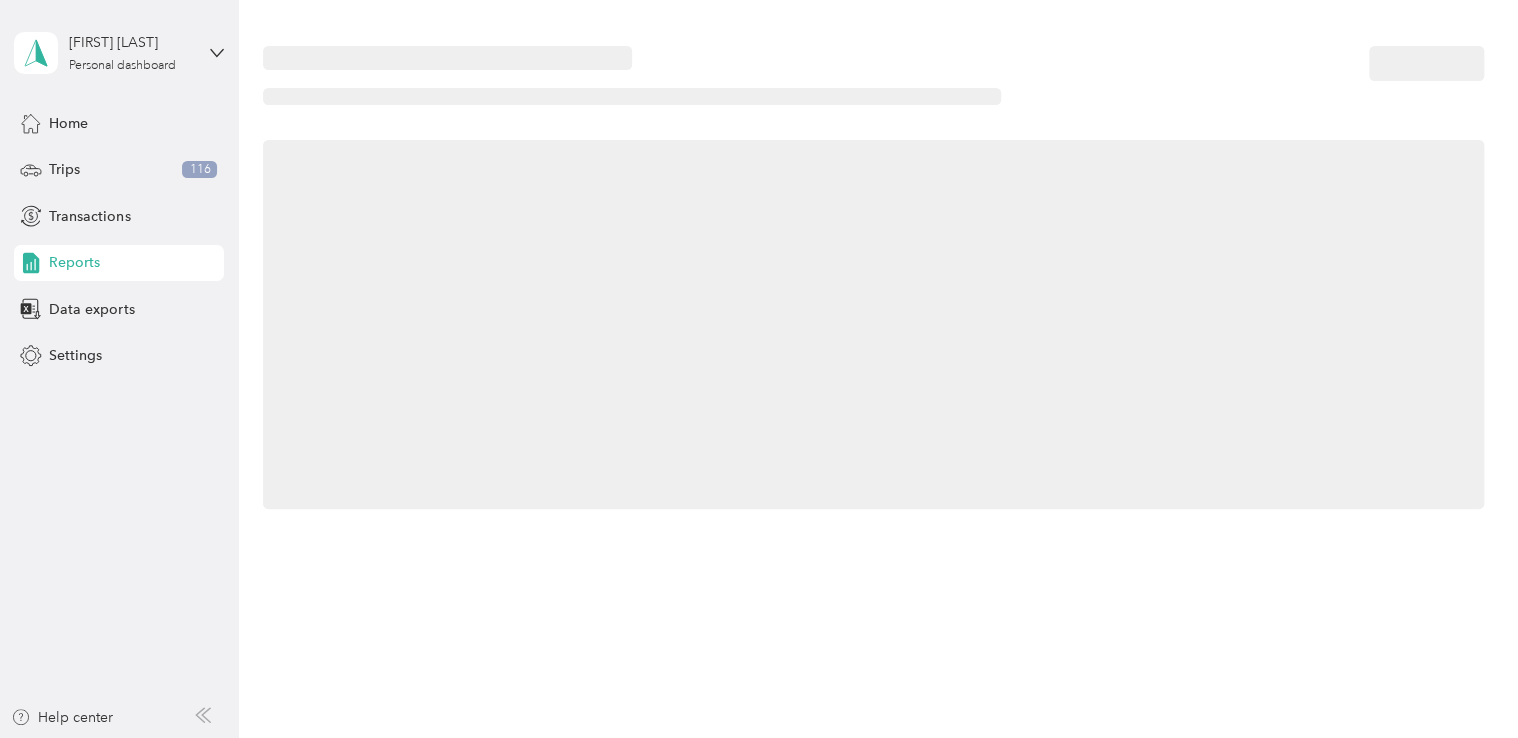 scroll, scrollTop: 0, scrollLeft: 0, axis: both 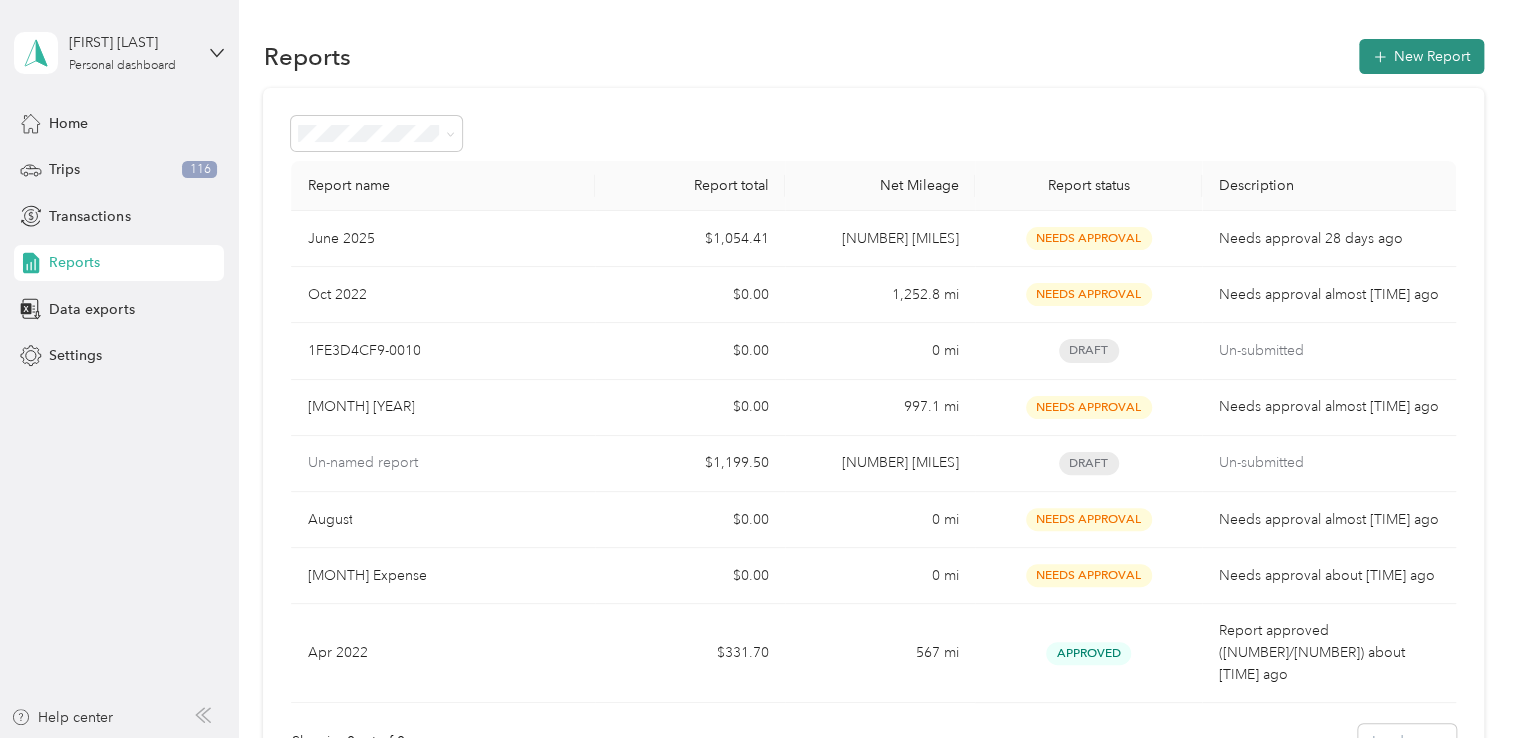click on "New Report" at bounding box center [1421, 56] 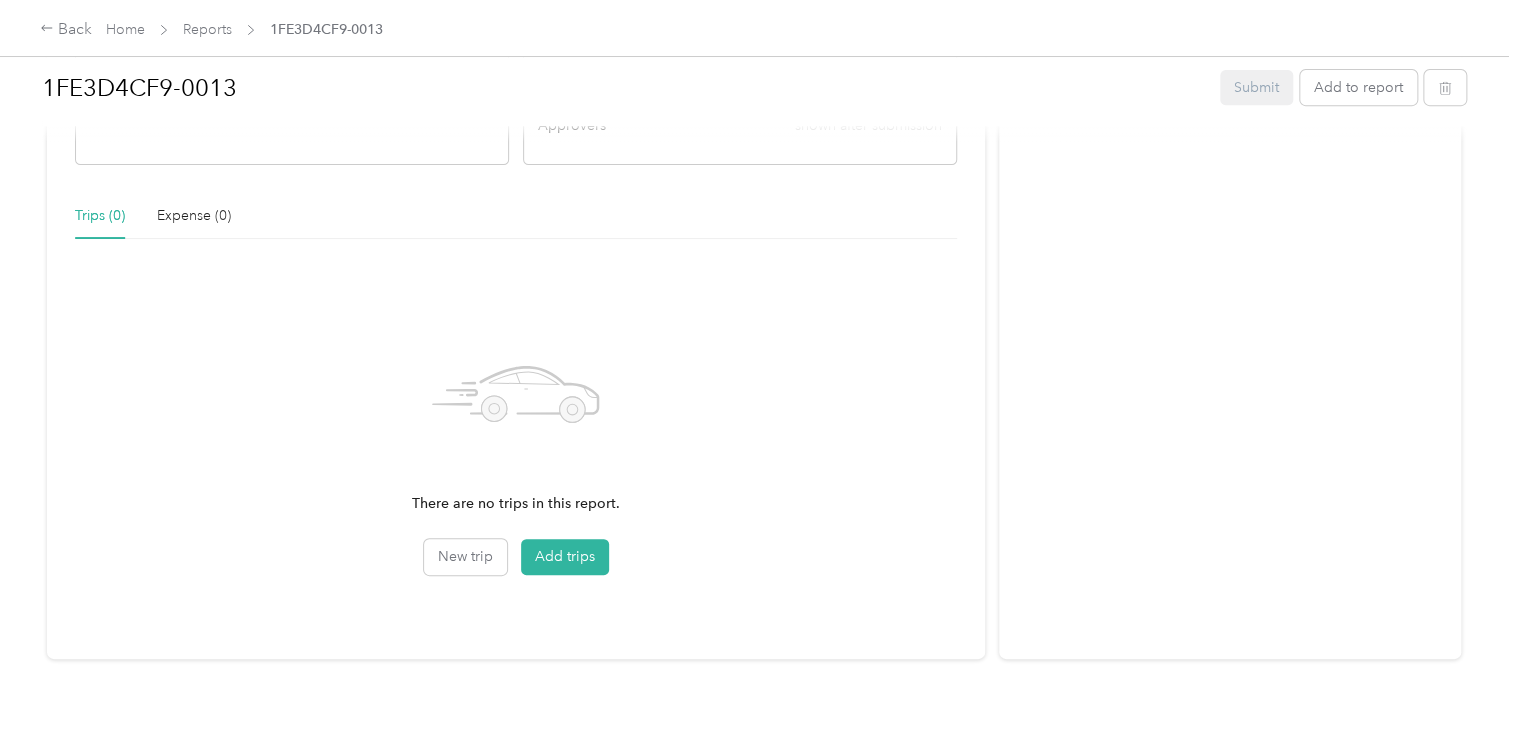 scroll, scrollTop: 300, scrollLeft: 0, axis: vertical 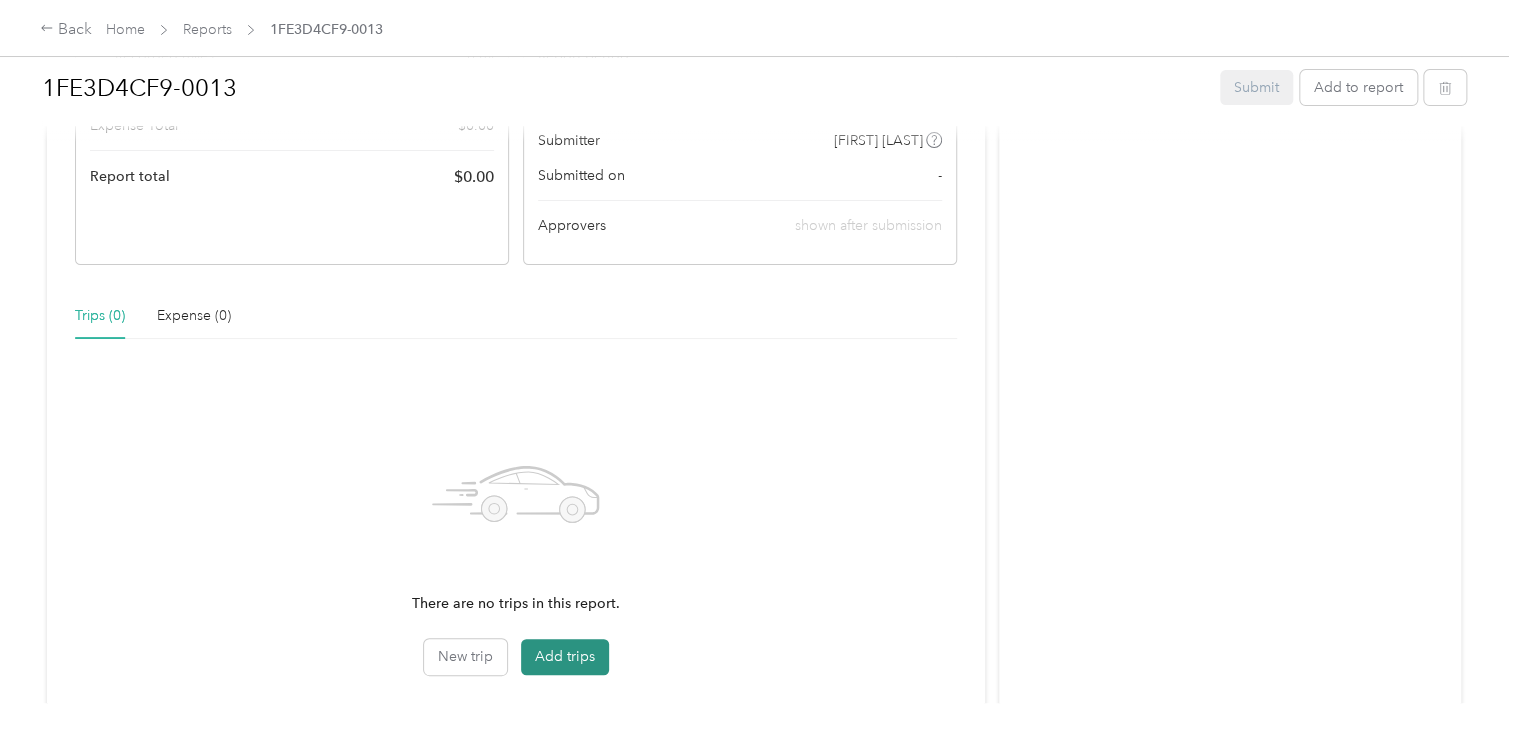 click on "Add trips" at bounding box center [565, 657] 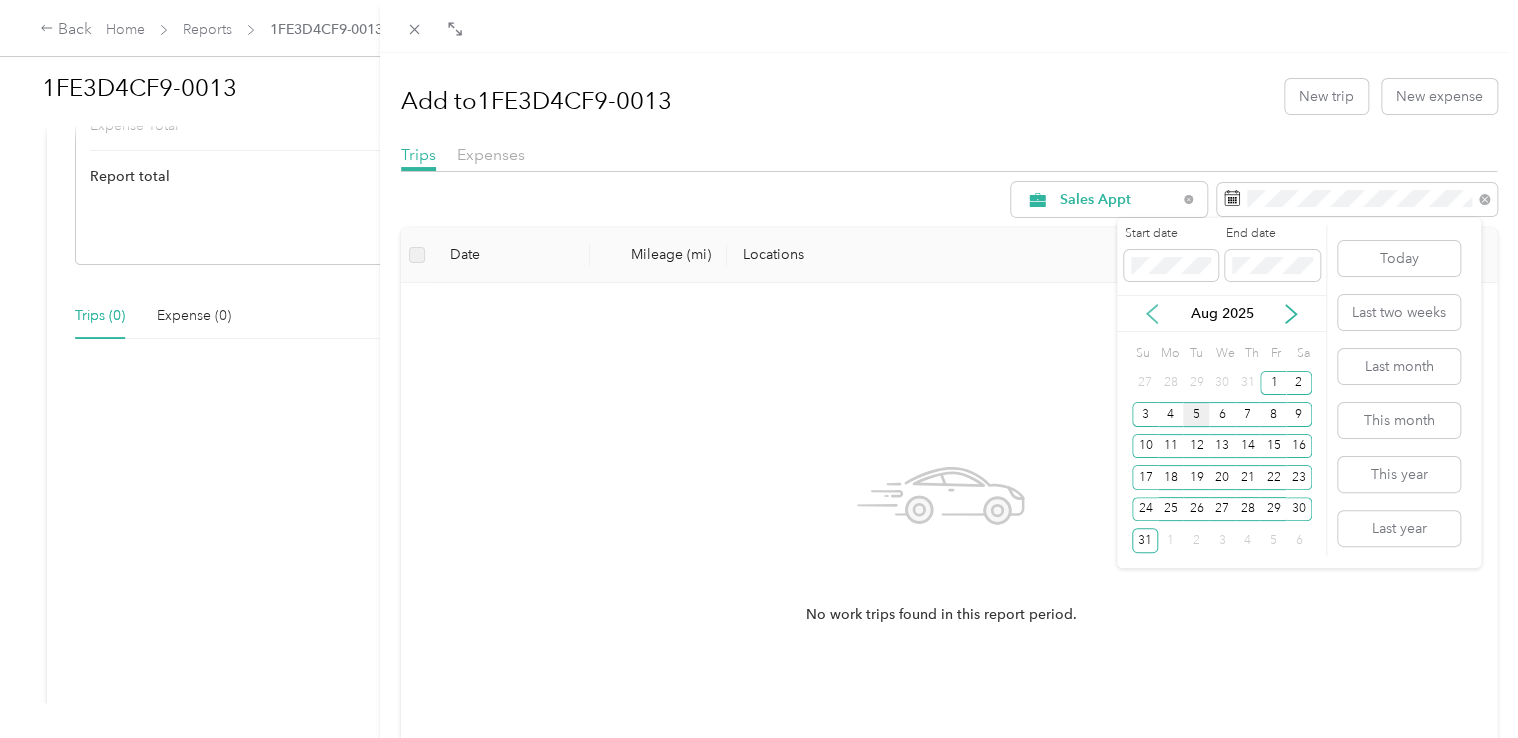 click 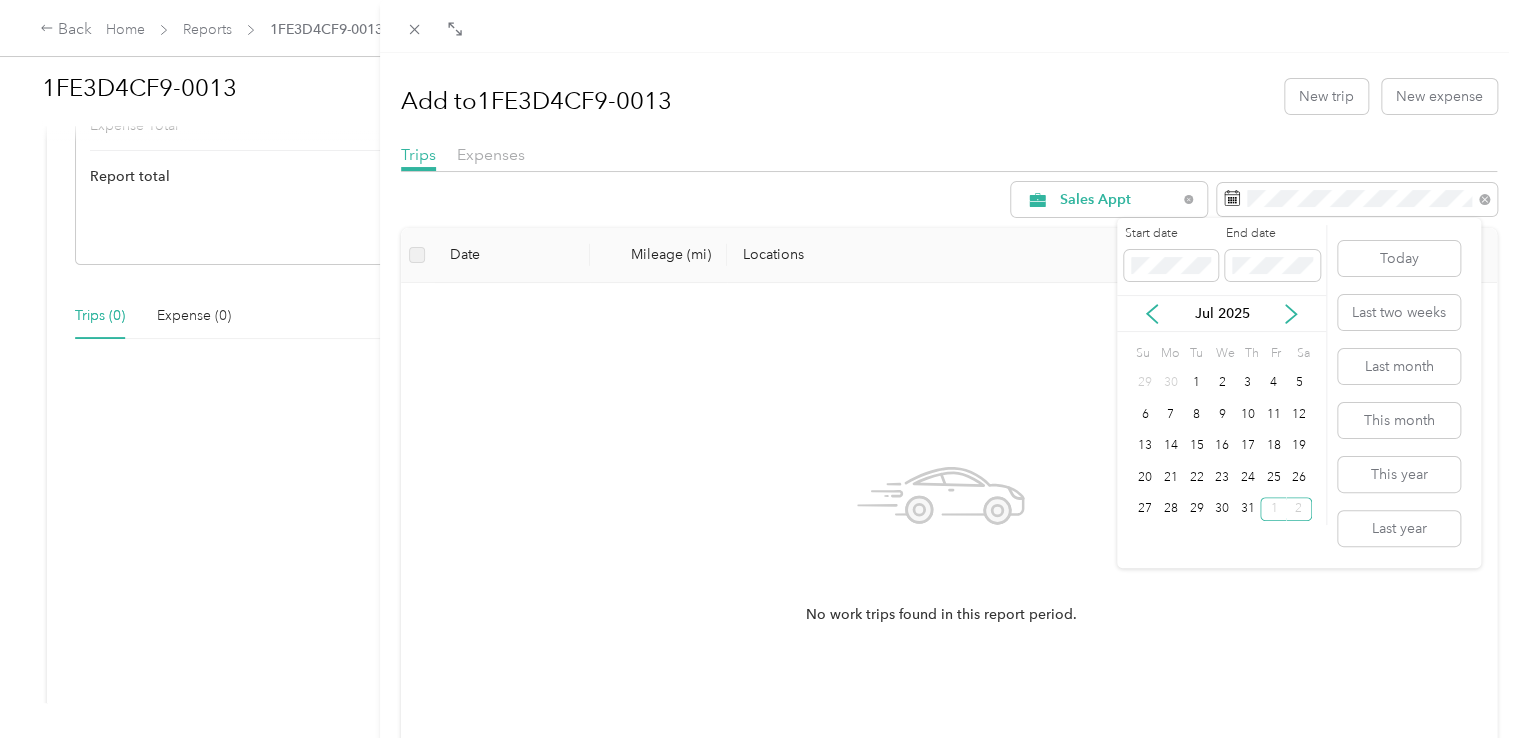 click on "1" at bounding box center [1196, 383] 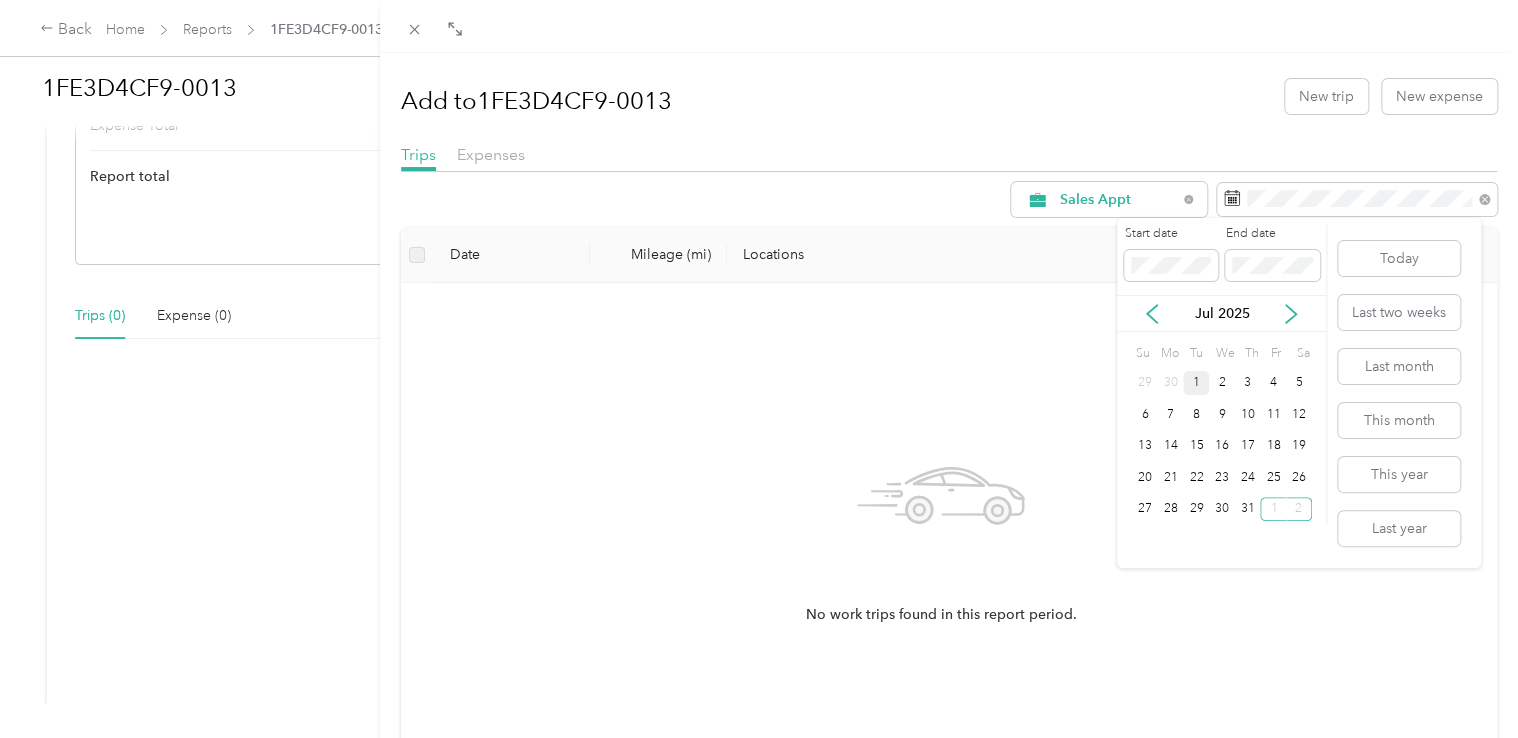 click on "1" at bounding box center [1196, 383] 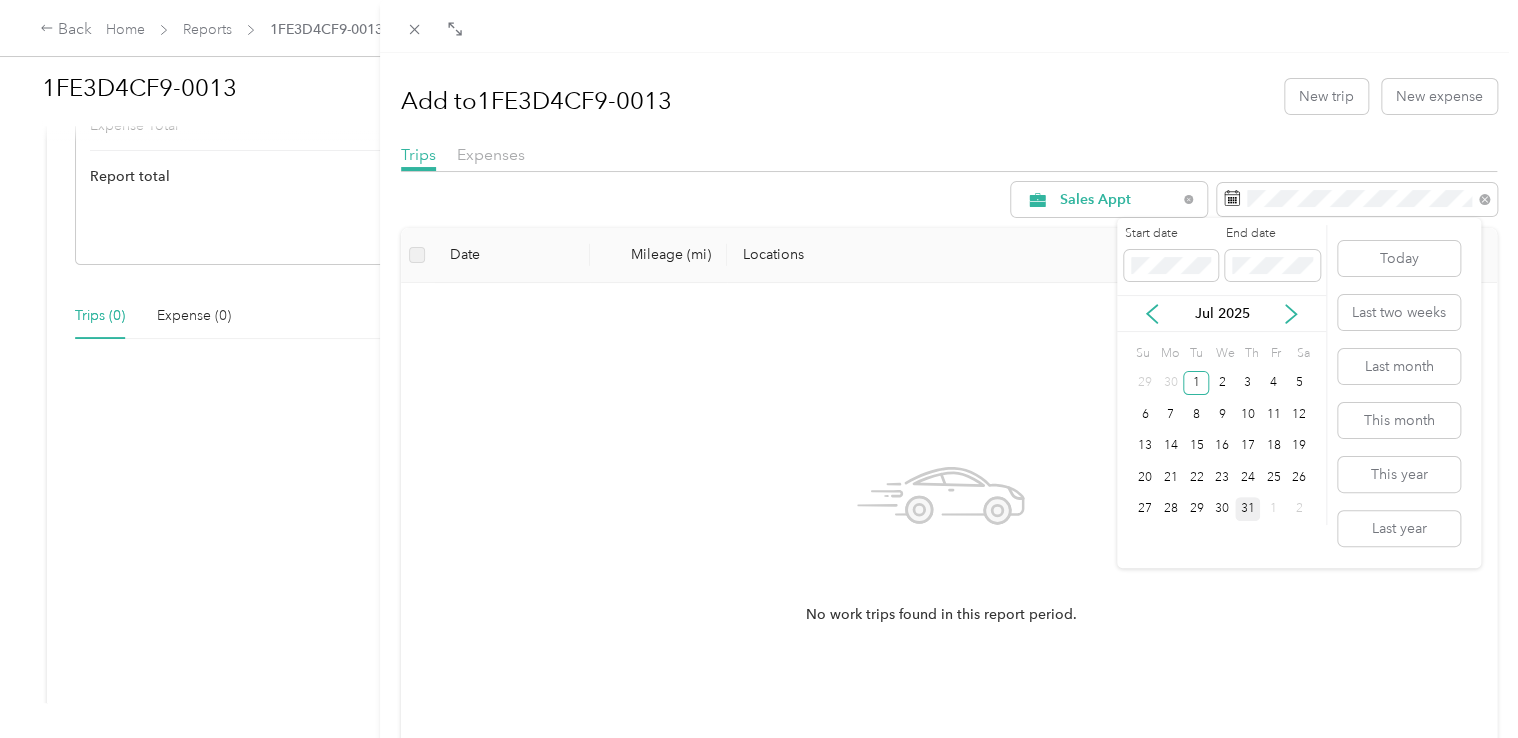click on "31" at bounding box center [1248, 509] 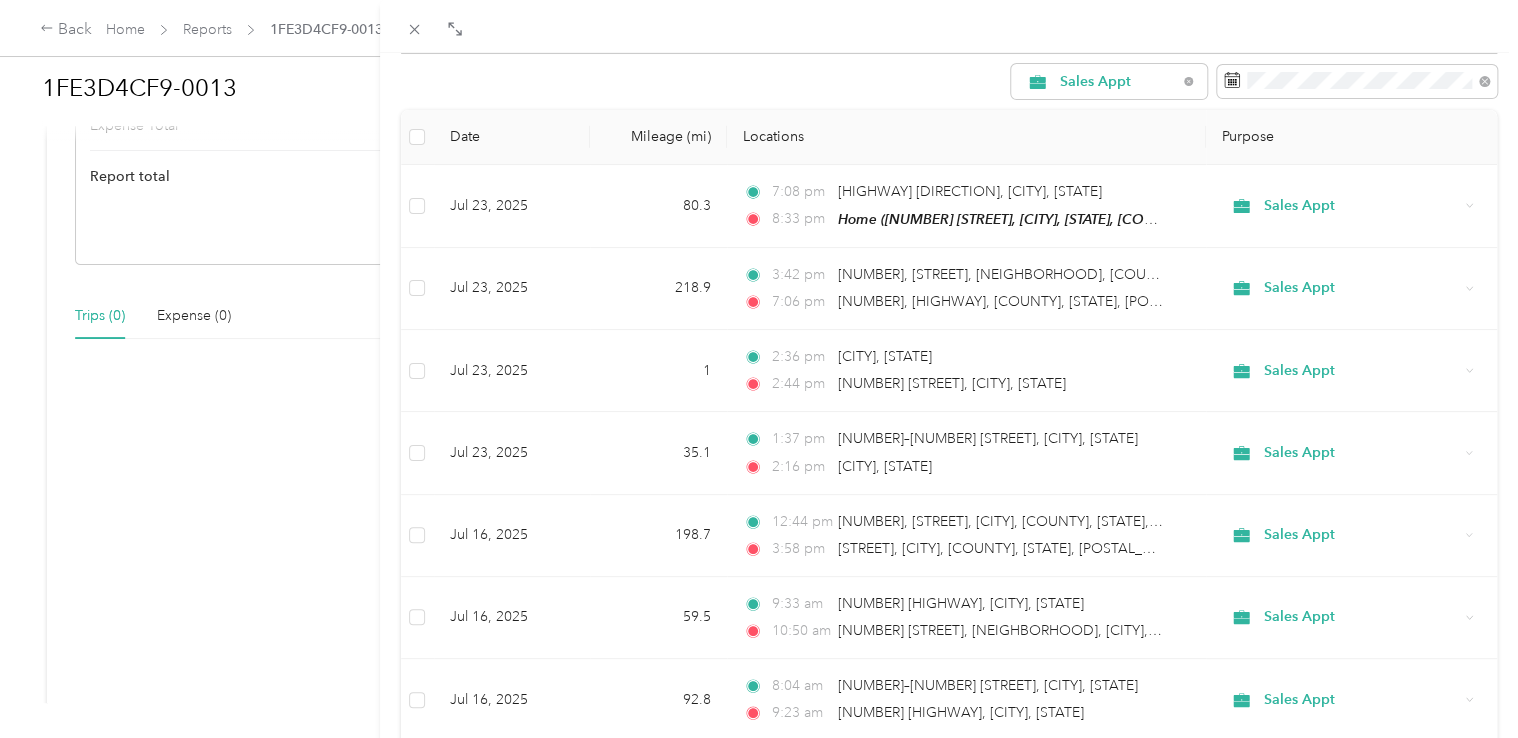 scroll, scrollTop: 0, scrollLeft: 0, axis: both 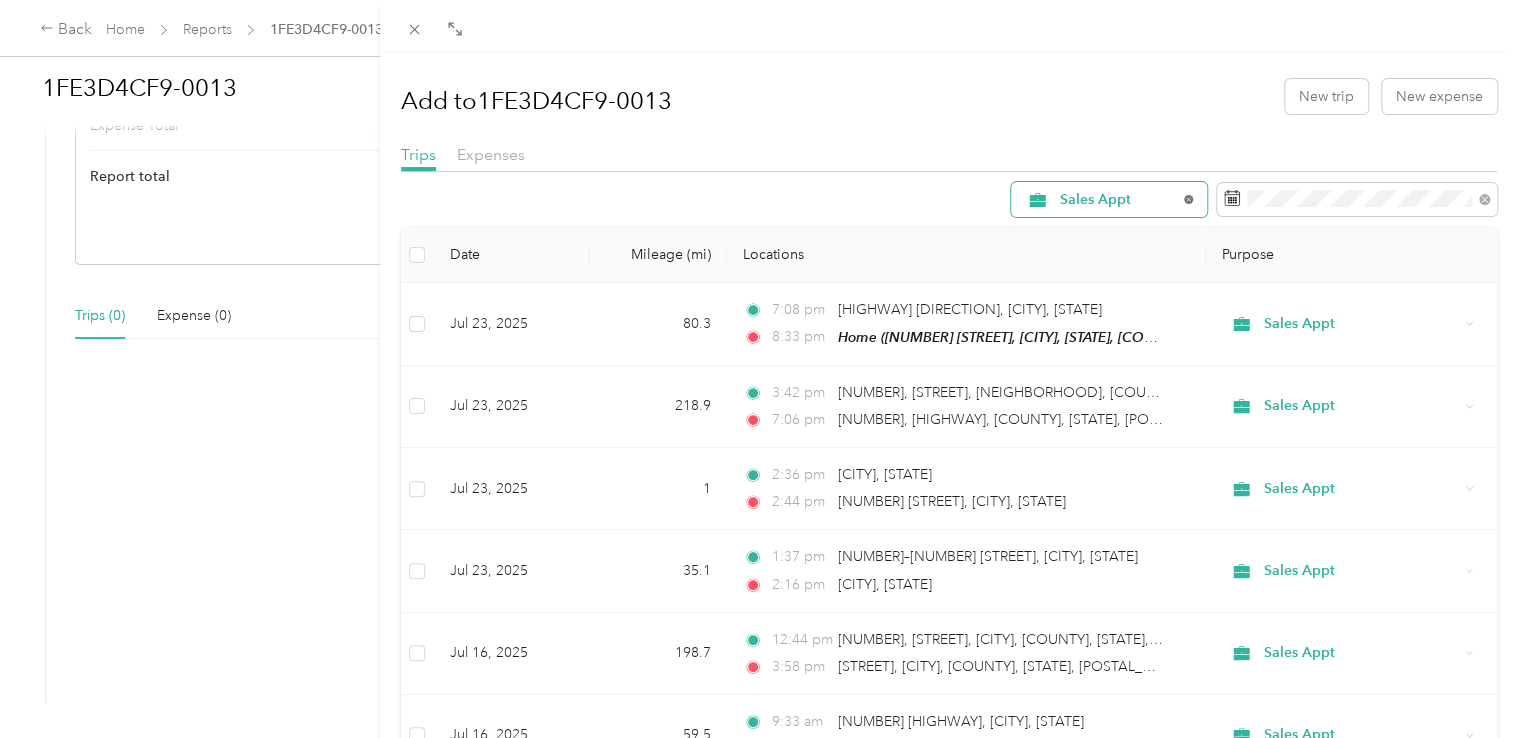 click 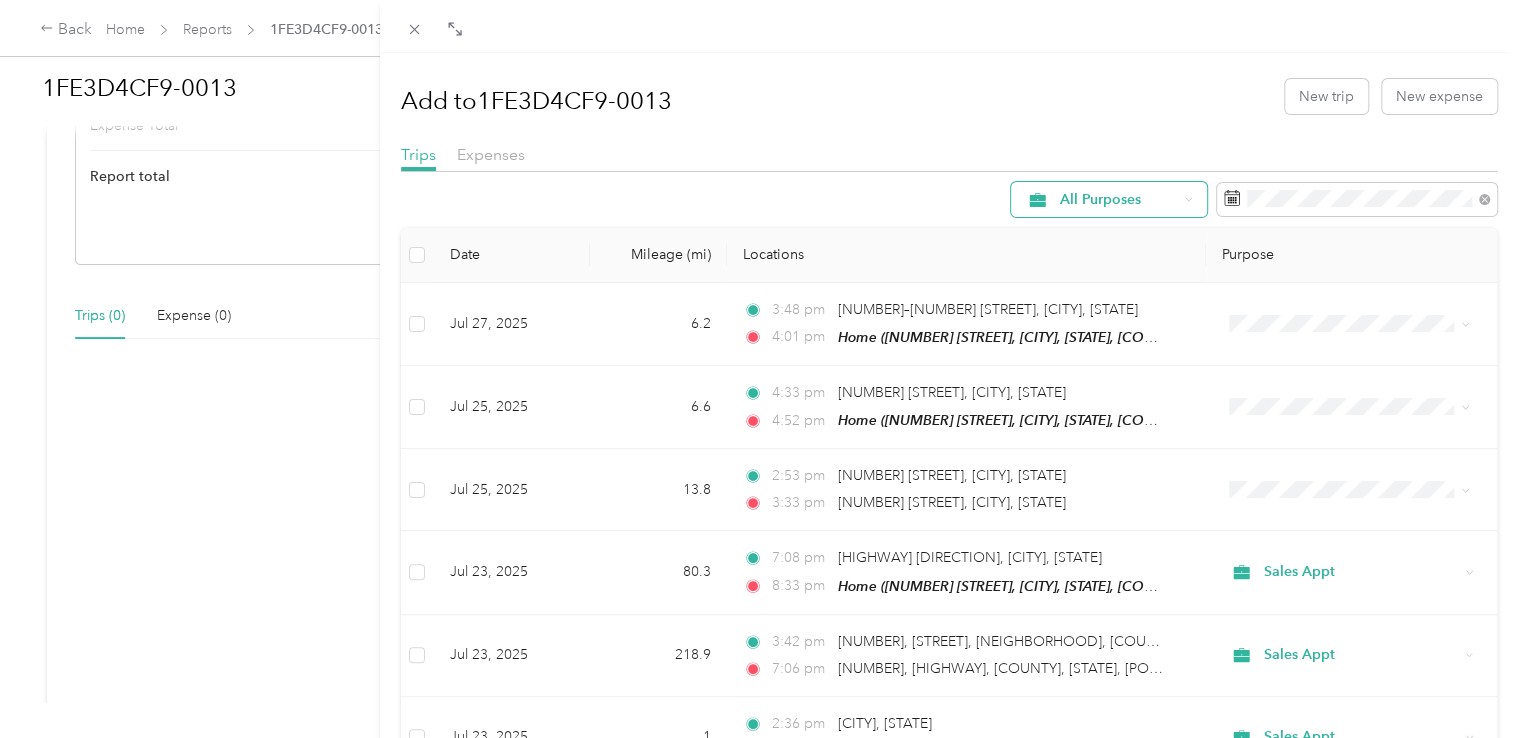 click 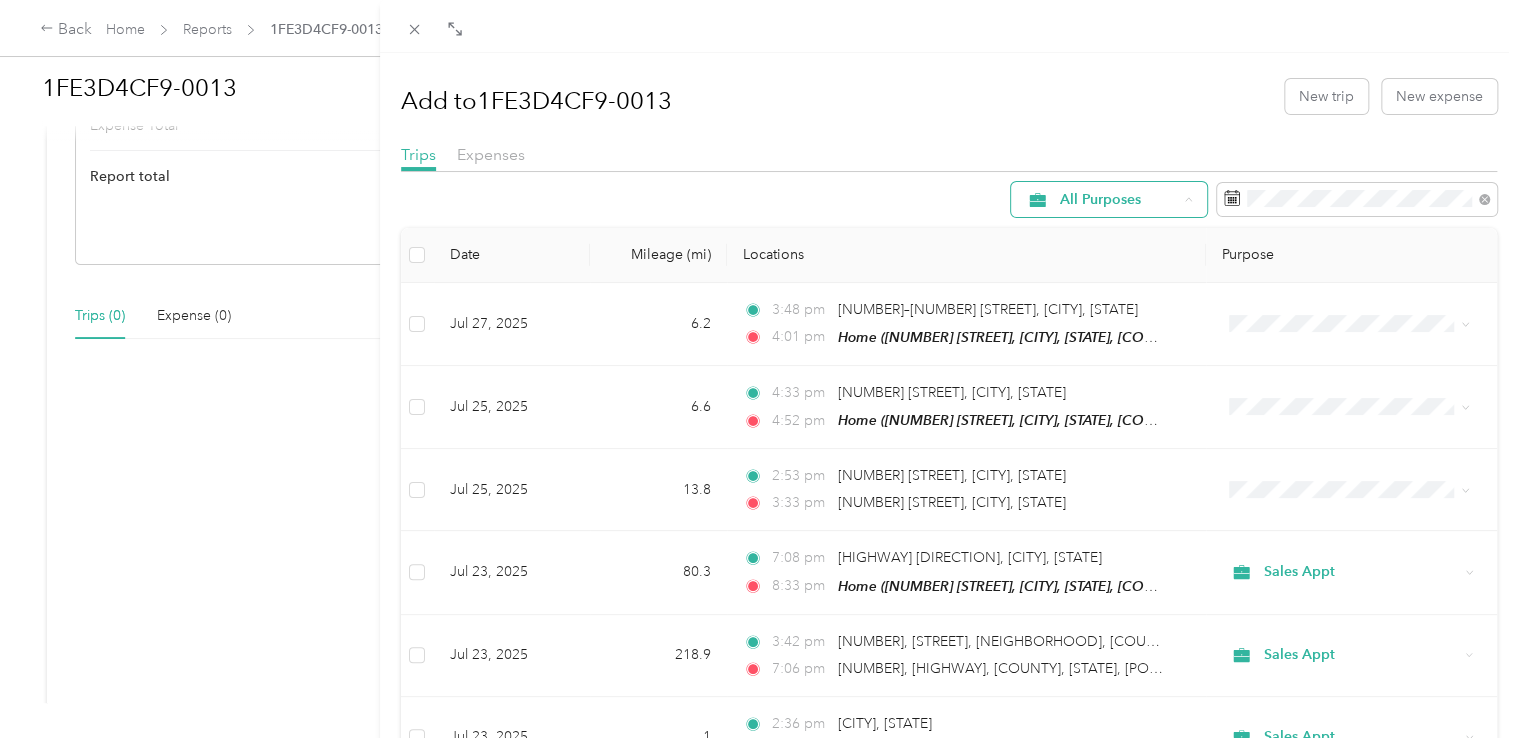 click on "All Purposes" at bounding box center [949, 199] 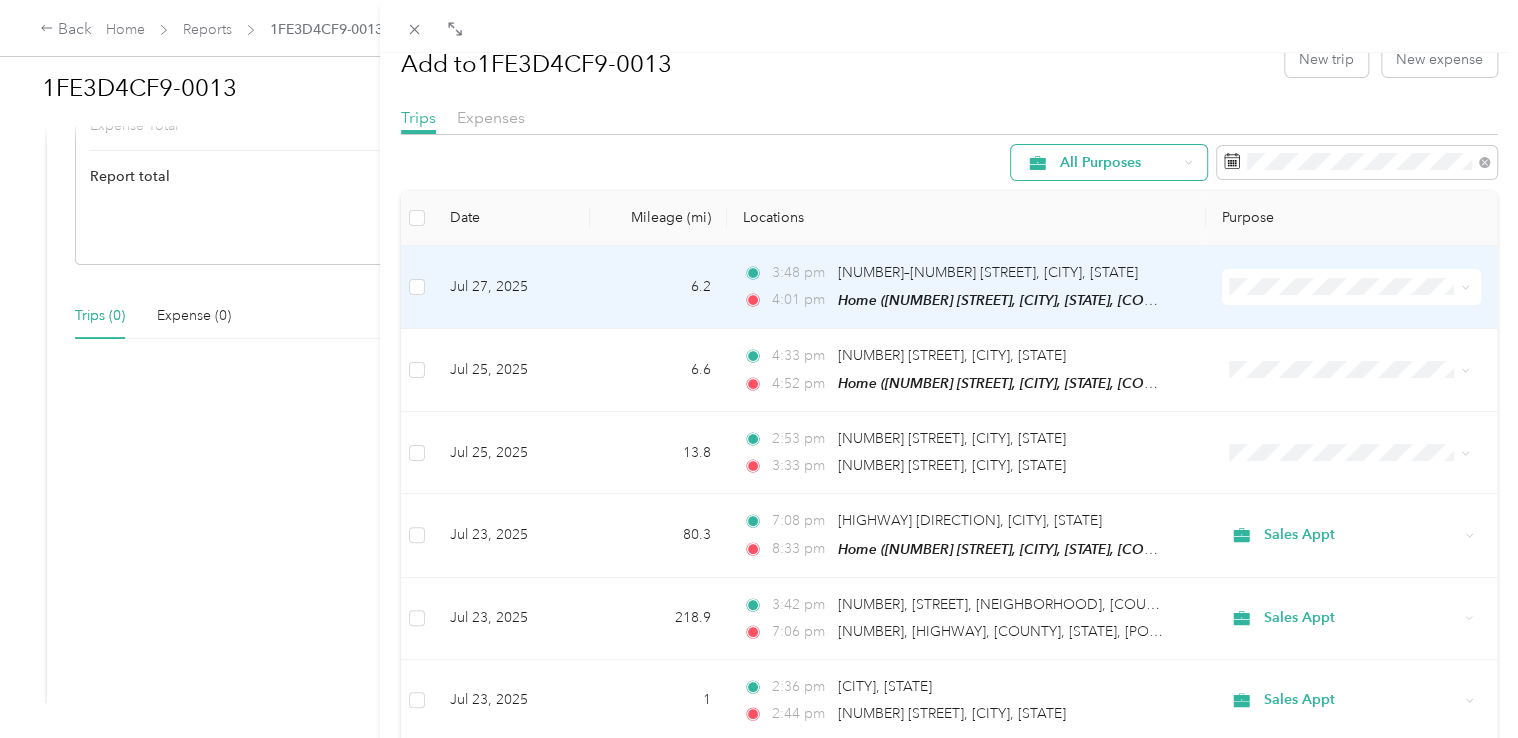 scroll, scrollTop: 0, scrollLeft: 0, axis: both 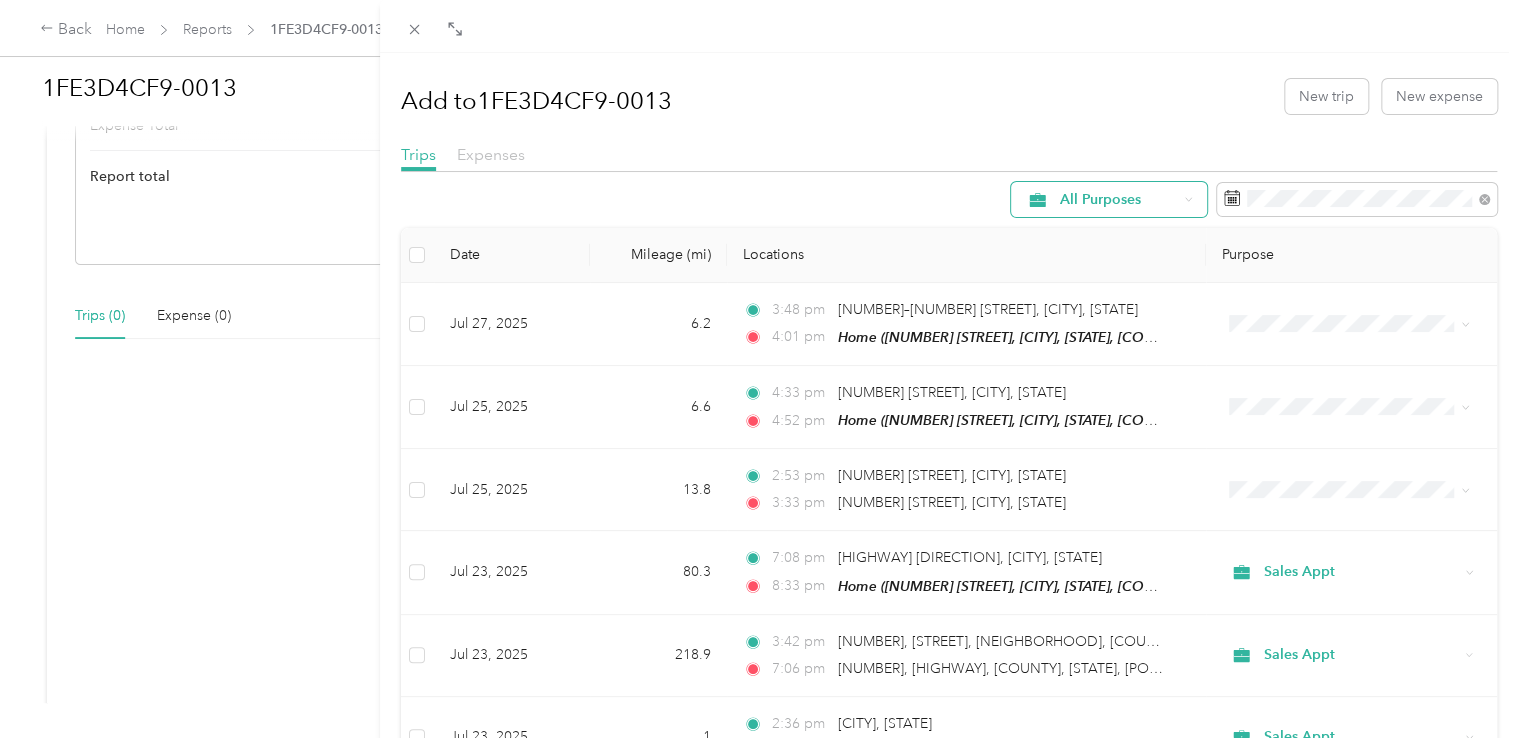 click on "Expenses" at bounding box center [491, 154] 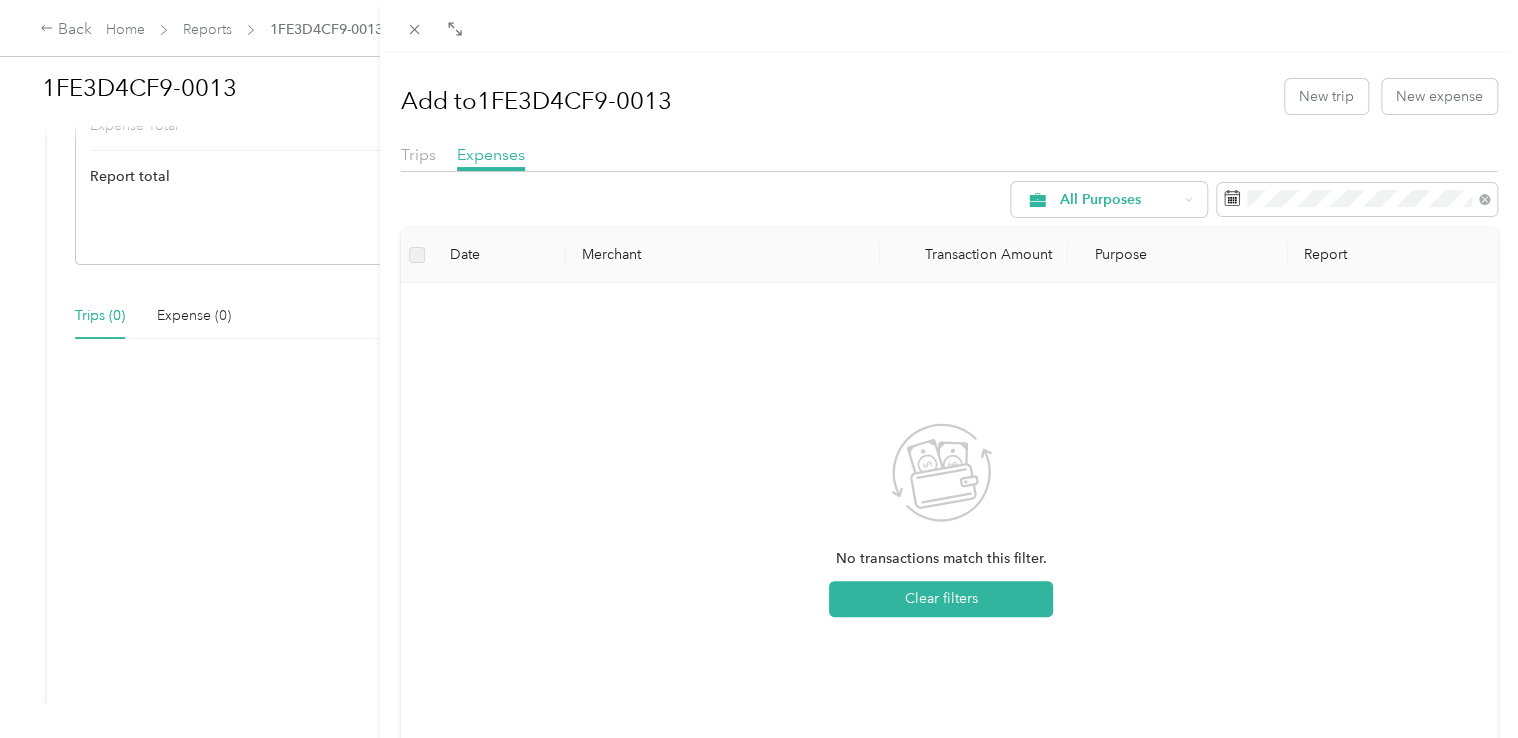 click on "Add to  [ID] New trip New expense Trips Expenses All Purposes Date Merchant Transaction Amount Purpose Report             No transactions match this filter. Clear filters" at bounding box center [759, 369] 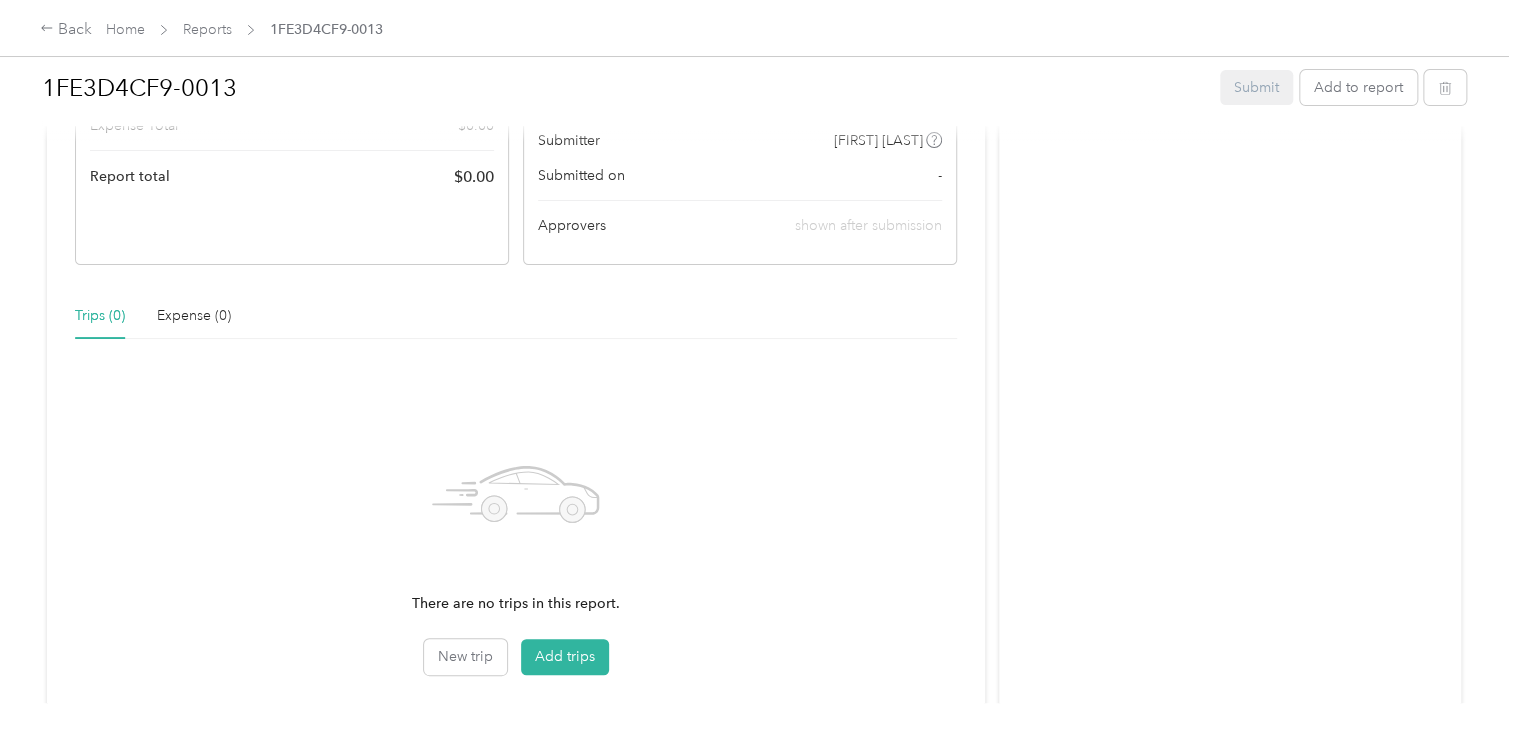 click at bounding box center [759, 369] 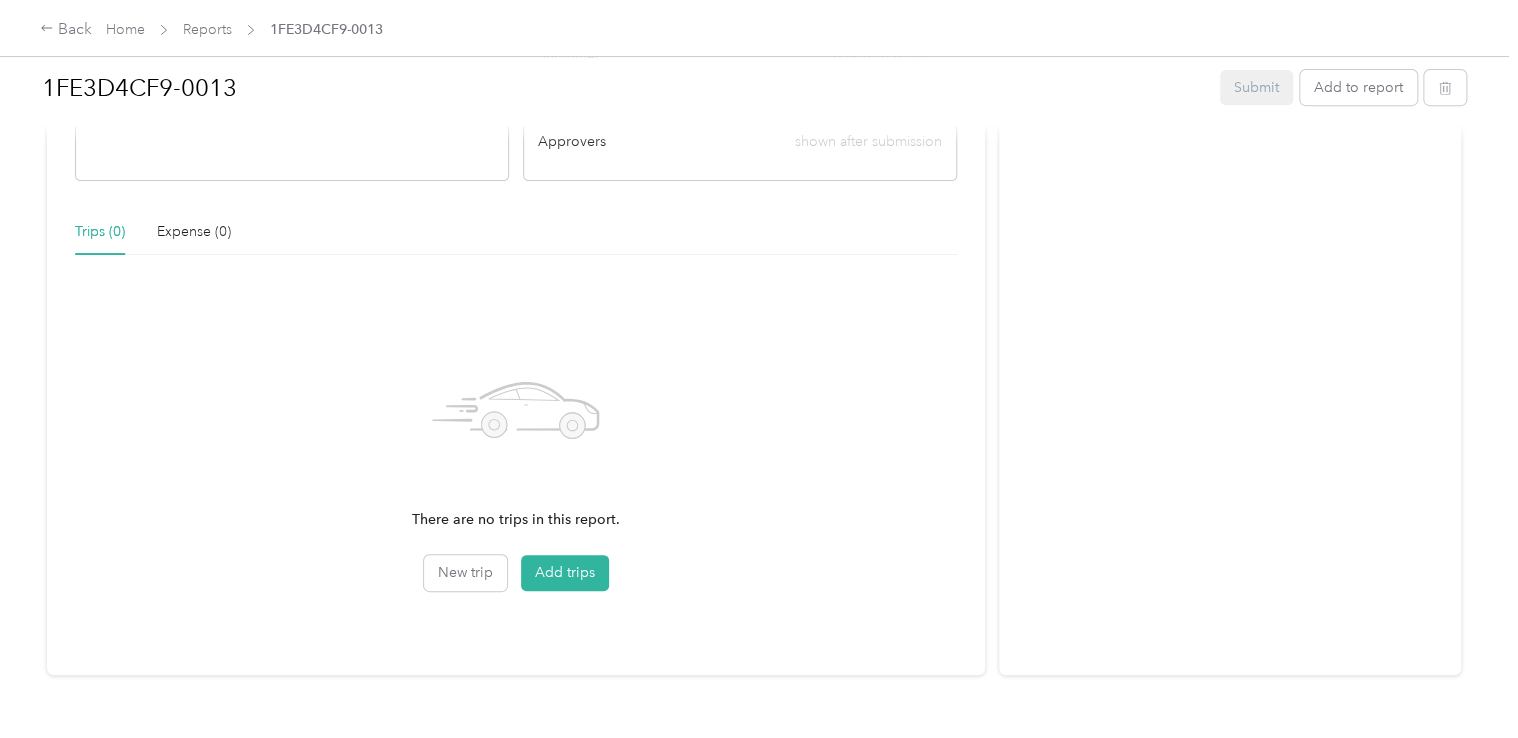 scroll, scrollTop: 440, scrollLeft: 0, axis: vertical 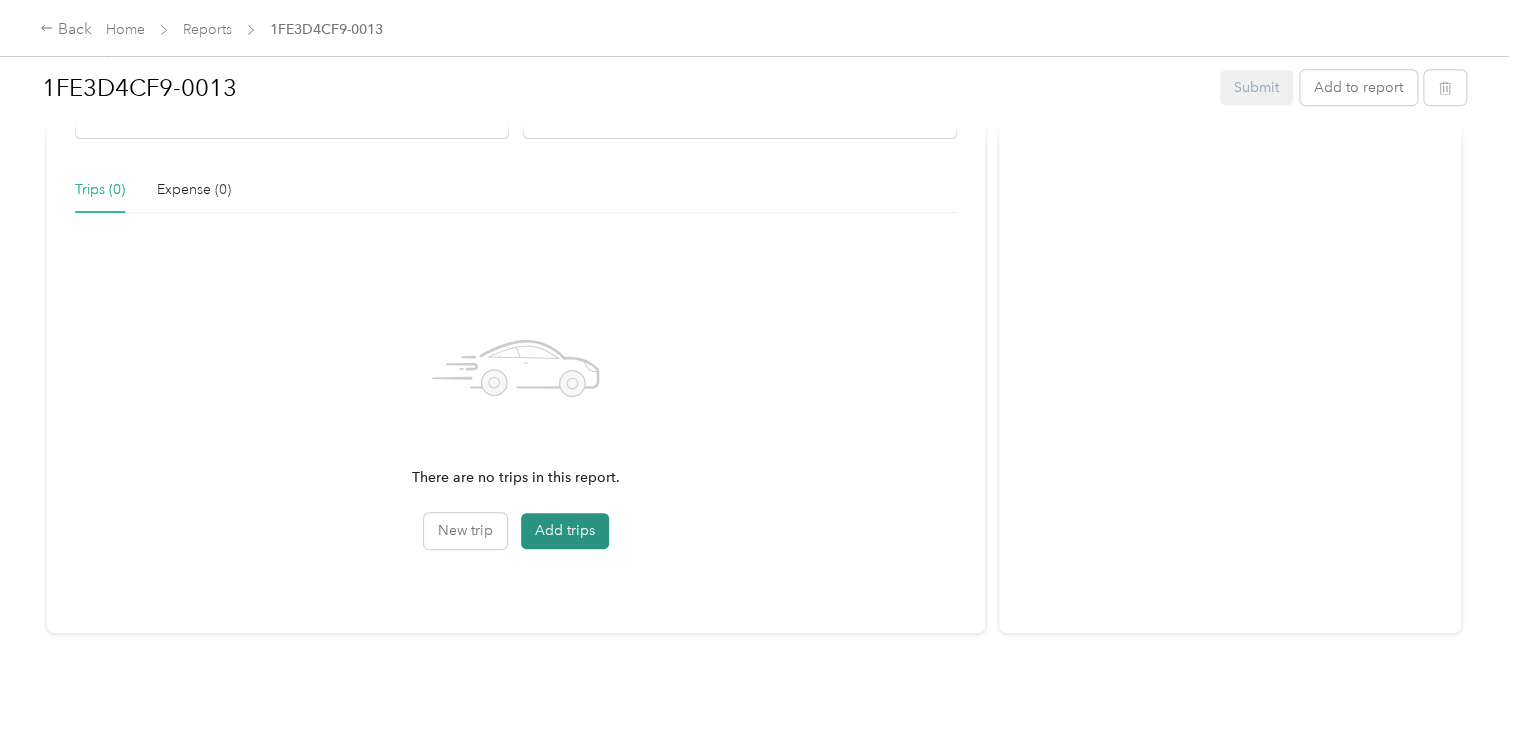 click on "Add trips" at bounding box center [565, 531] 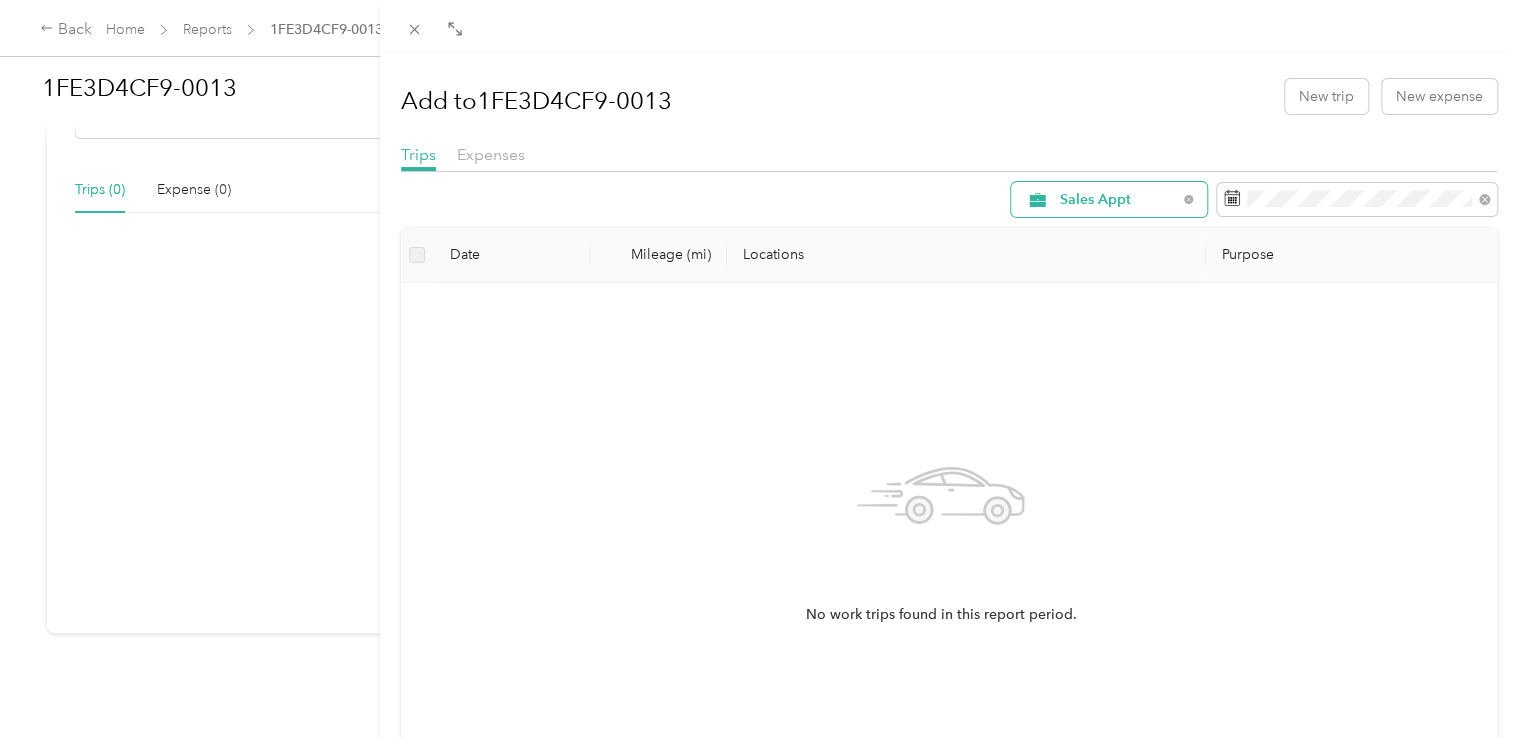click on "Sales Appt" at bounding box center (1118, 200) 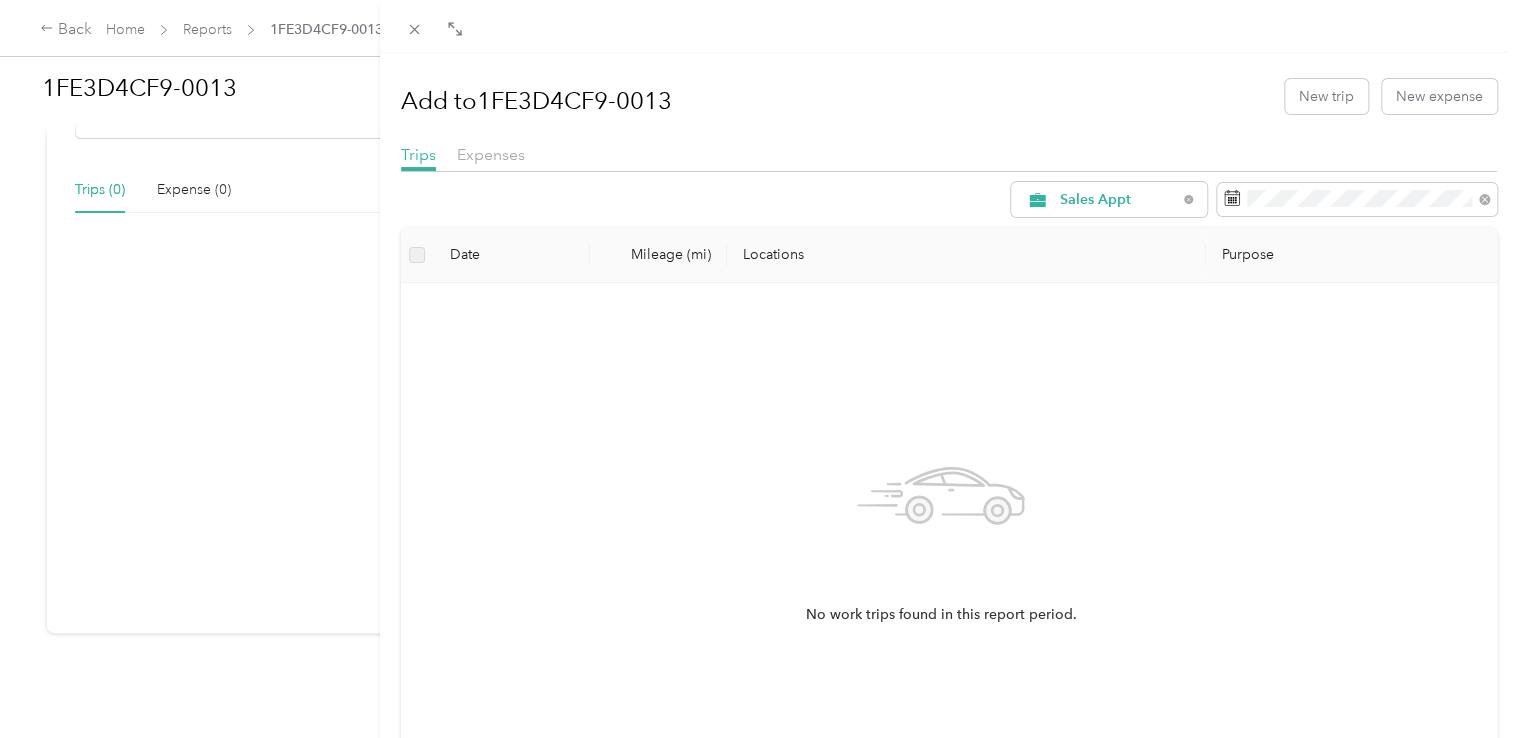click on "All Purposes" at bounding box center [1118, 236] 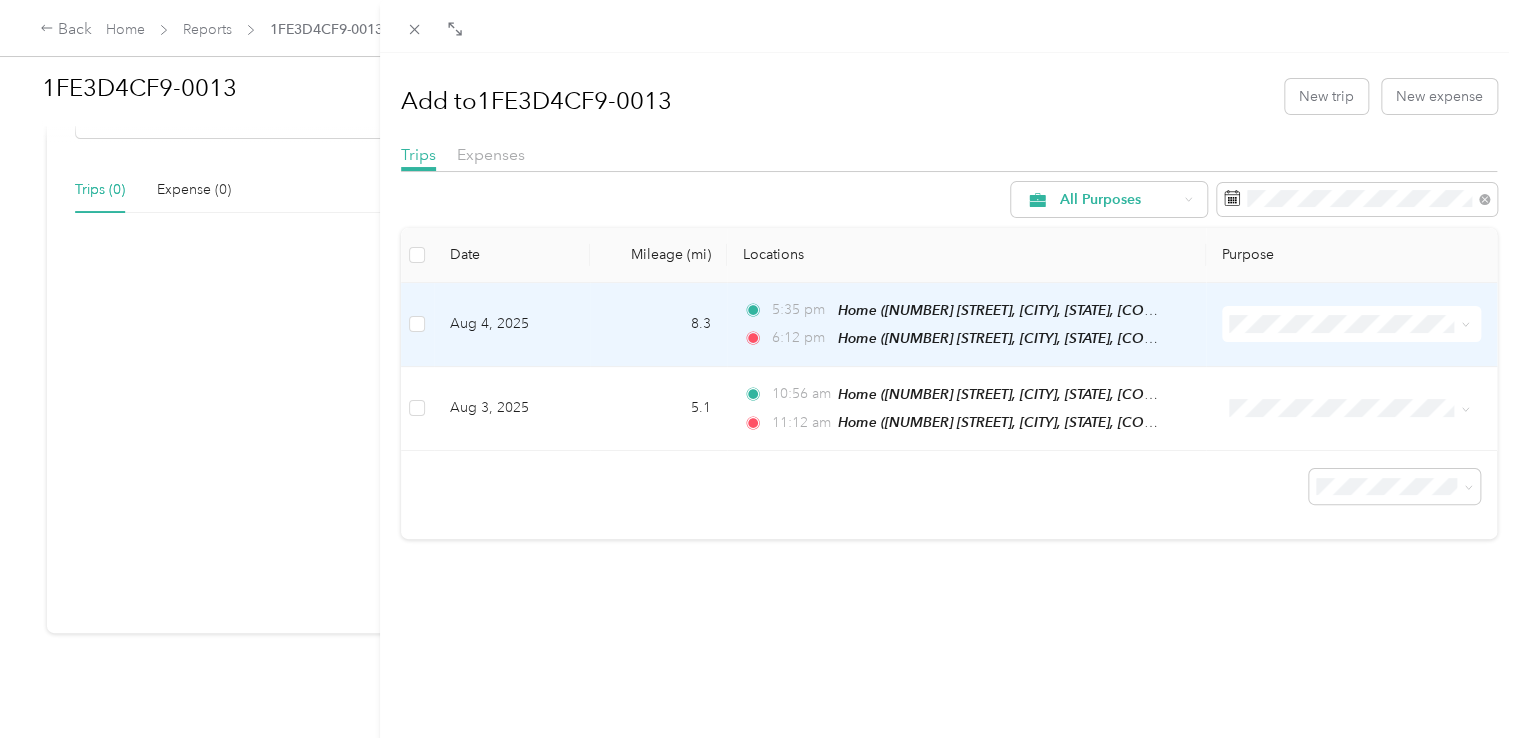 click on "Personal" at bounding box center (1356, 564) 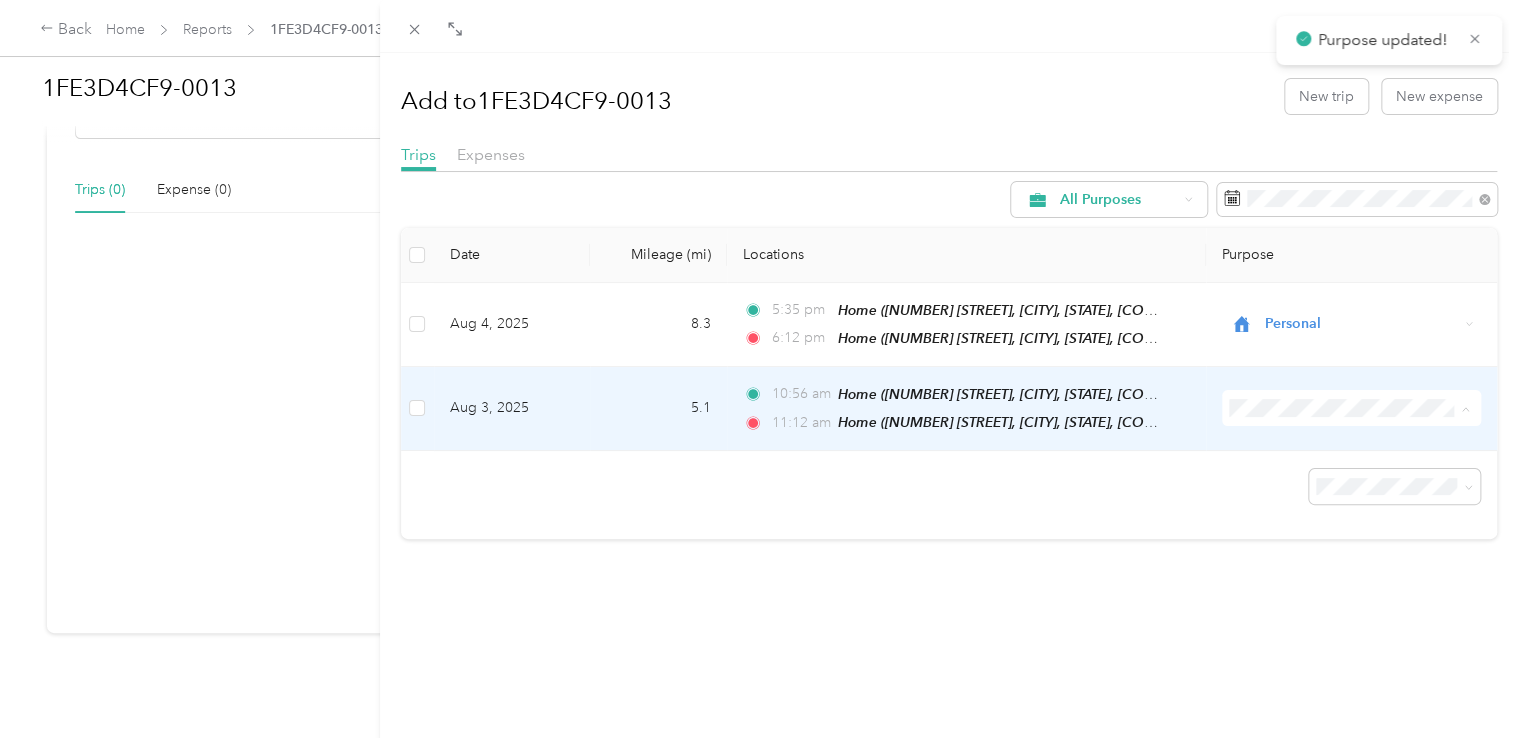 click on "Personal" at bounding box center [1356, 652] 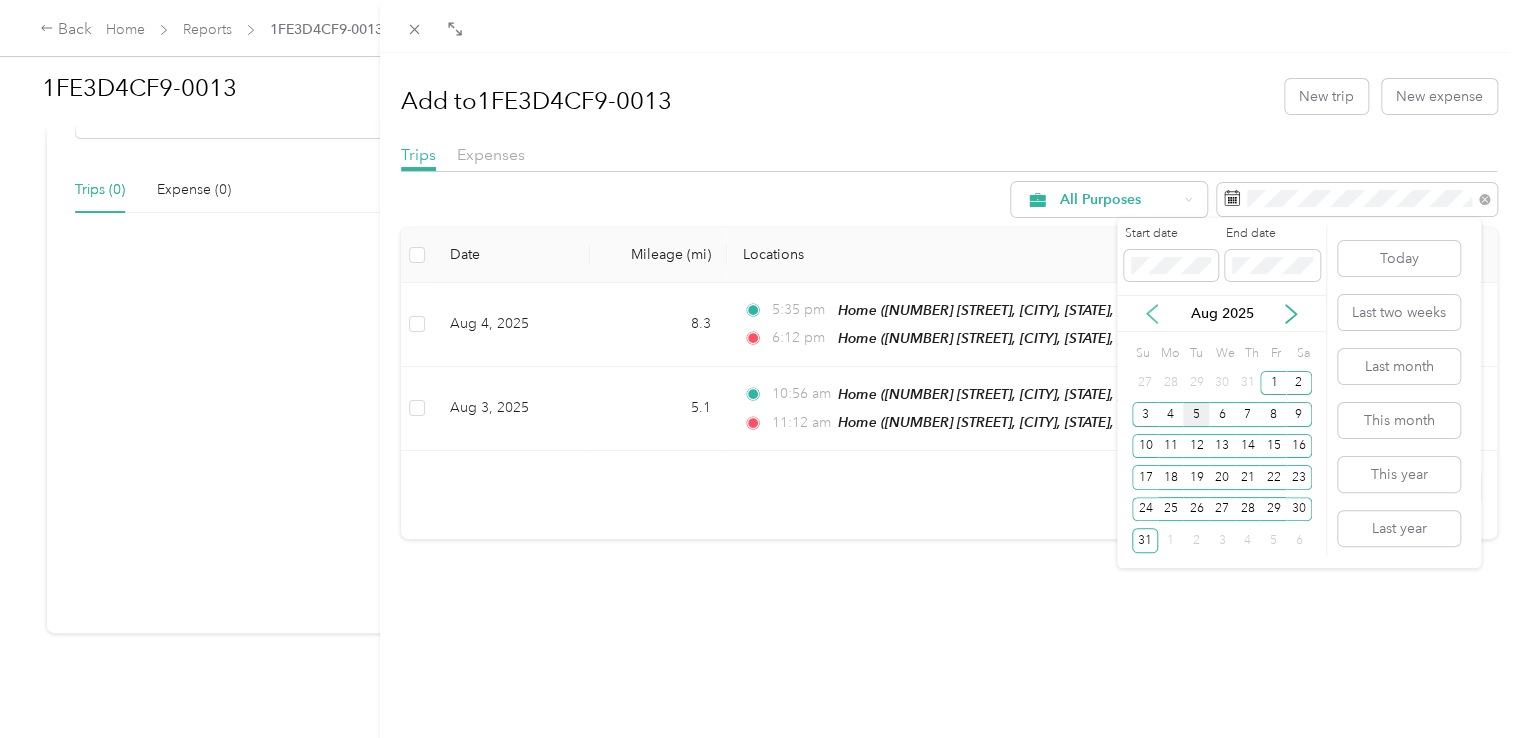 click 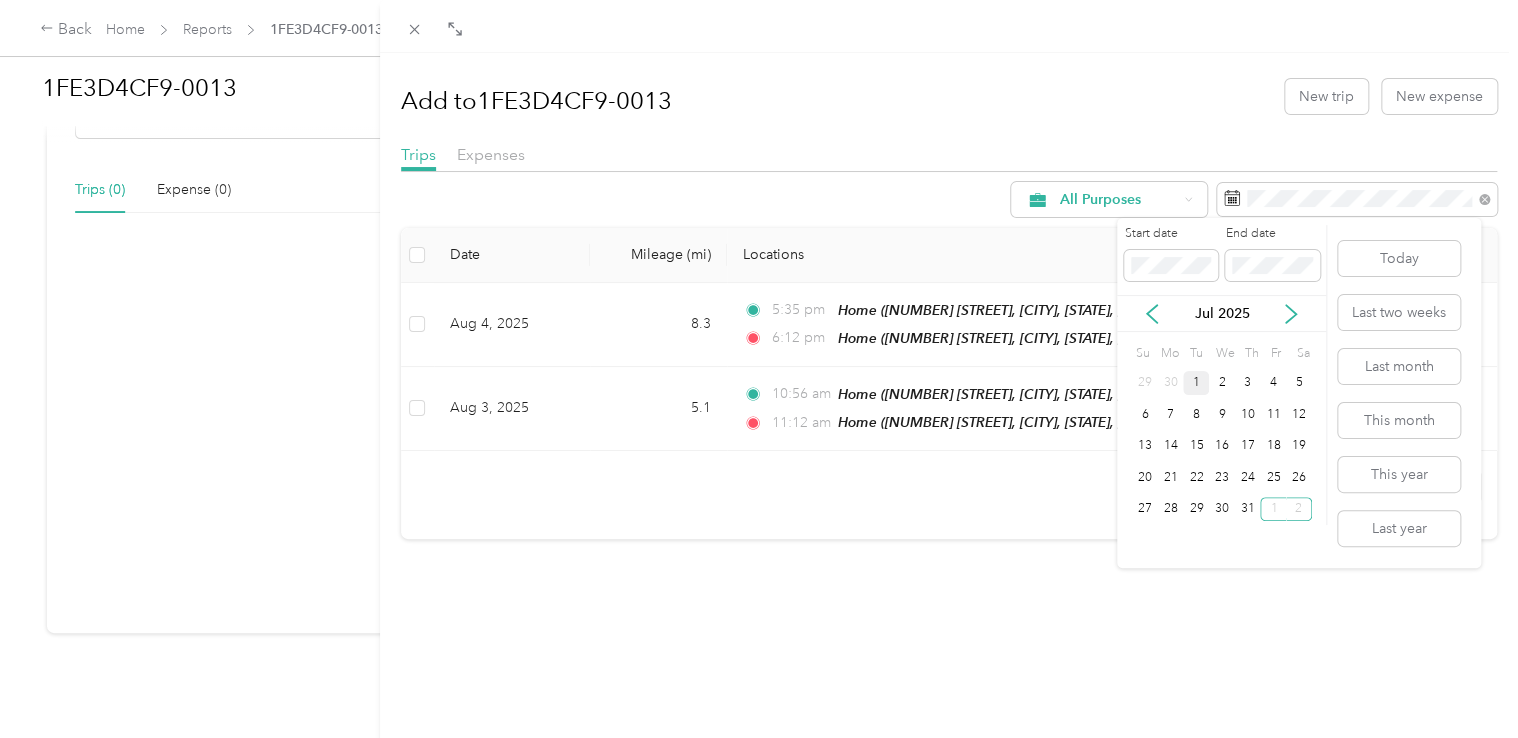 click on "1" at bounding box center [1196, 383] 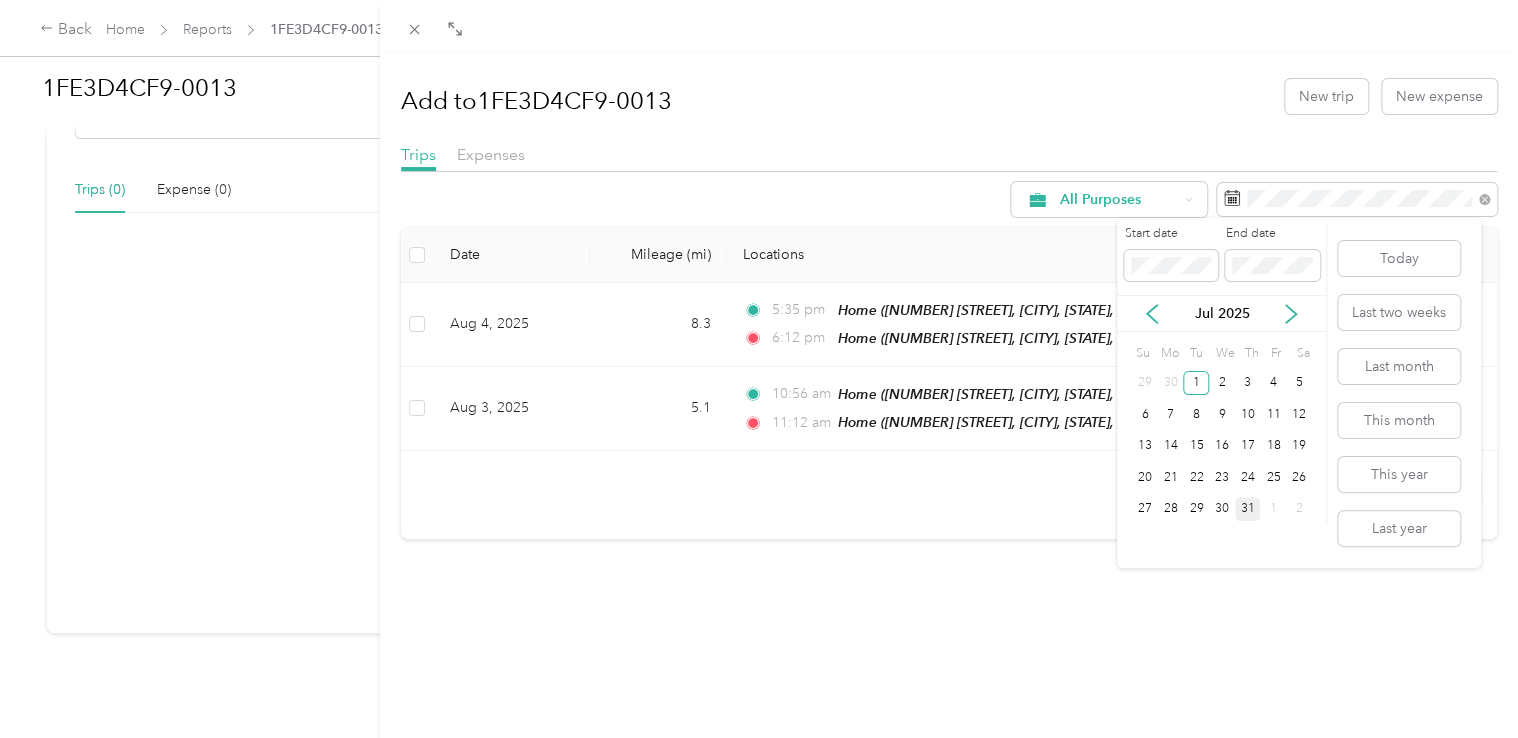 click on "31" at bounding box center [1248, 509] 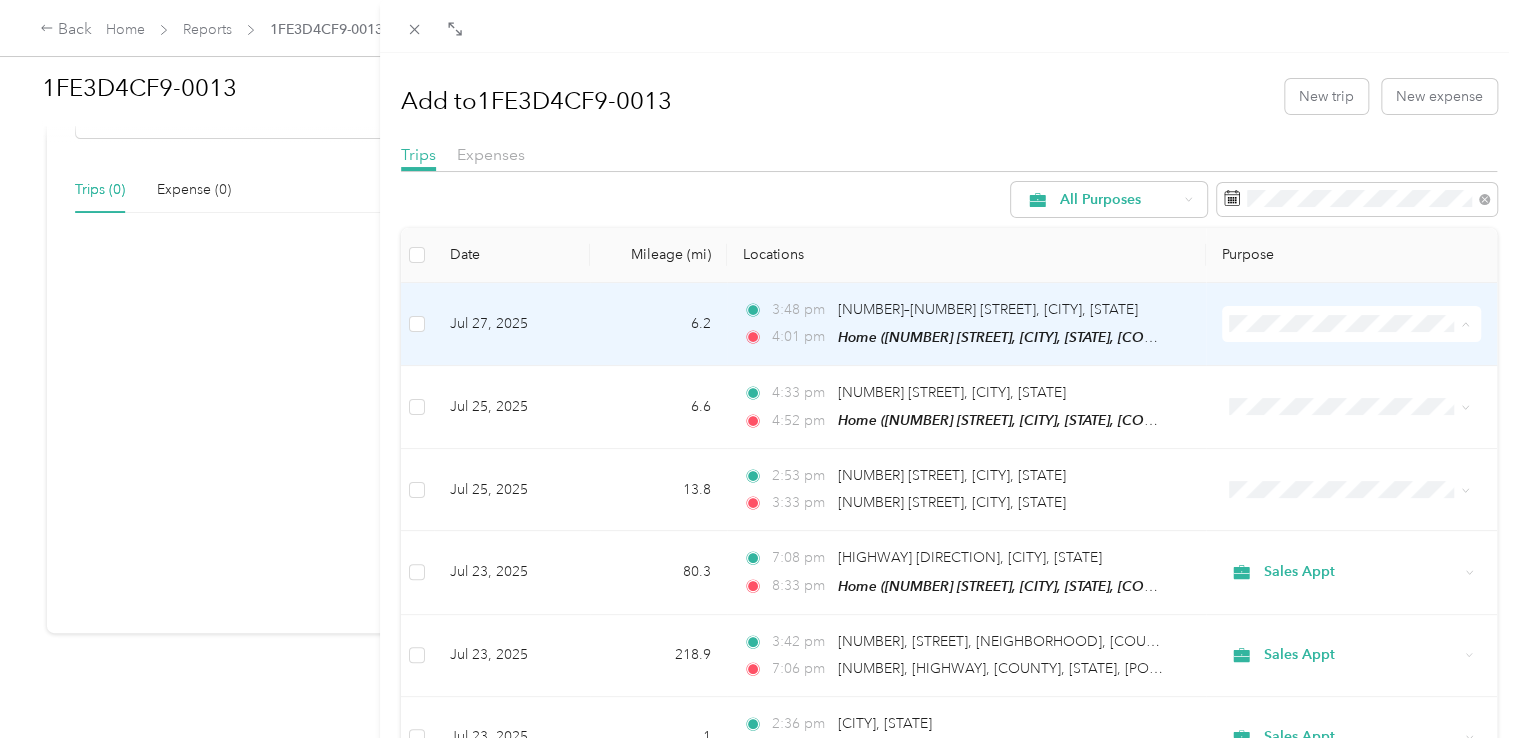 click on "Personal" at bounding box center [1356, 570] 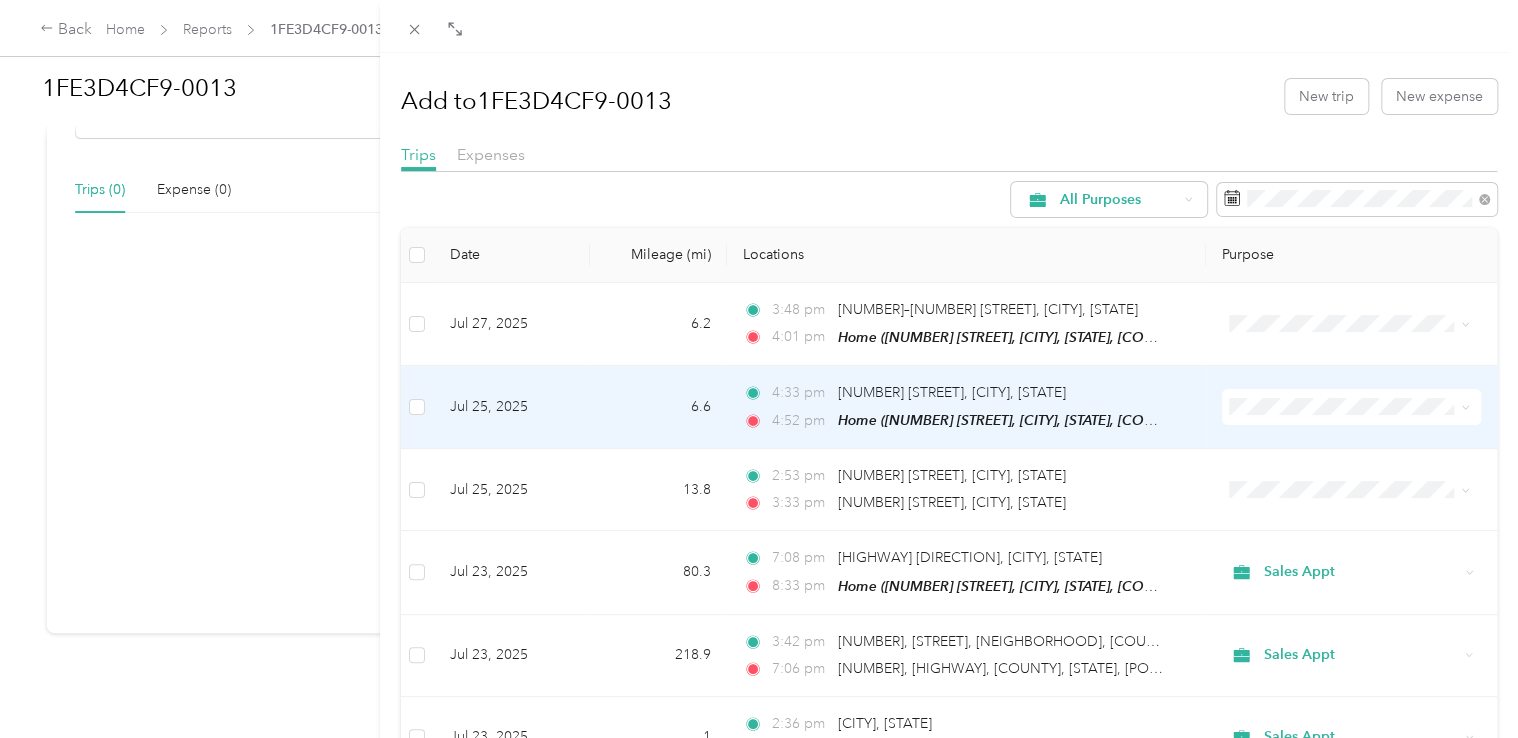click on "Personal" at bounding box center (1337, 648) 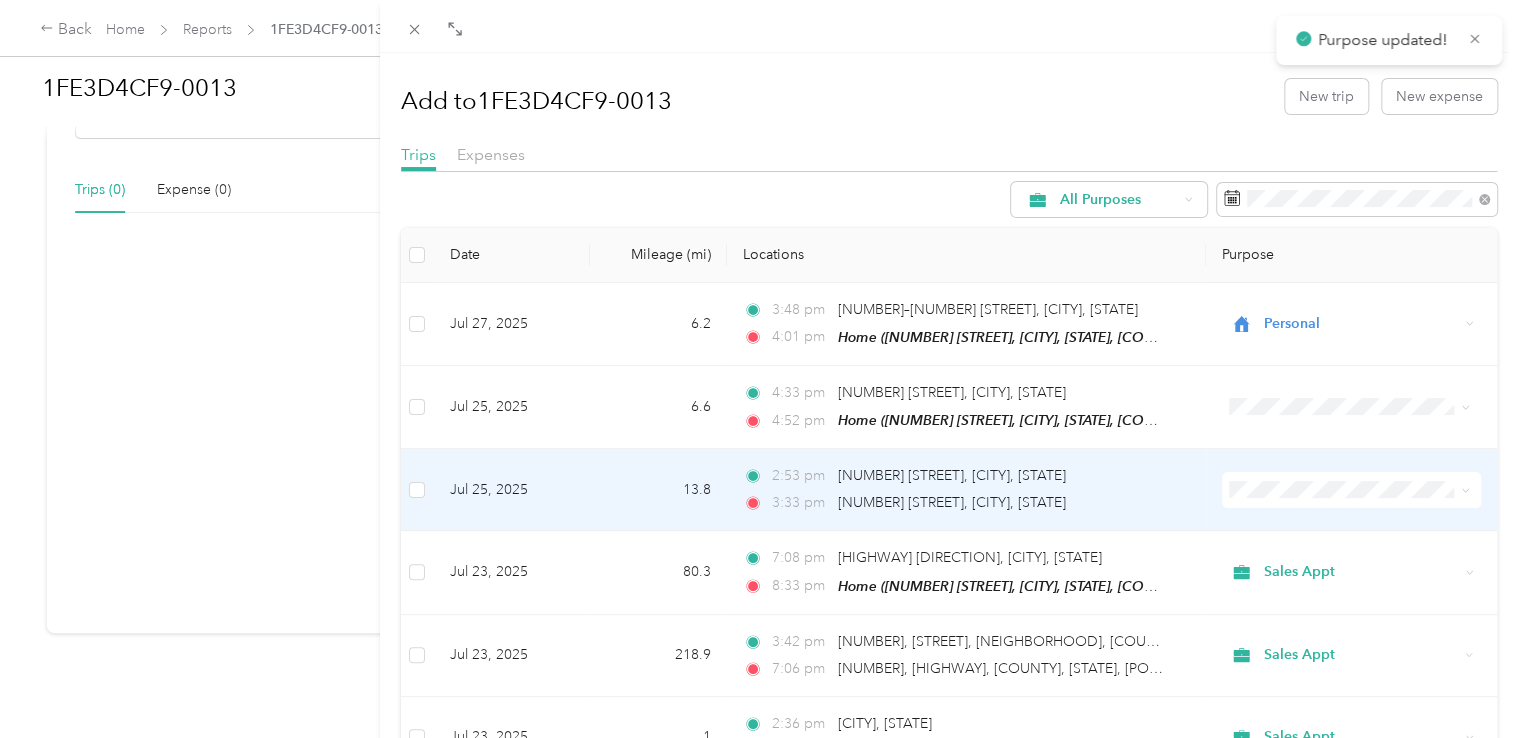 click on "Personal" at bounding box center (1356, 446) 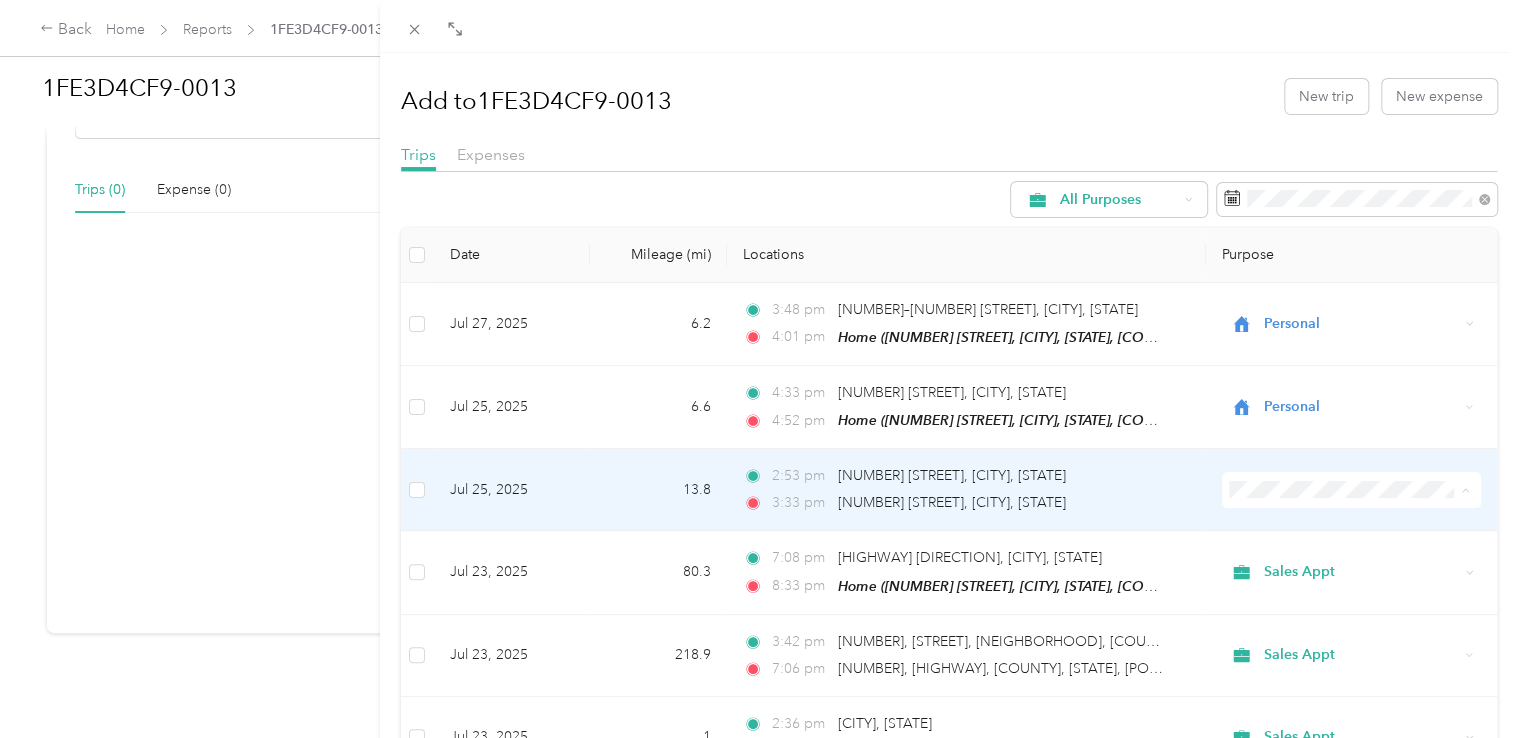 click on "Personal" at bounding box center [1356, 449] 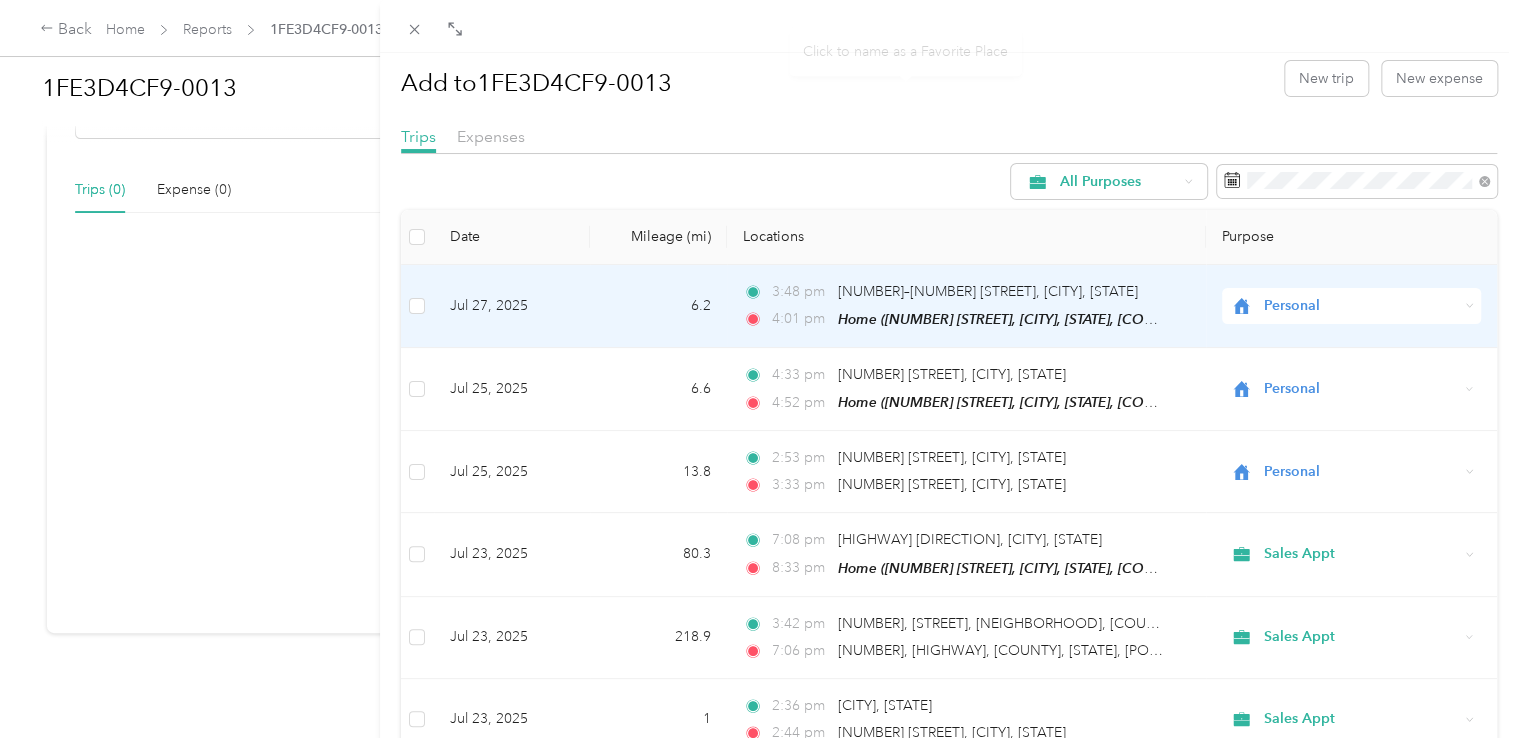 scroll, scrollTop: 0, scrollLeft: 0, axis: both 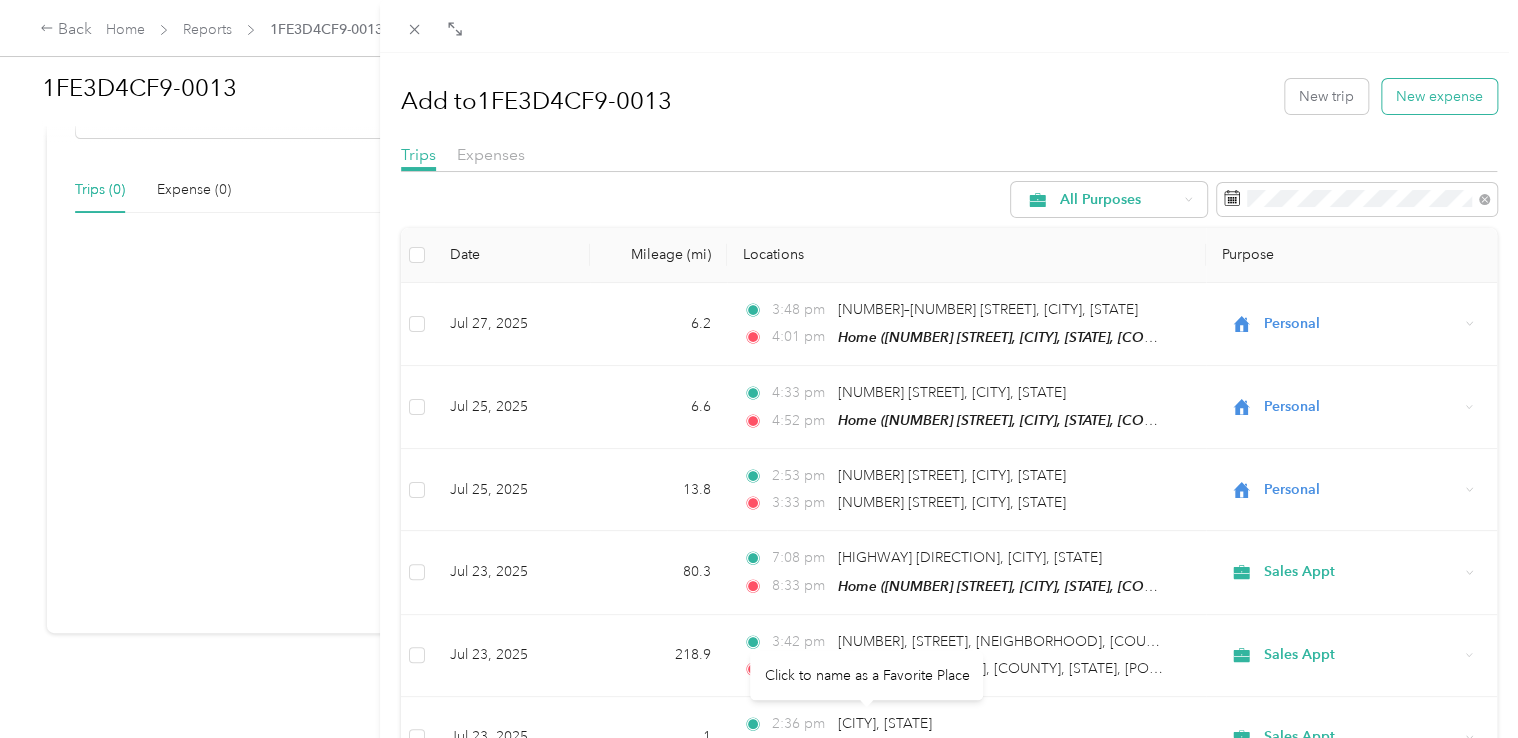 click on "New expense" at bounding box center (1439, 96) 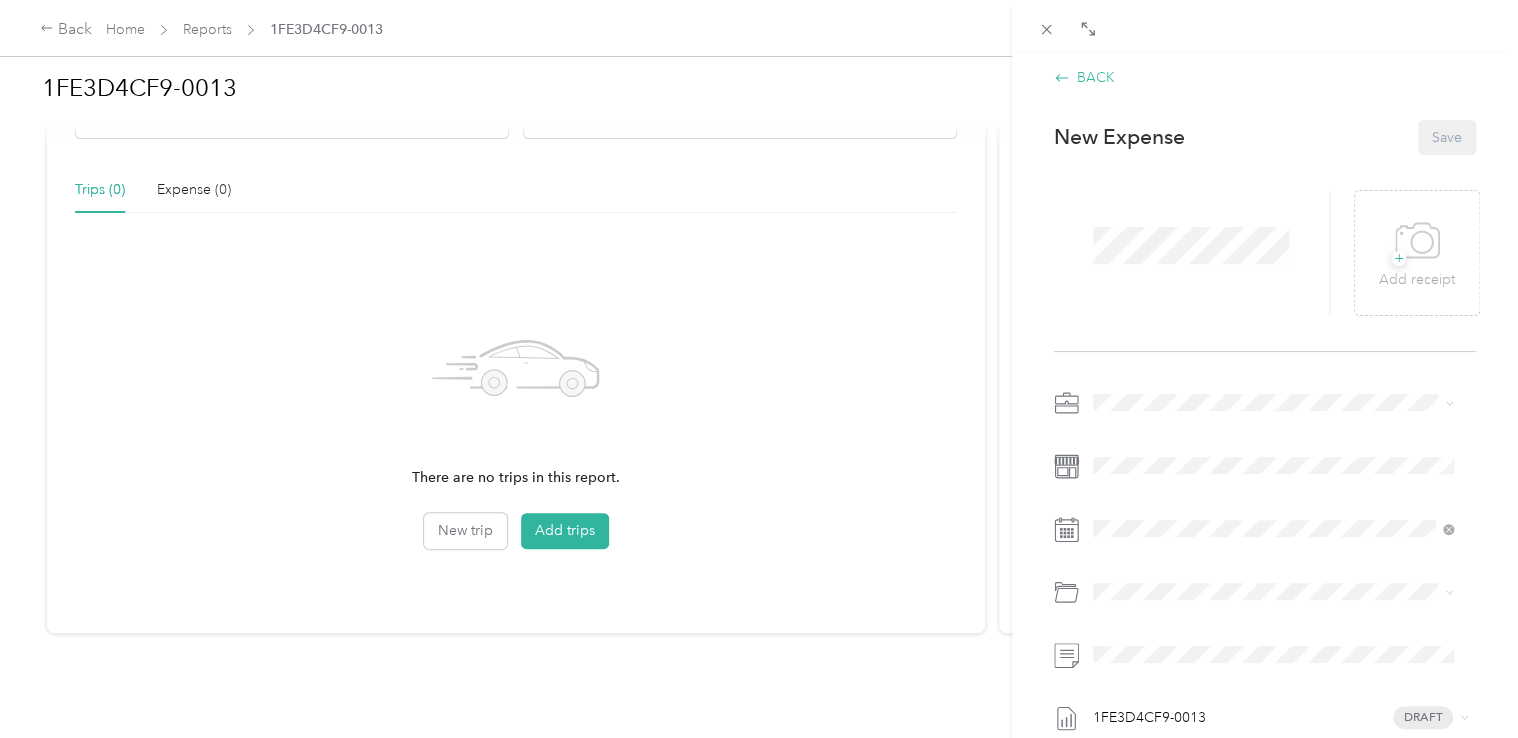 click 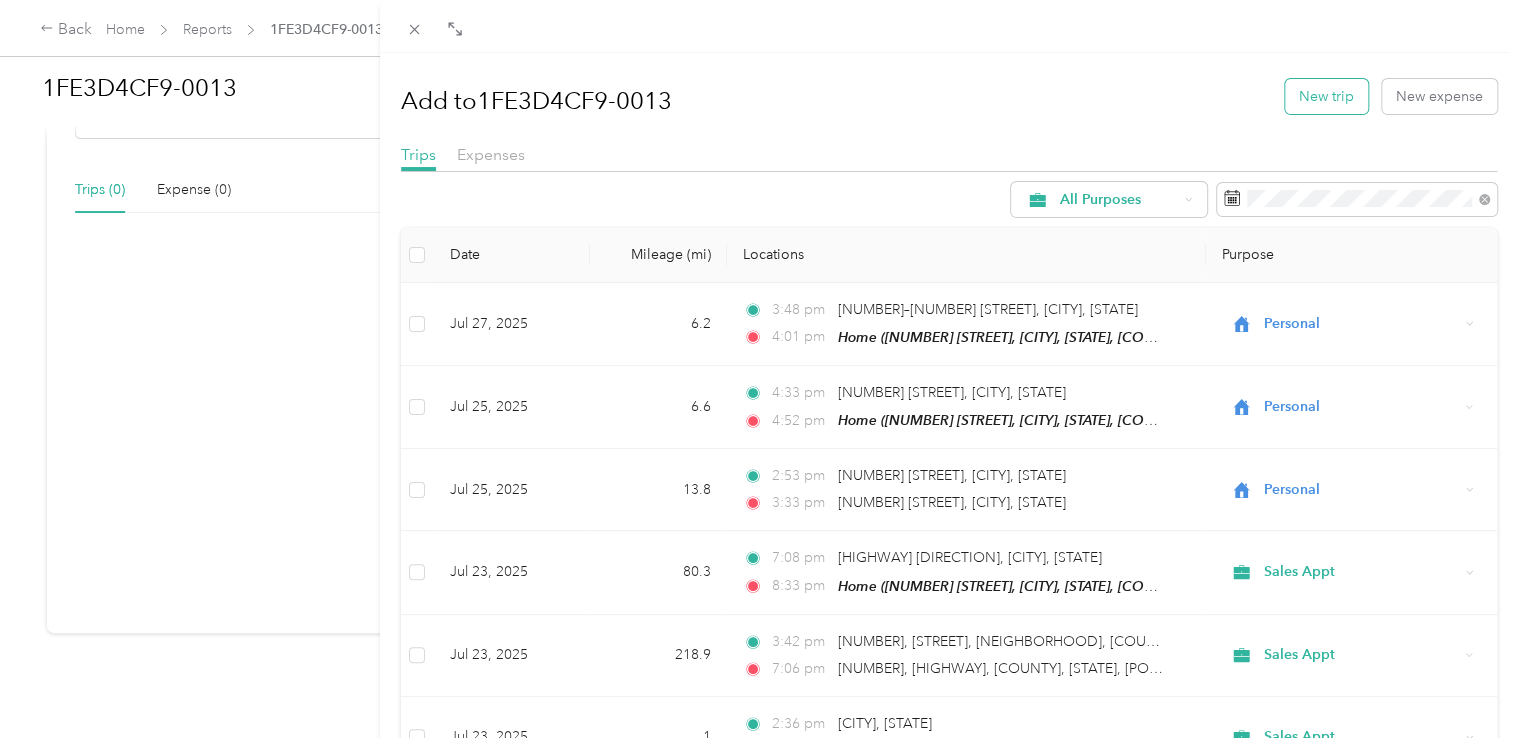 click on "New trip" at bounding box center (1326, 96) 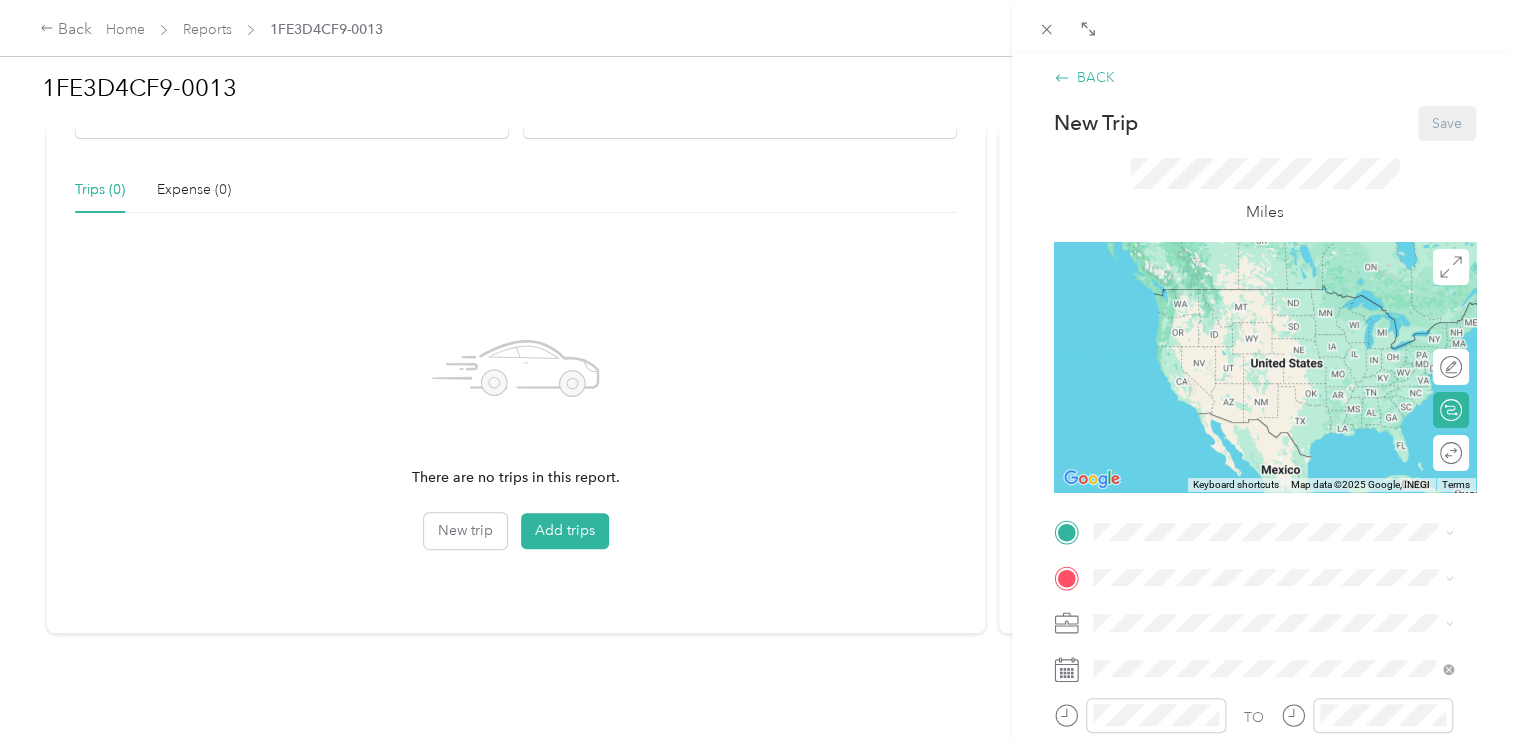 click on "BACK" at bounding box center (1084, 77) 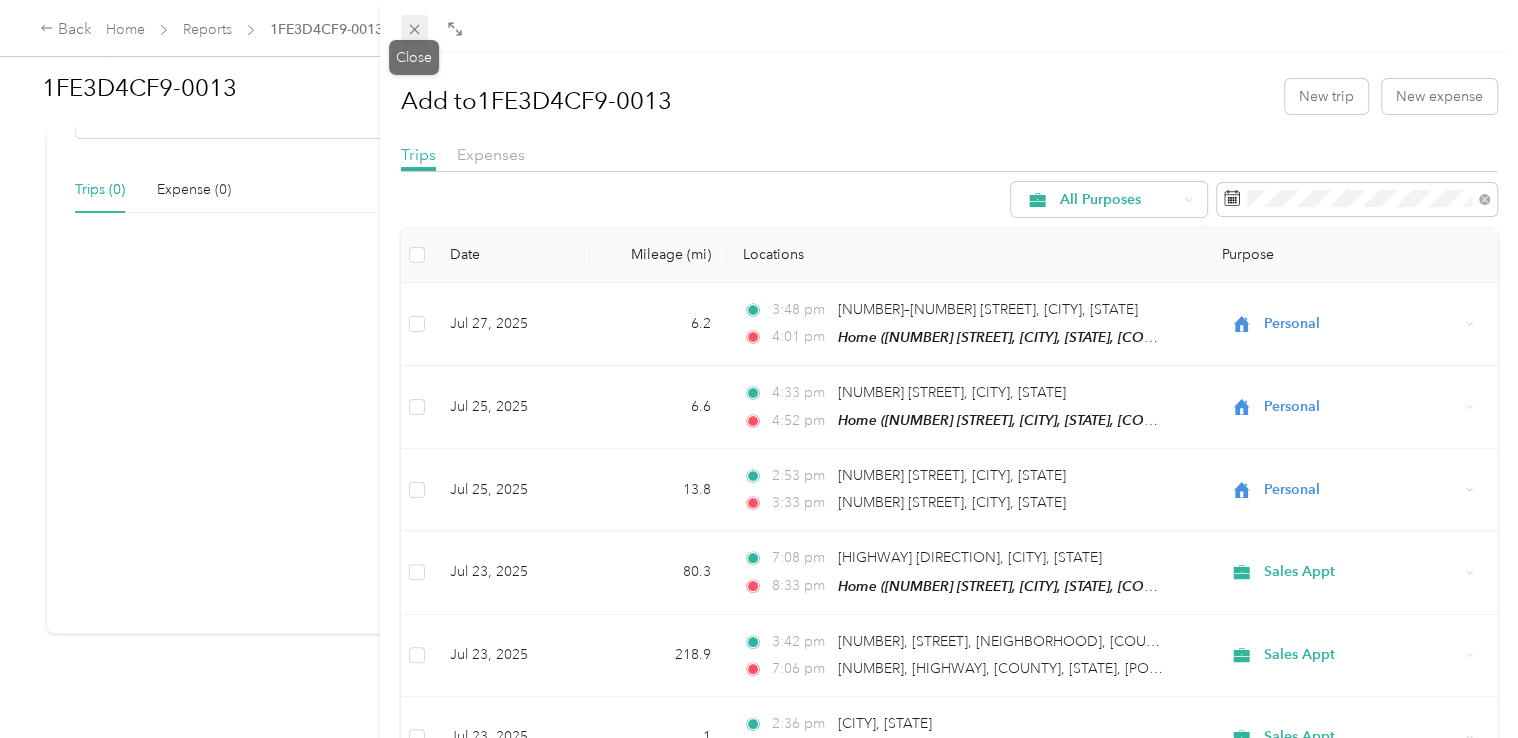 click 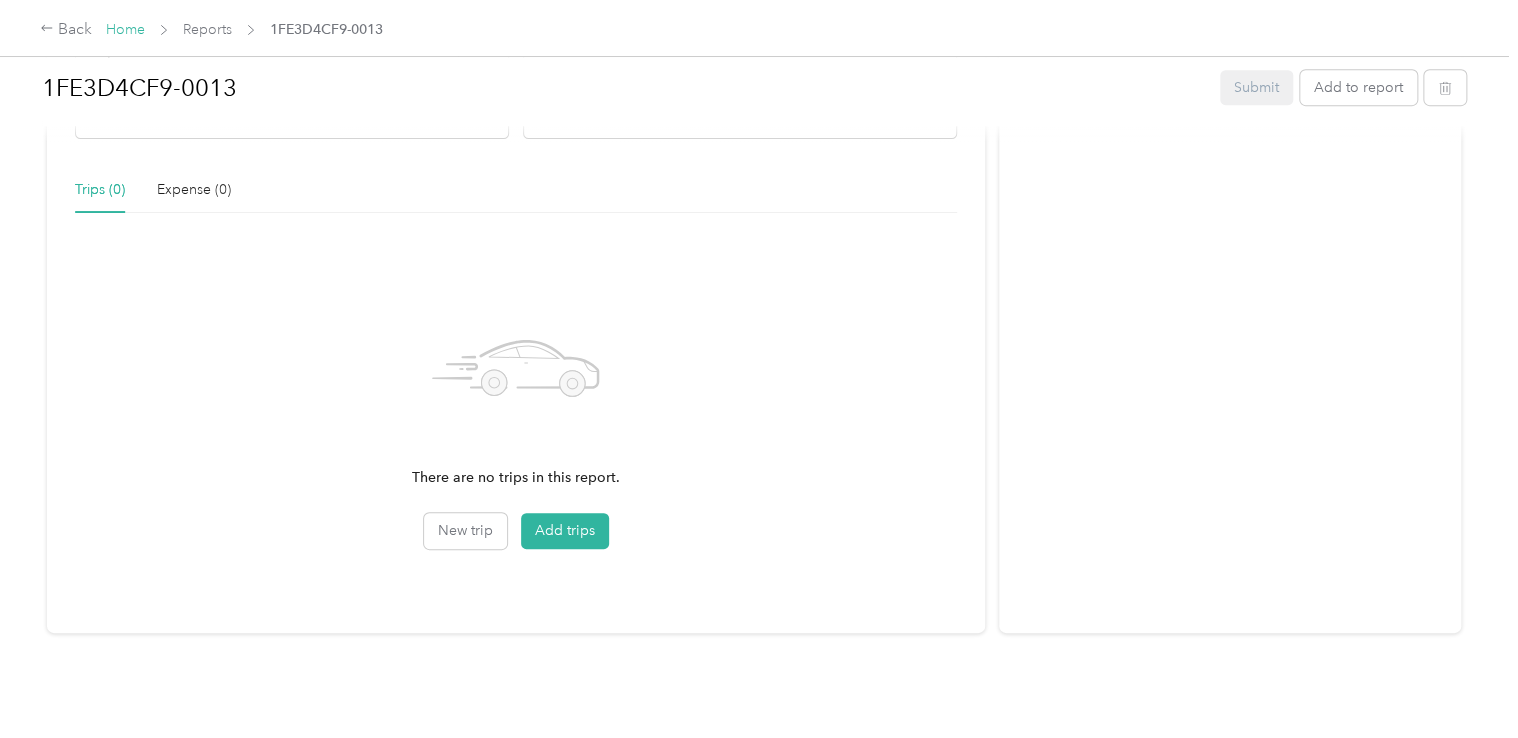 click on "Home" at bounding box center [125, 29] 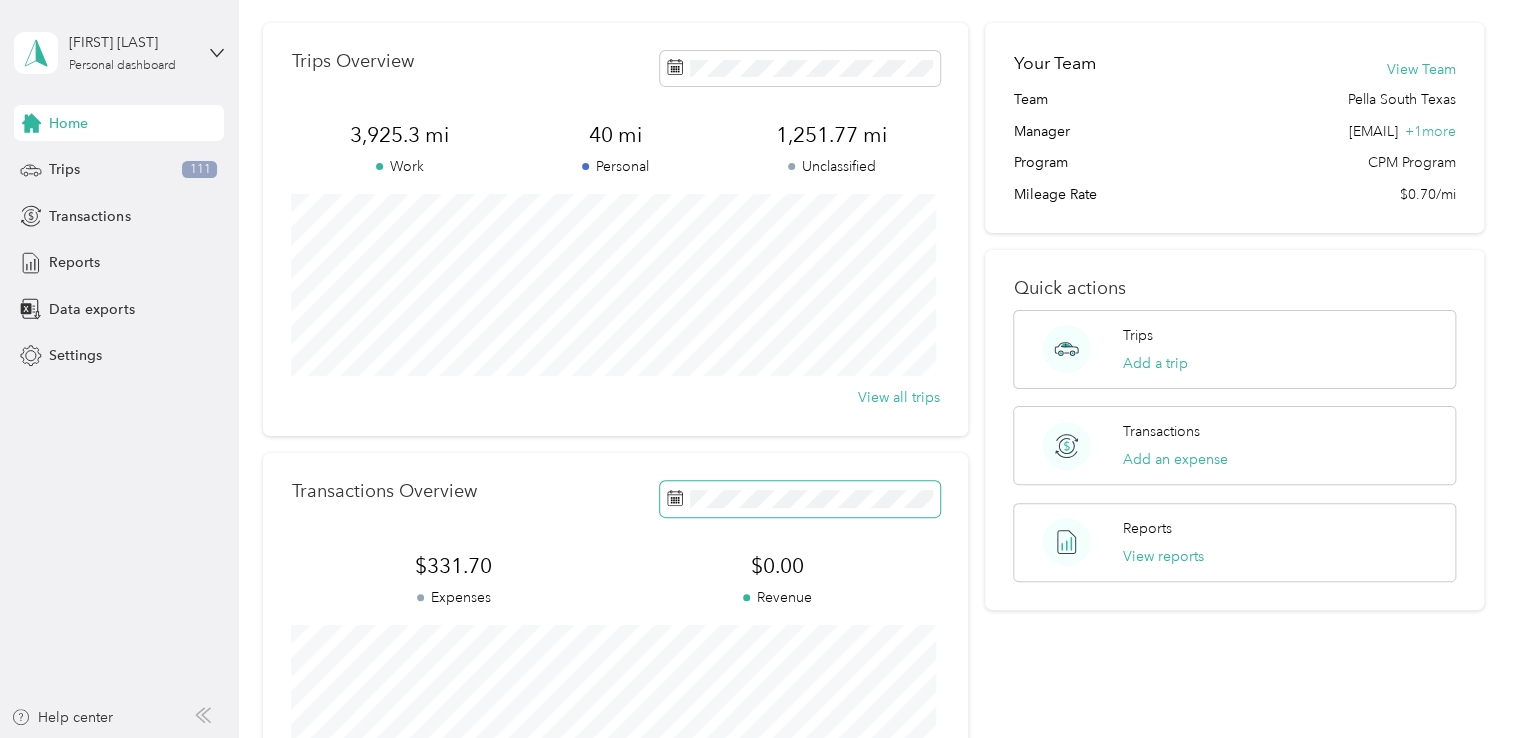 scroll, scrollTop: 100, scrollLeft: 0, axis: vertical 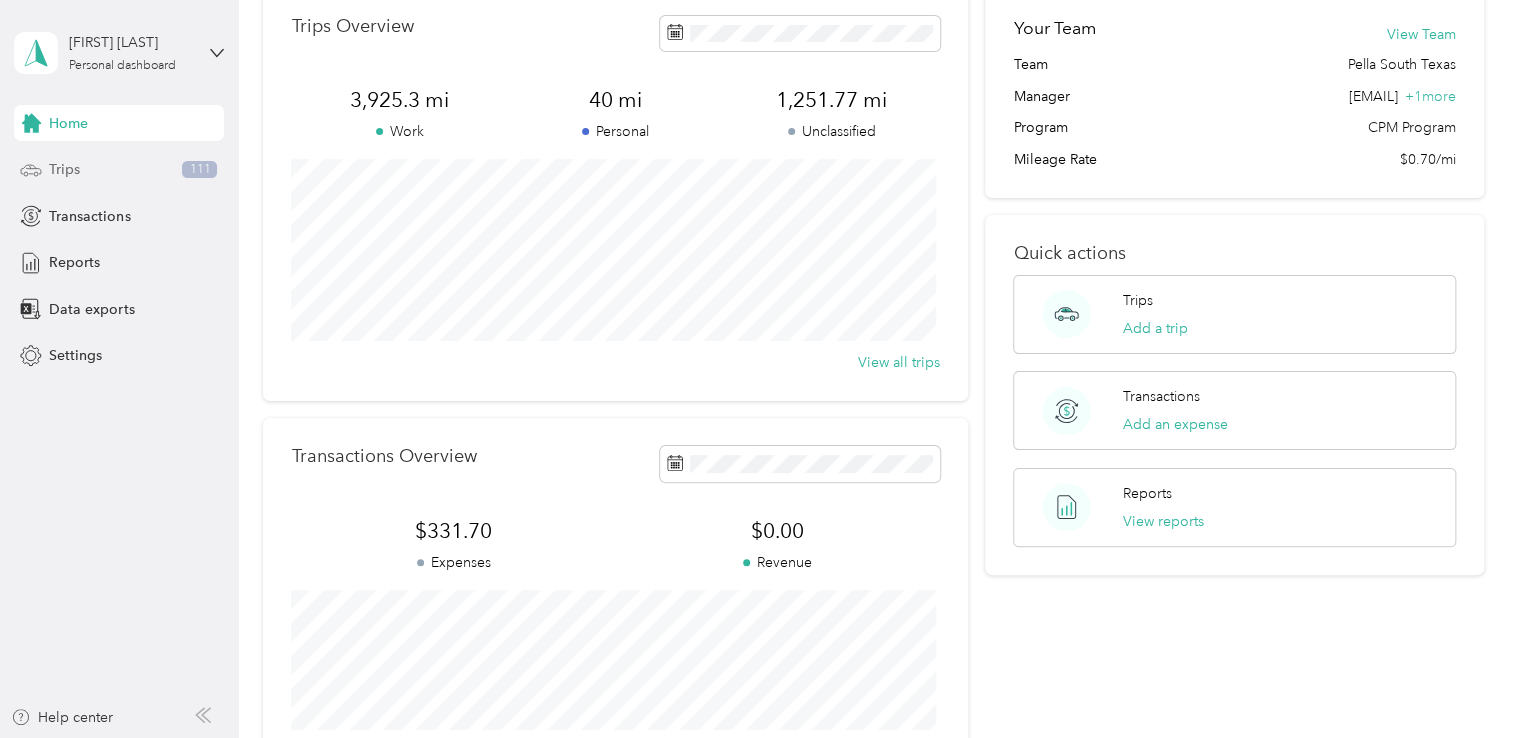 click on "Trips" at bounding box center [64, 169] 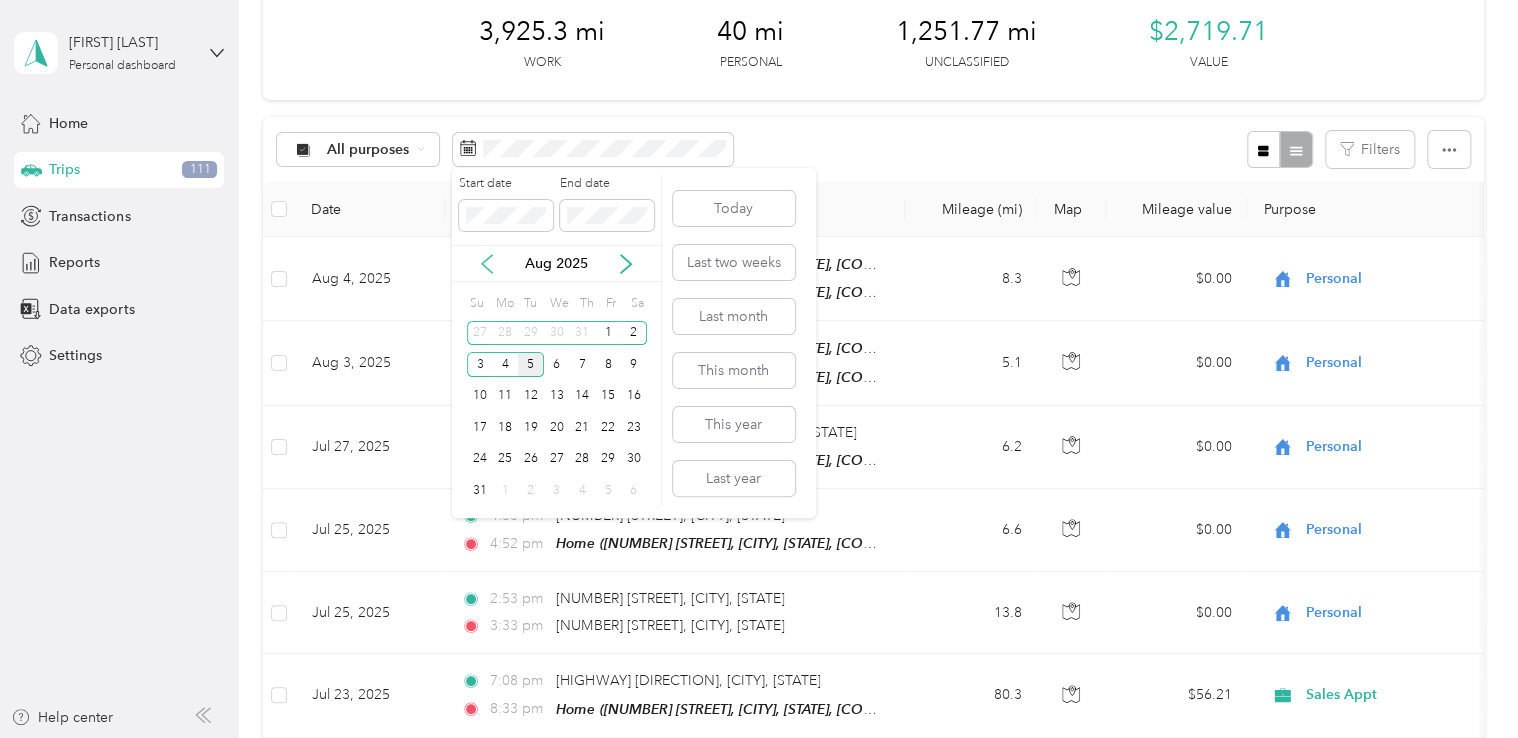 click 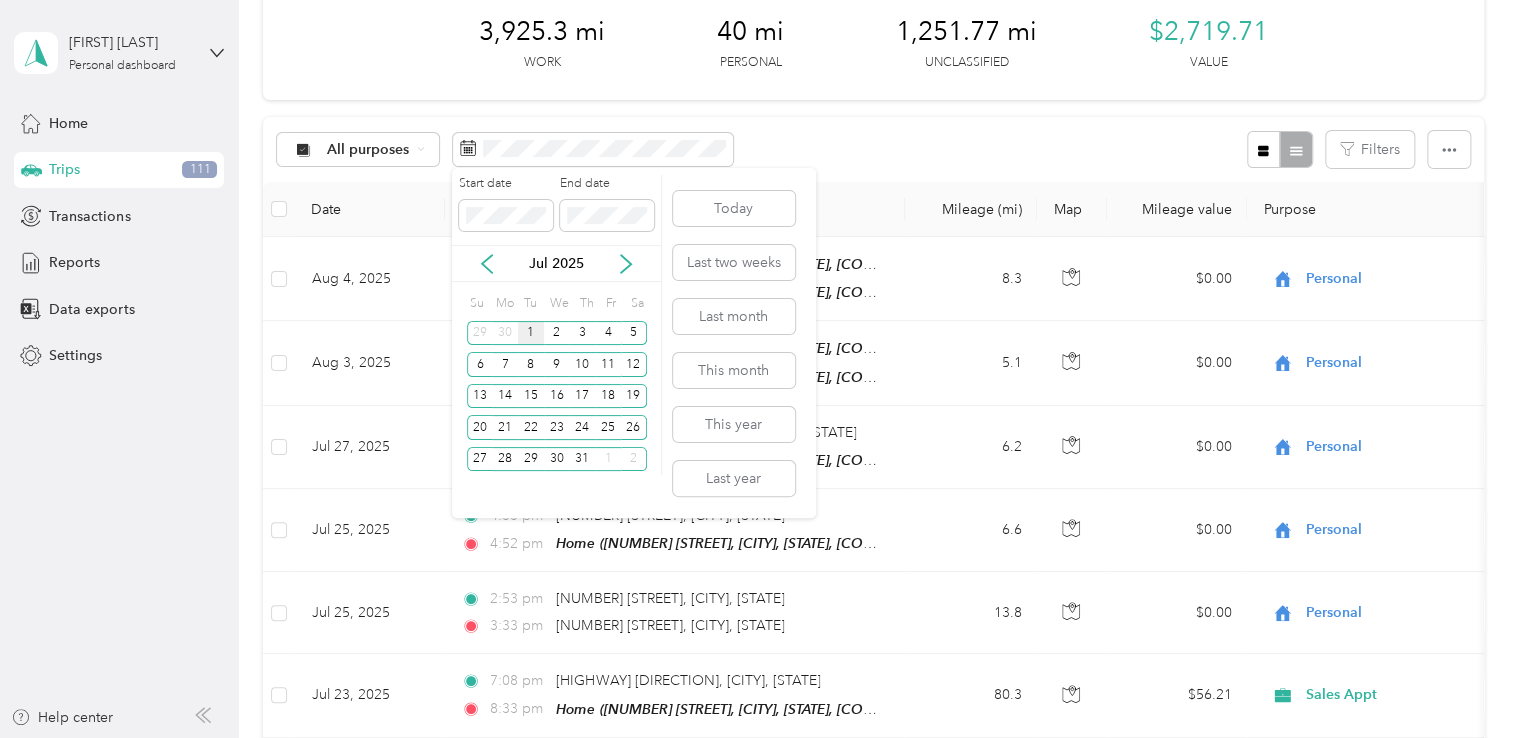 click on "1" at bounding box center [531, 333] 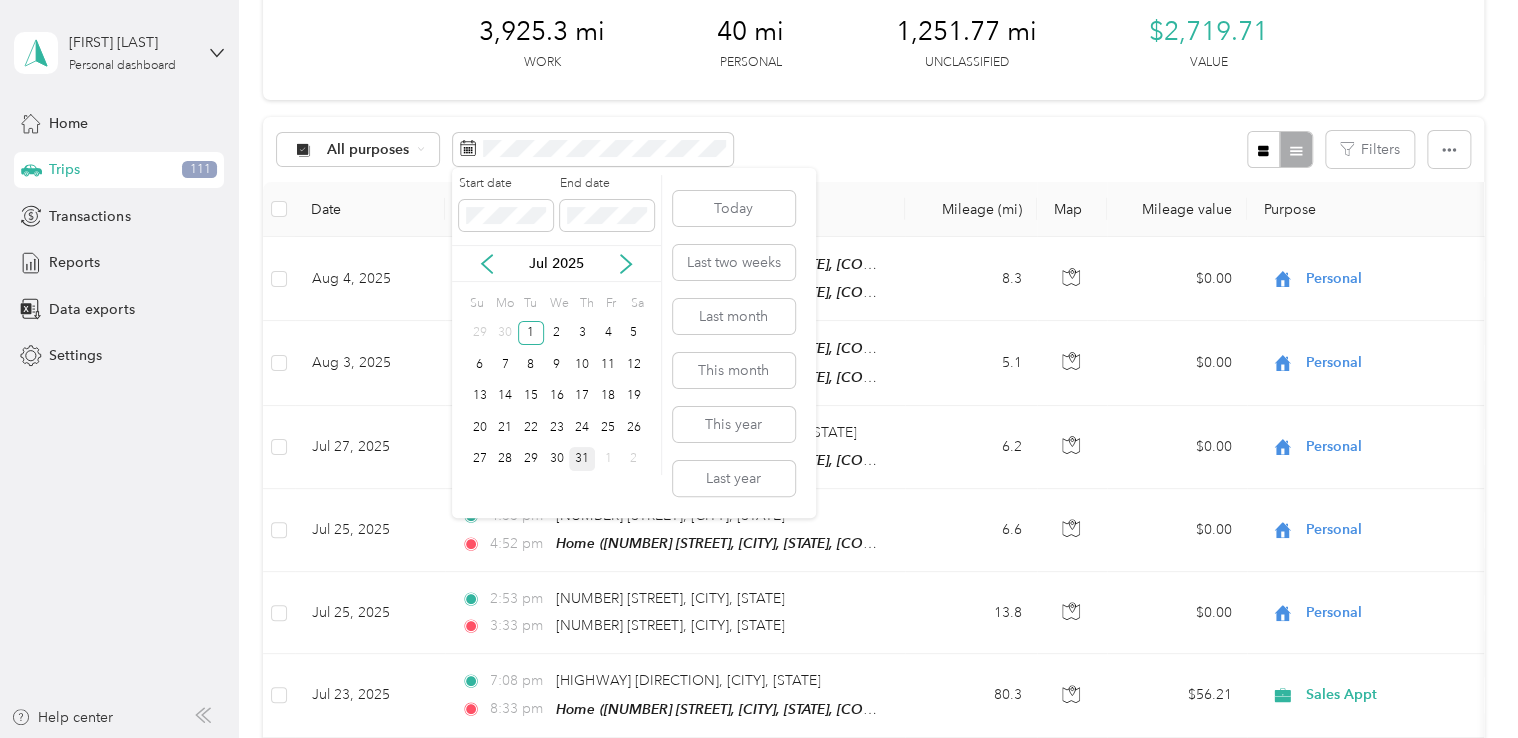 click on "31" at bounding box center (582, 459) 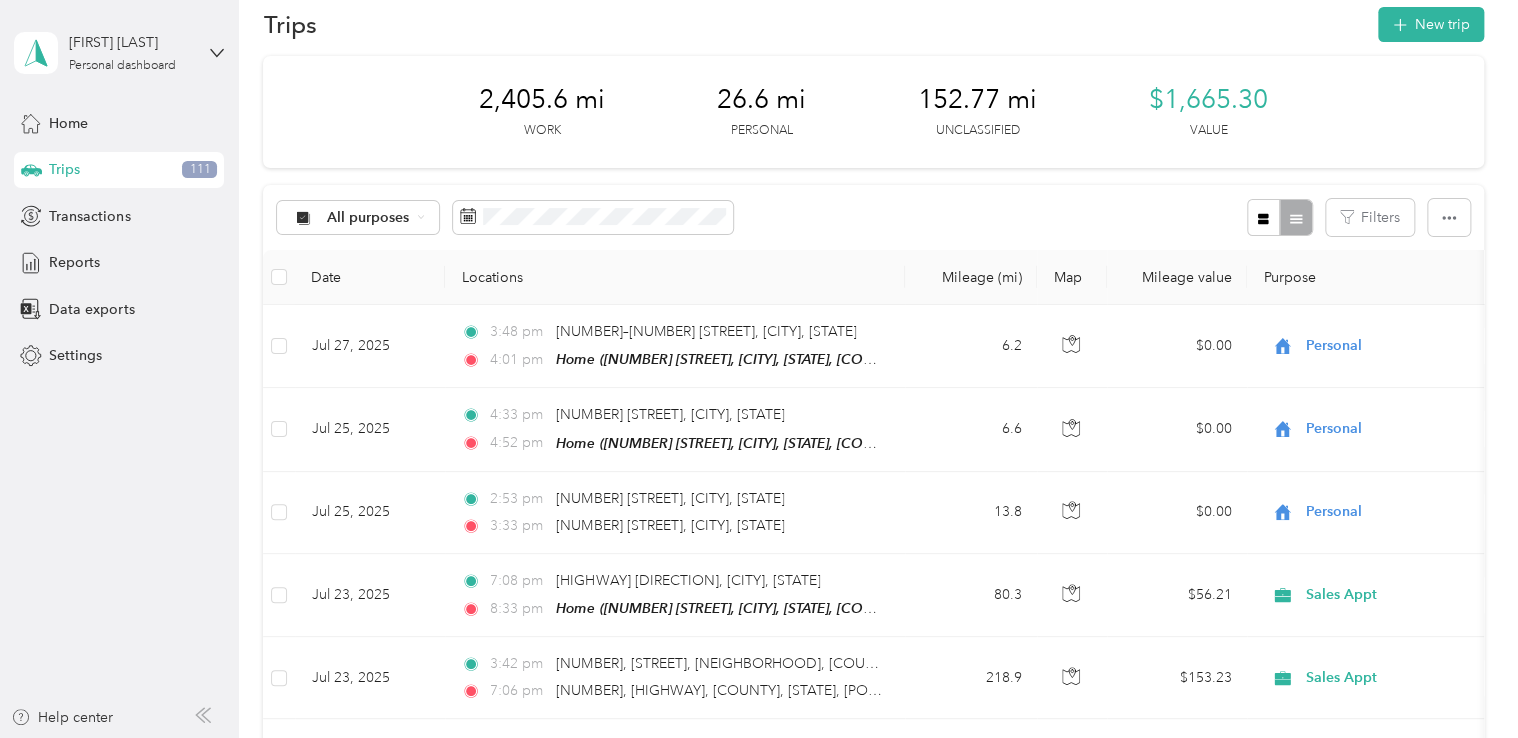 scroll, scrollTop: 0, scrollLeft: 0, axis: both 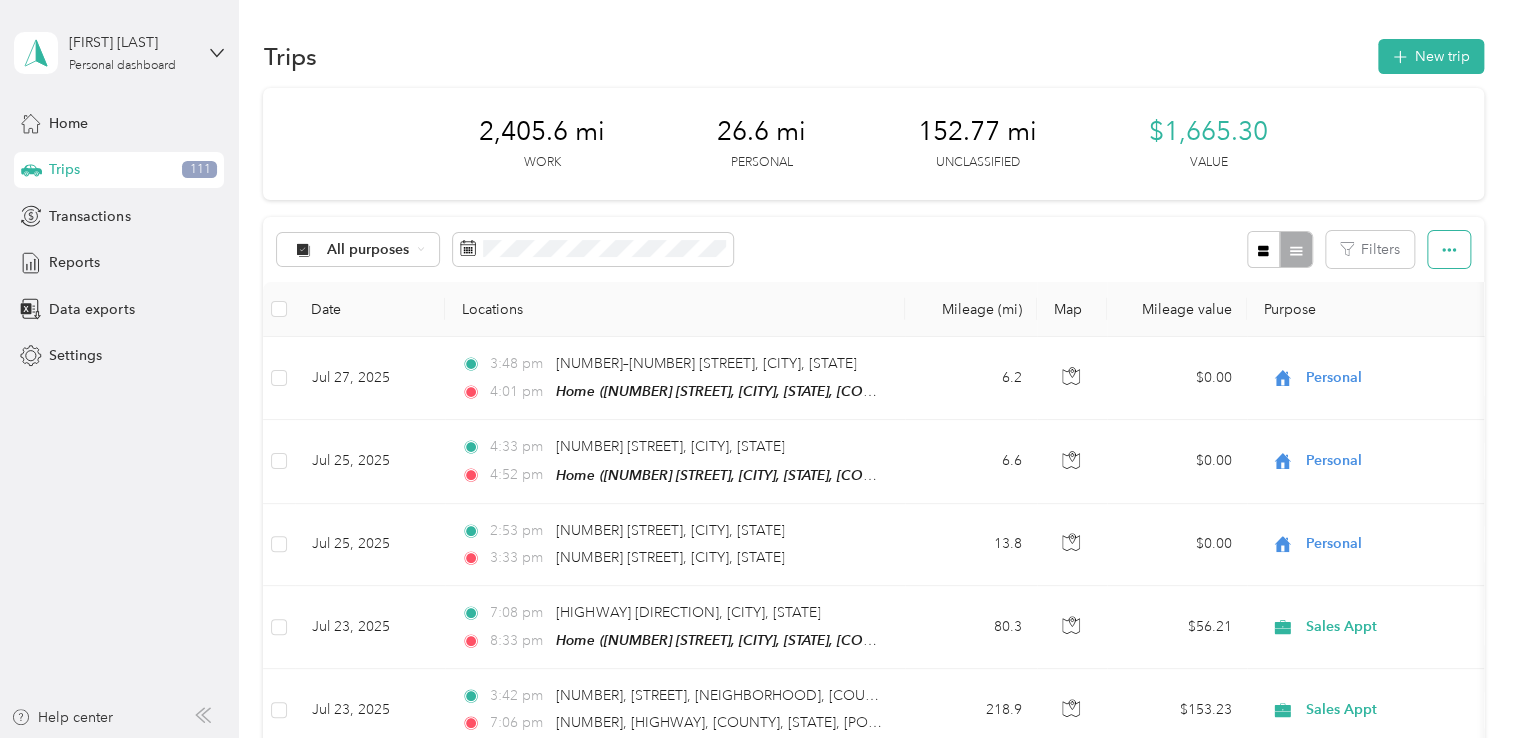 click 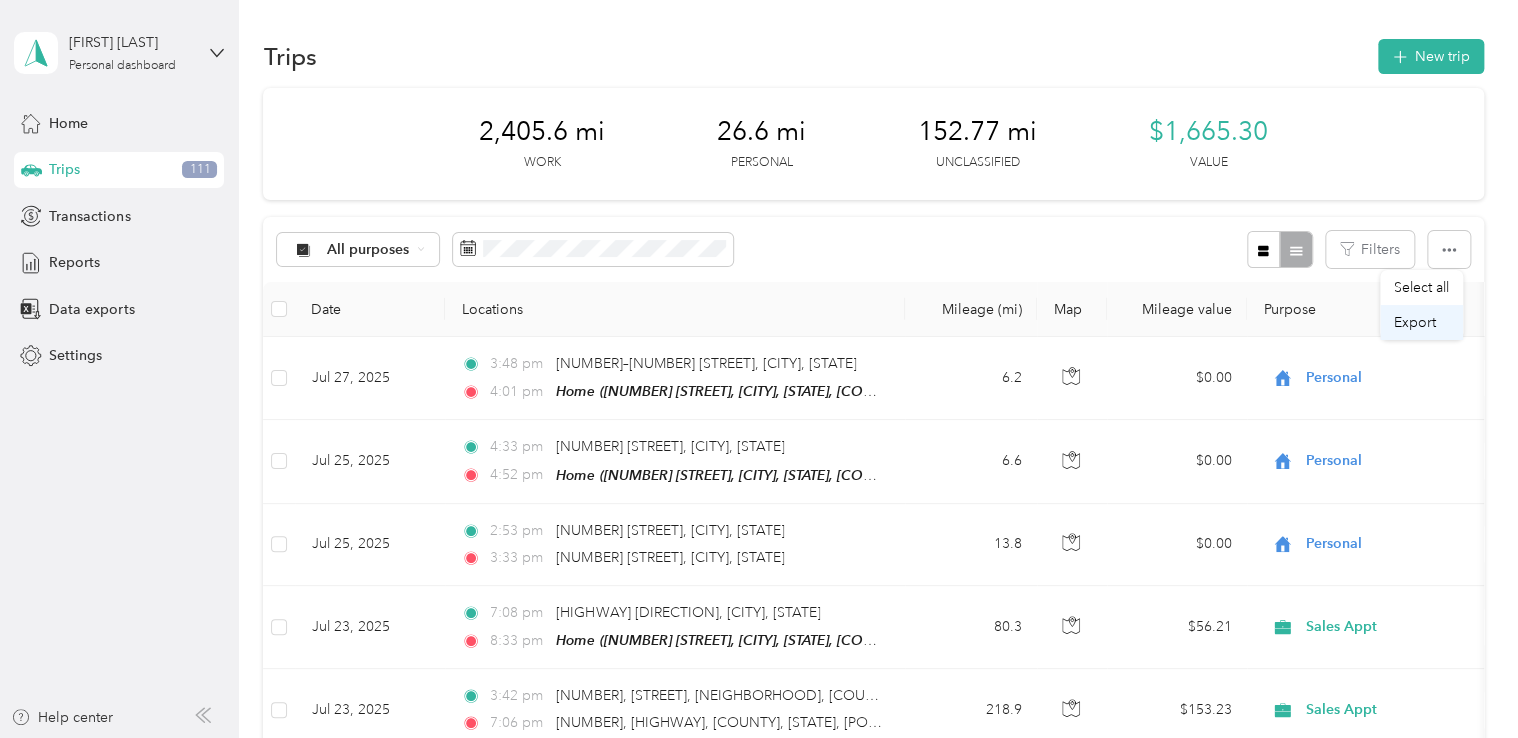 click on "Export" at bounding box center [1415, 322] 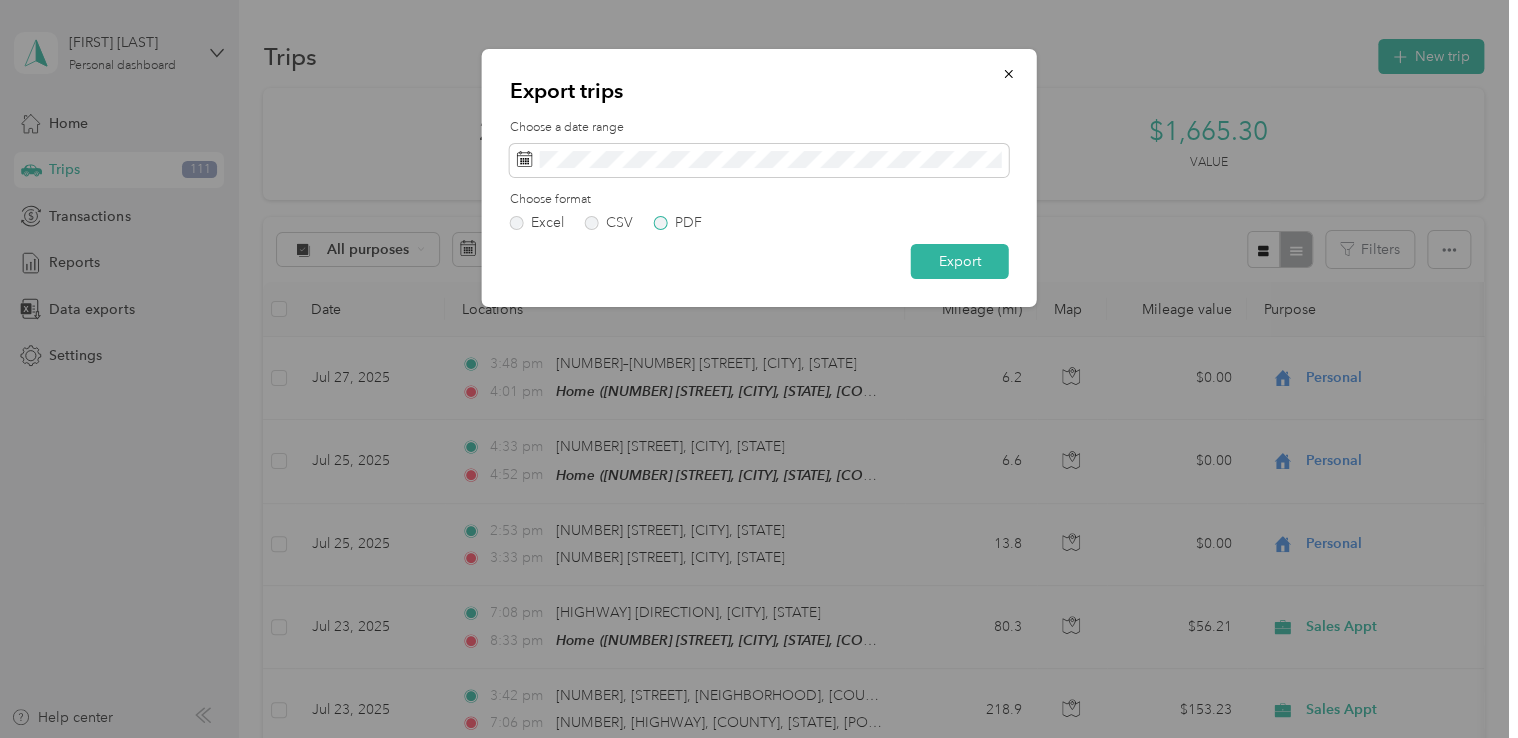 click on "PDF" at bounding box center (678, 223) 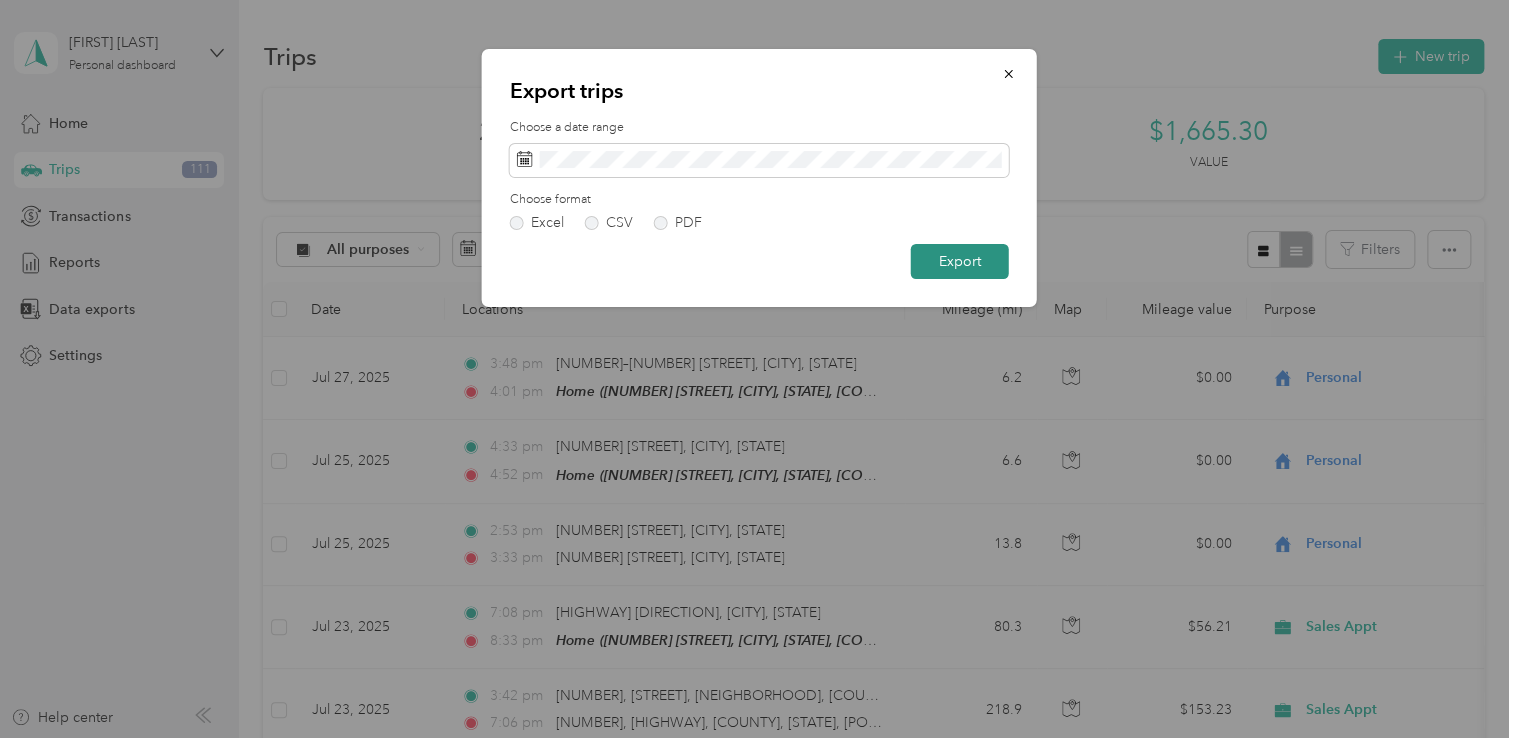 click on "Export" at bounding box center (960, 261) 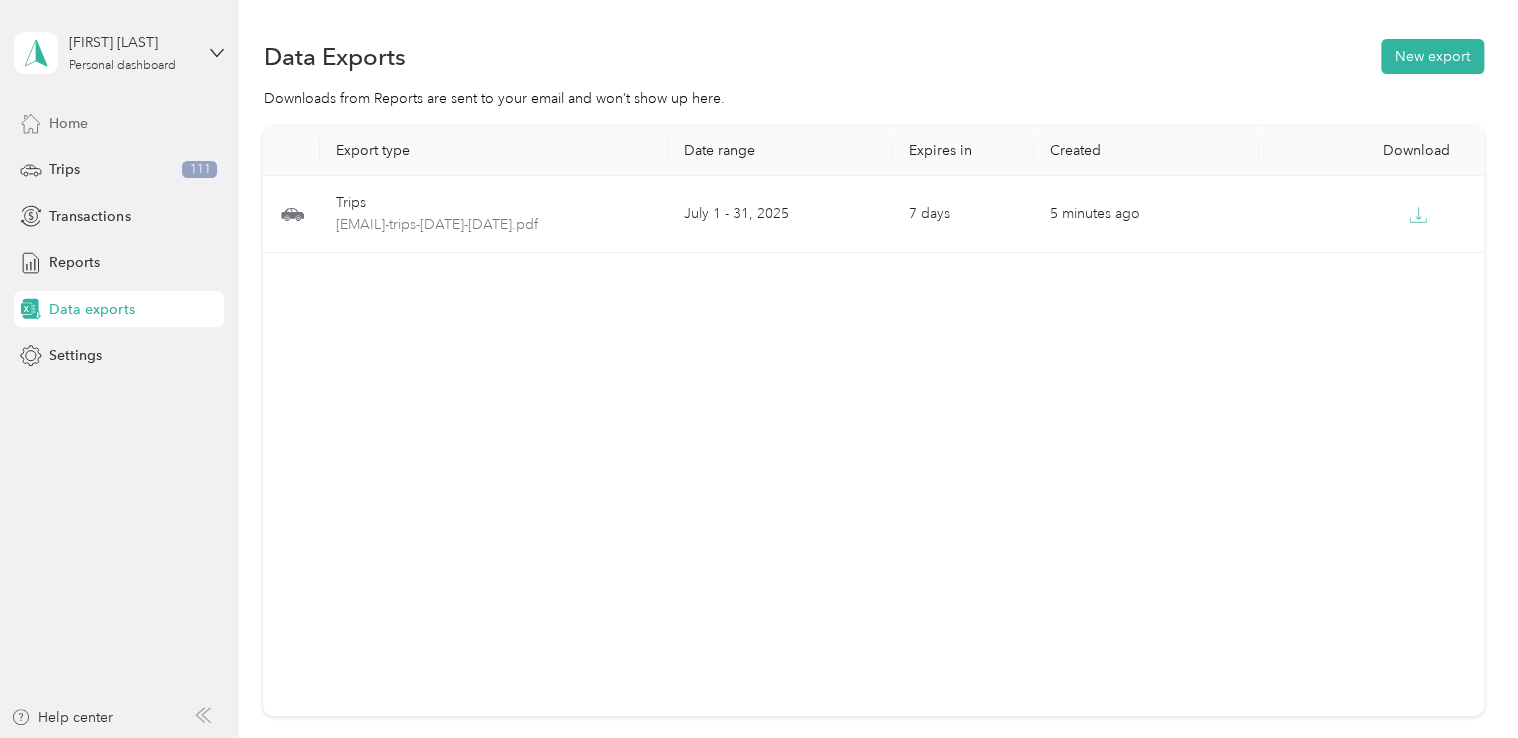 click on "Home" at bounding box center [119, 123] 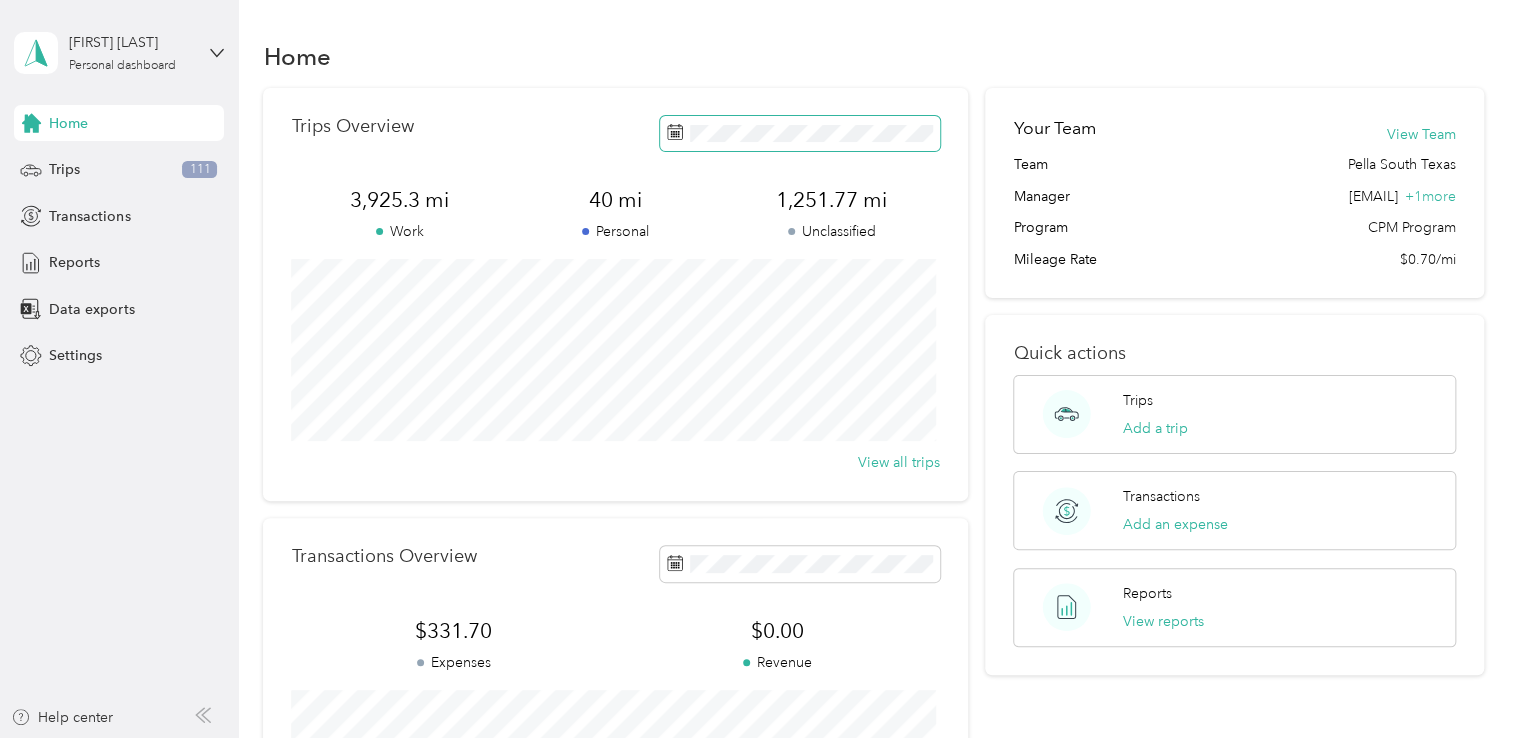 click at bounding box center (800, 133) 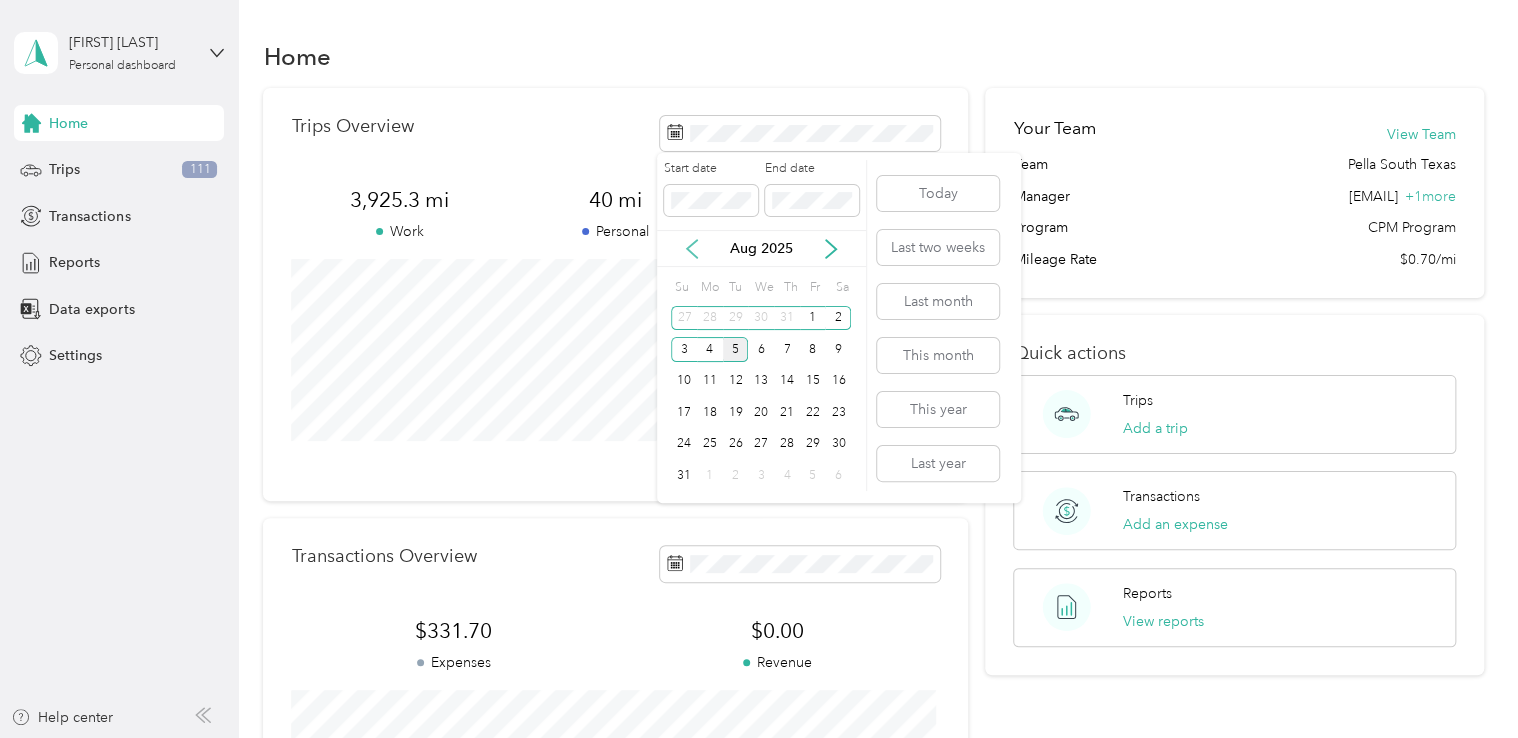 click 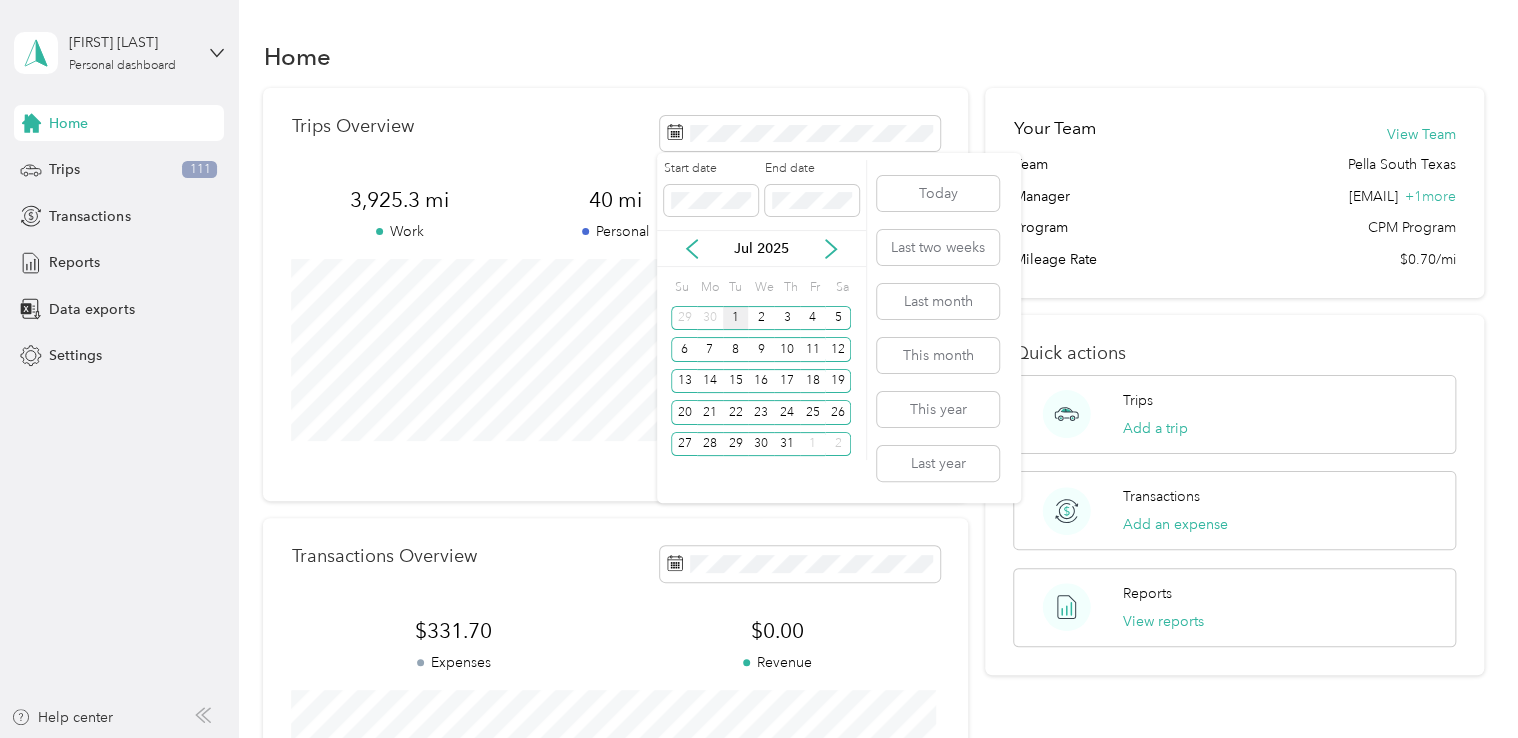 click on "1" at bounding box center (736, 318) 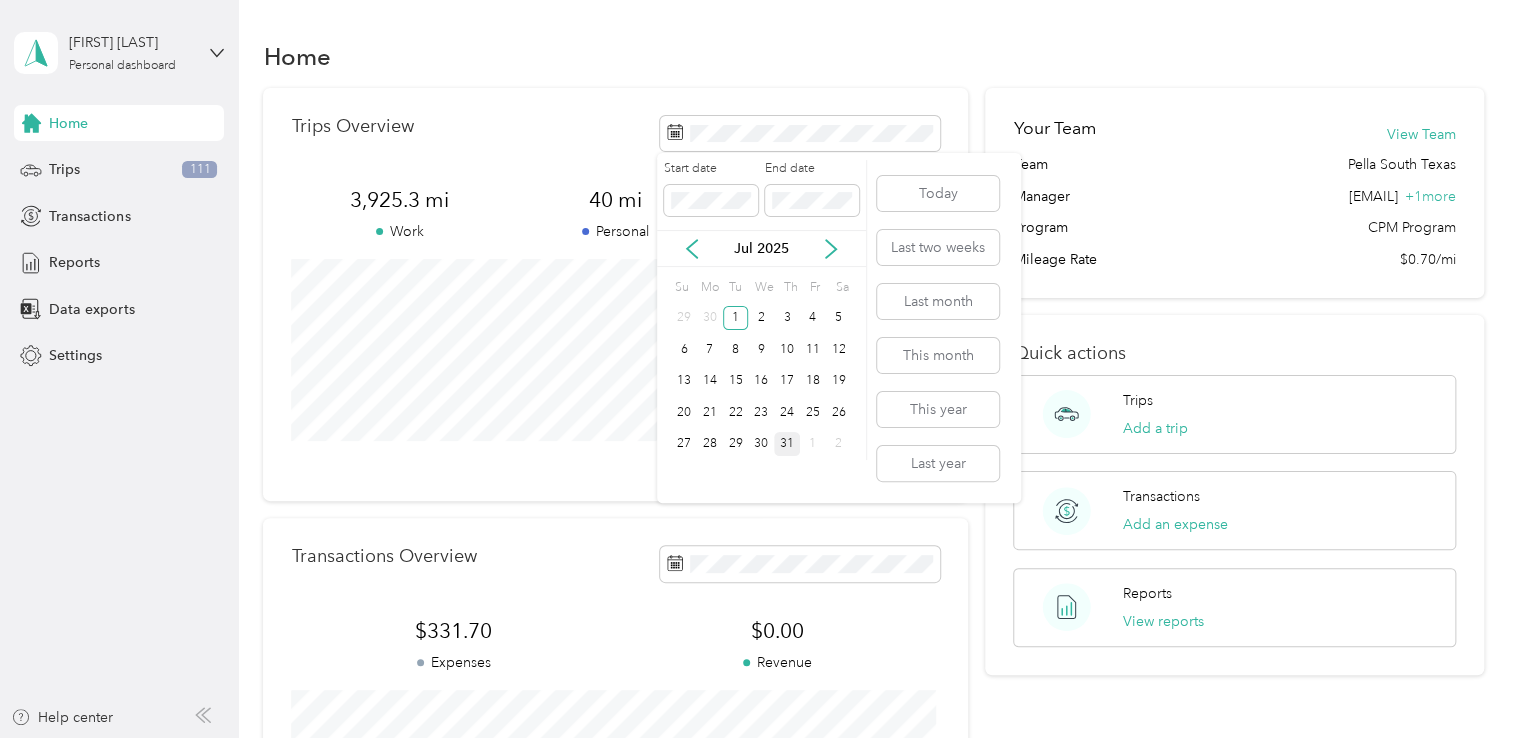 click on "31" at bounding box center [787, 444] 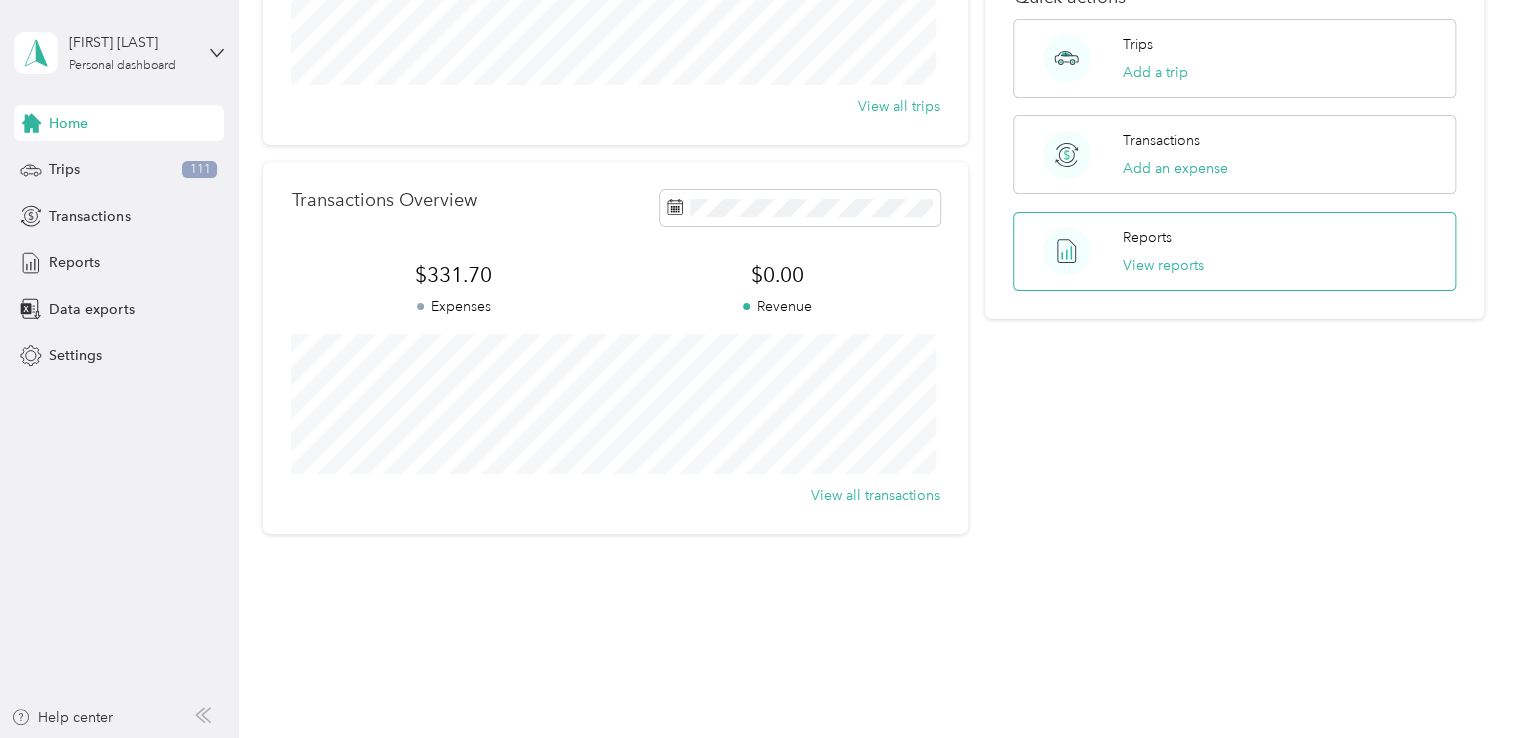 scroll, scrollTop: 358, scrollLeft: 0, axis: vertical 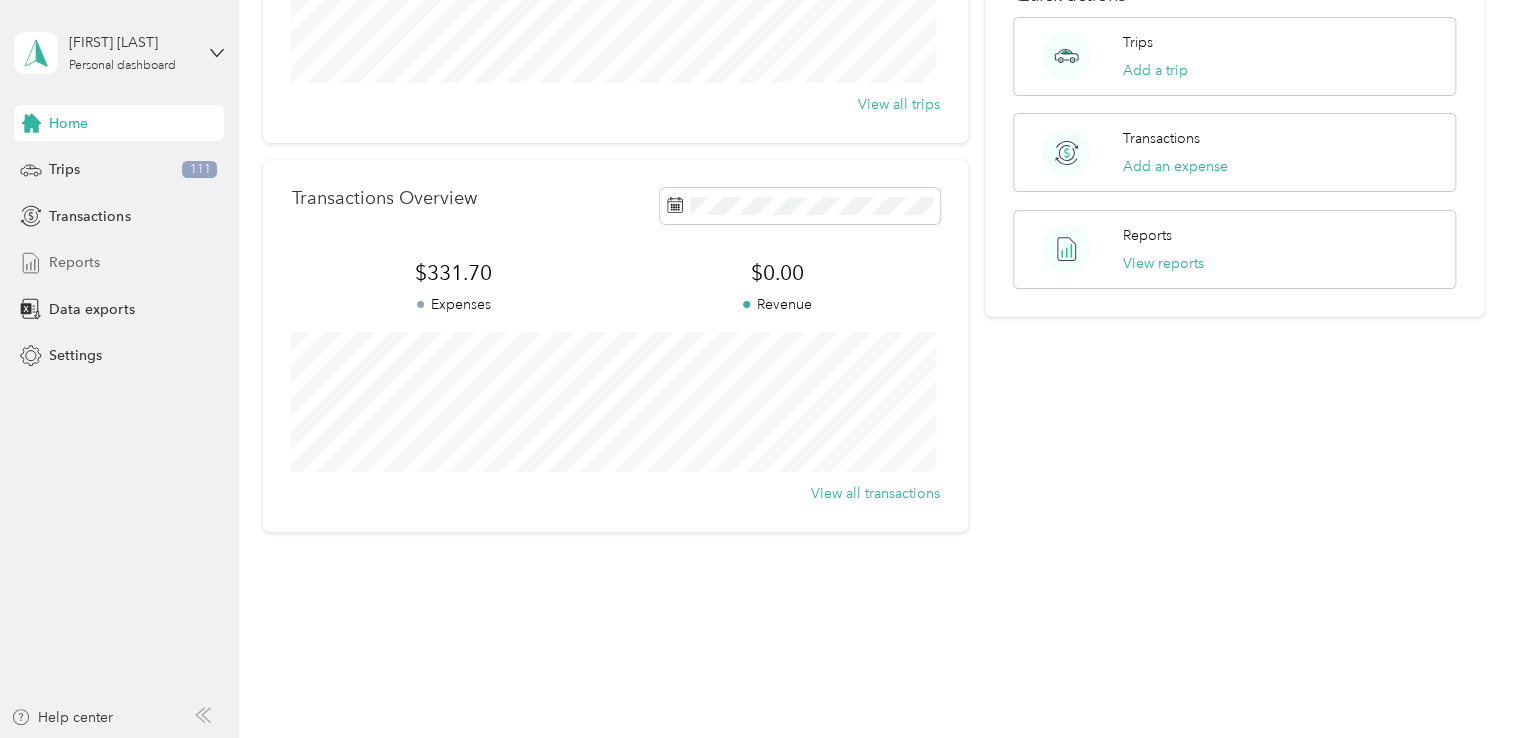click on "Reports" at bounding box center [74, 262] 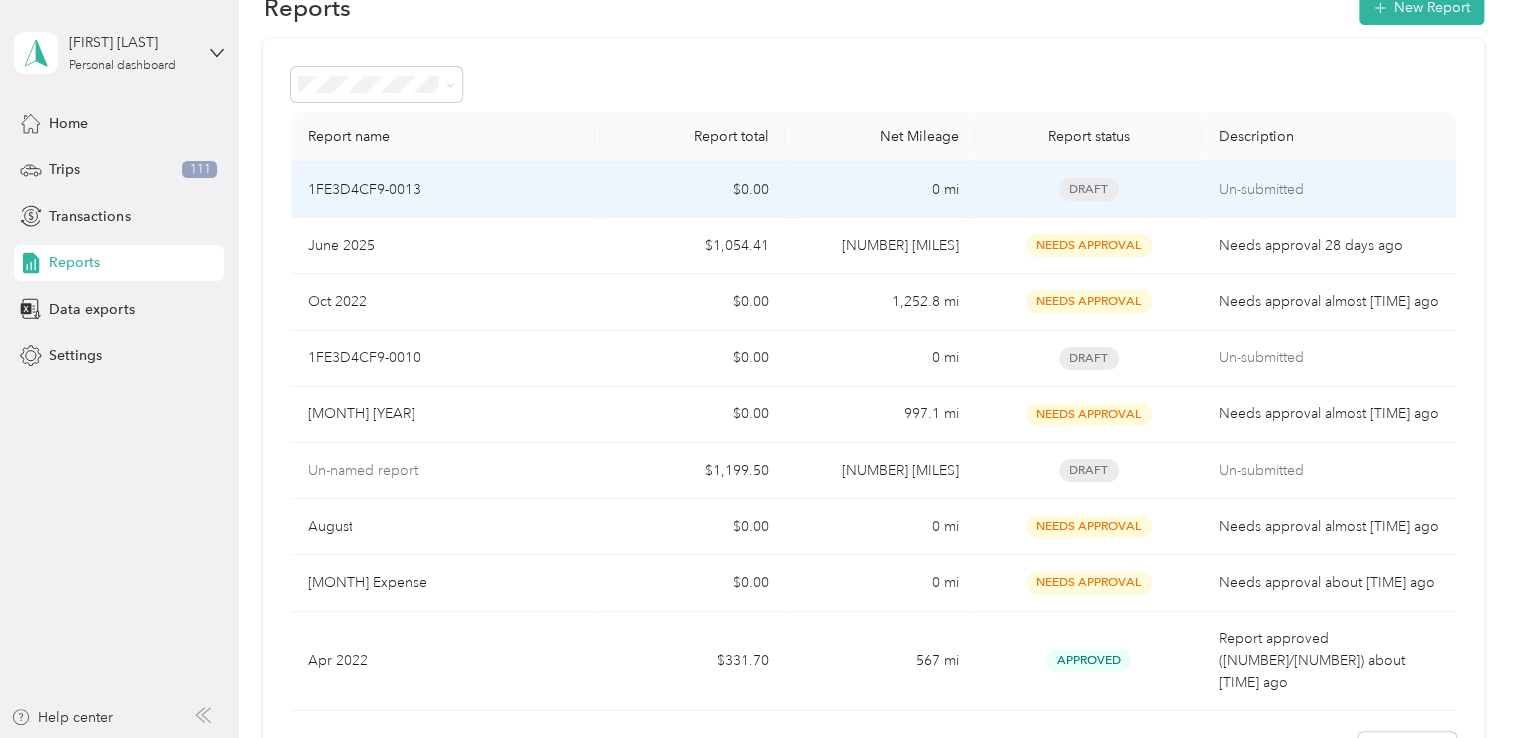 scroll, scrollTop: 0, scrollLeft: 0, axis: both 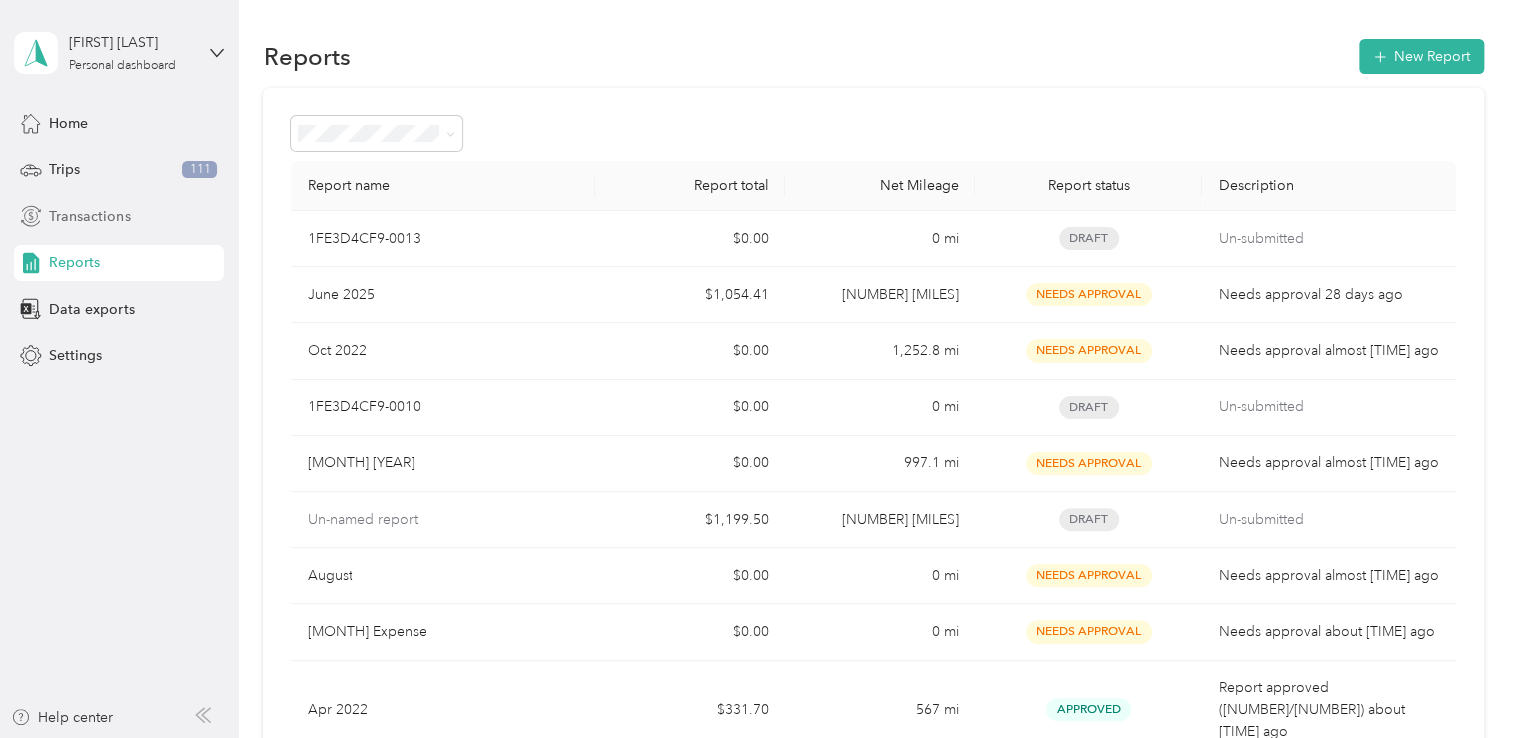 click on "Transactions" at bounding box center (89, 216) 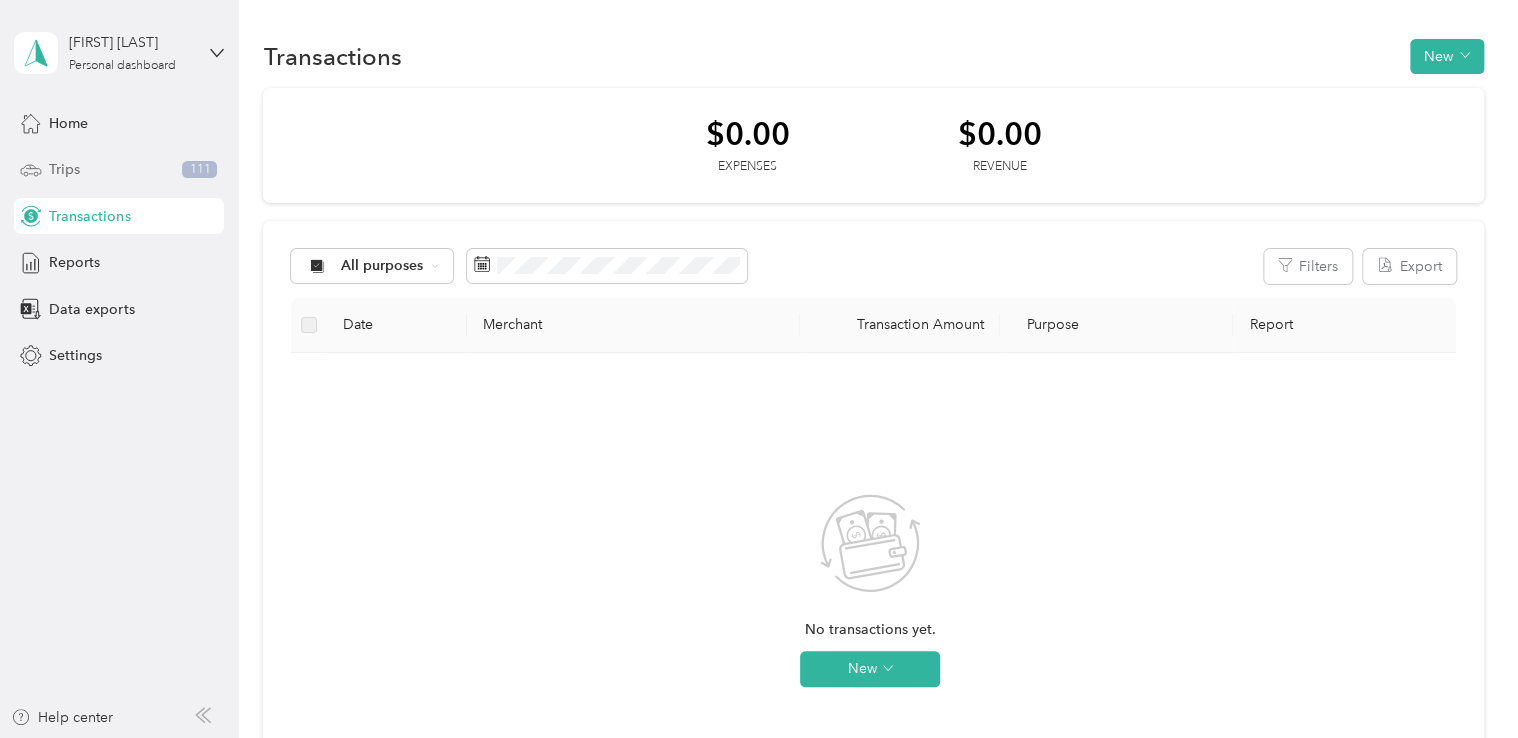 click on "Trips" at bounding box center (64, 169) 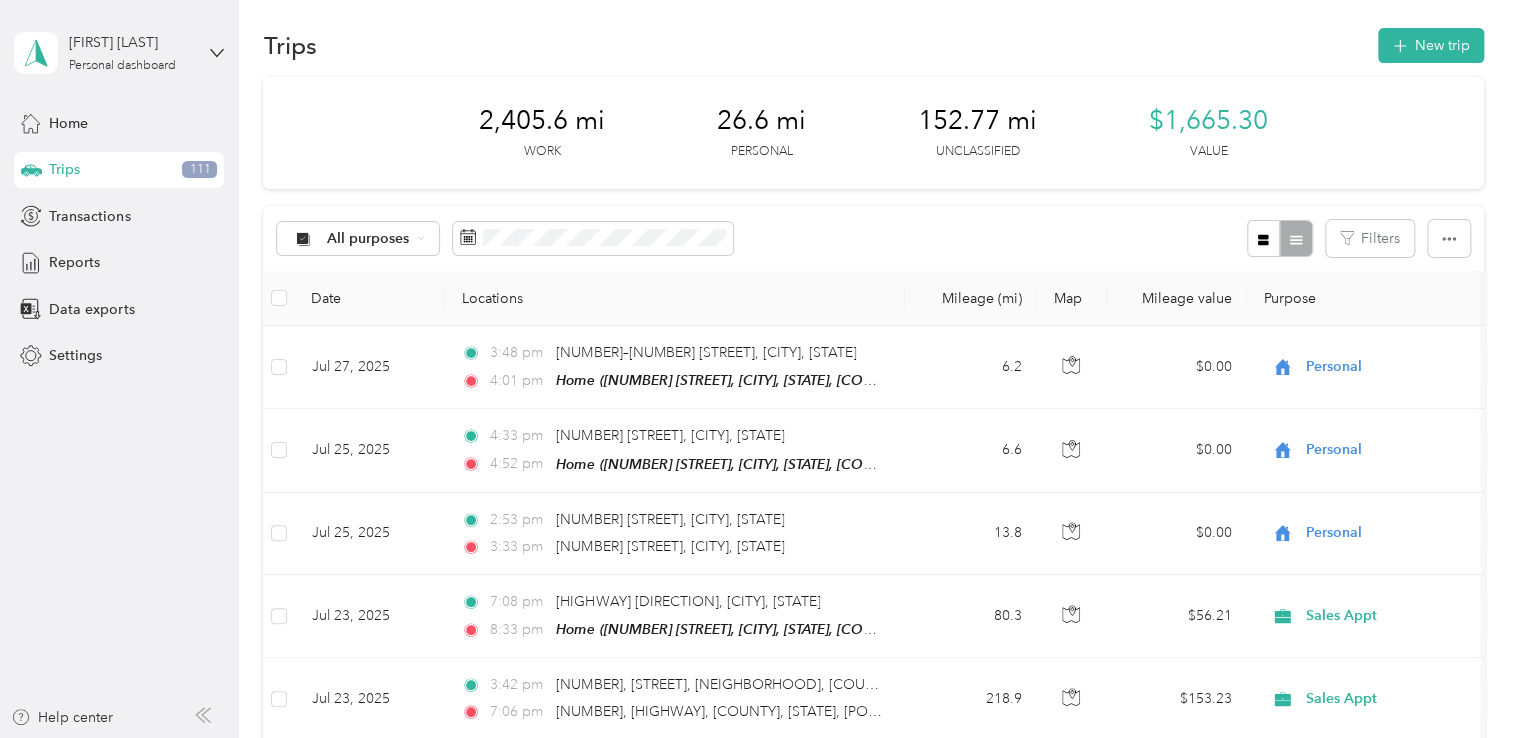 scroll, scrollTop: 0, scrollLeft: 0, axis: both 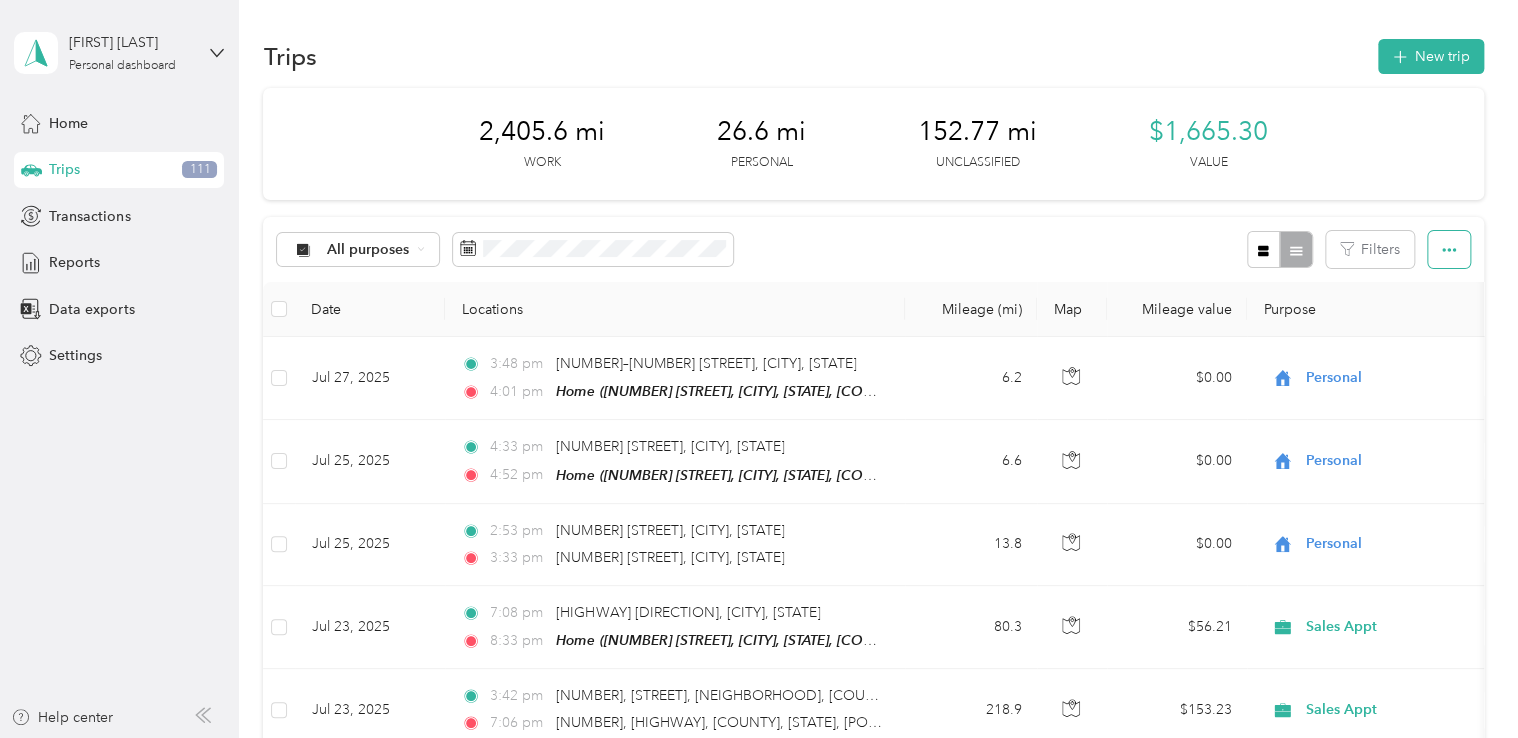 click 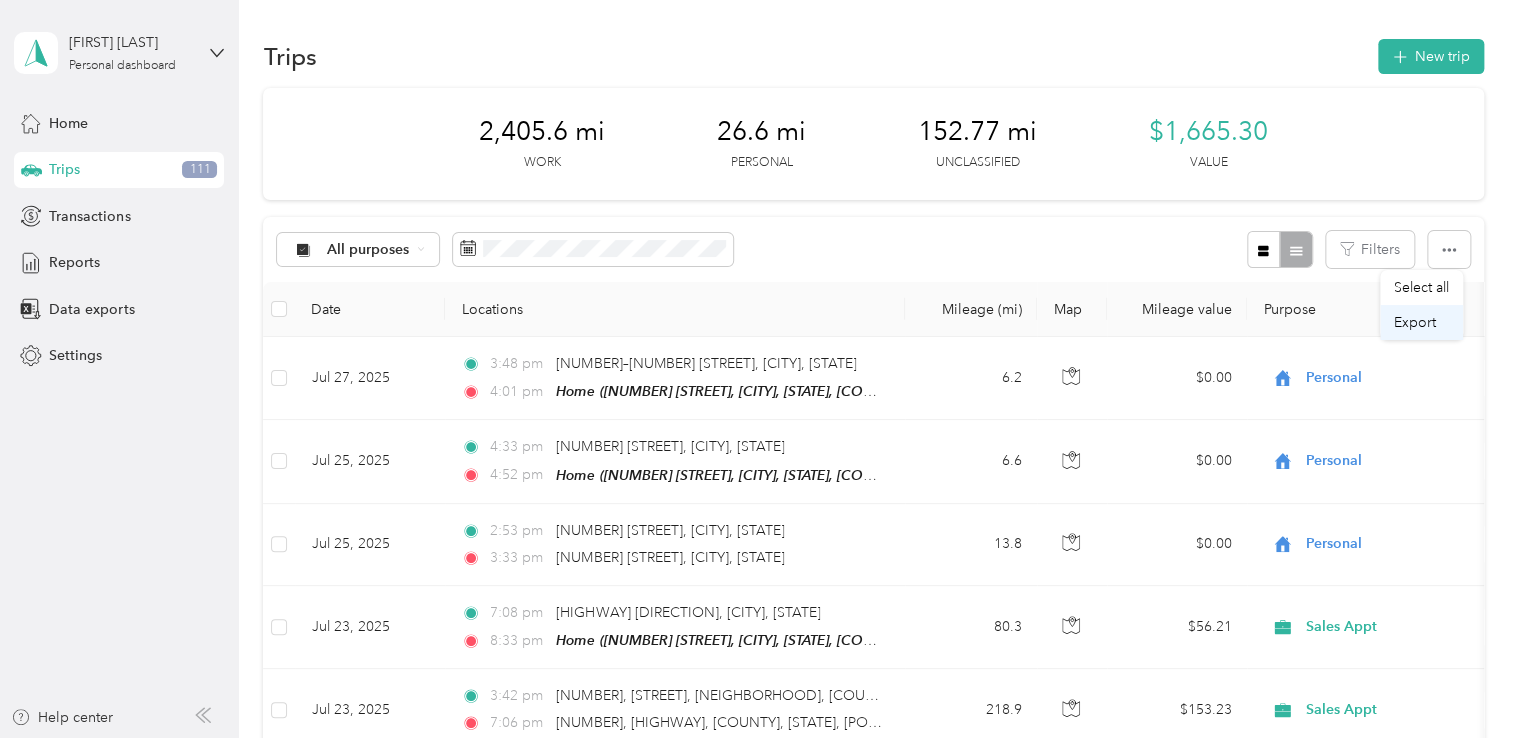 click on "Export" at bounding box center [1415, 322] 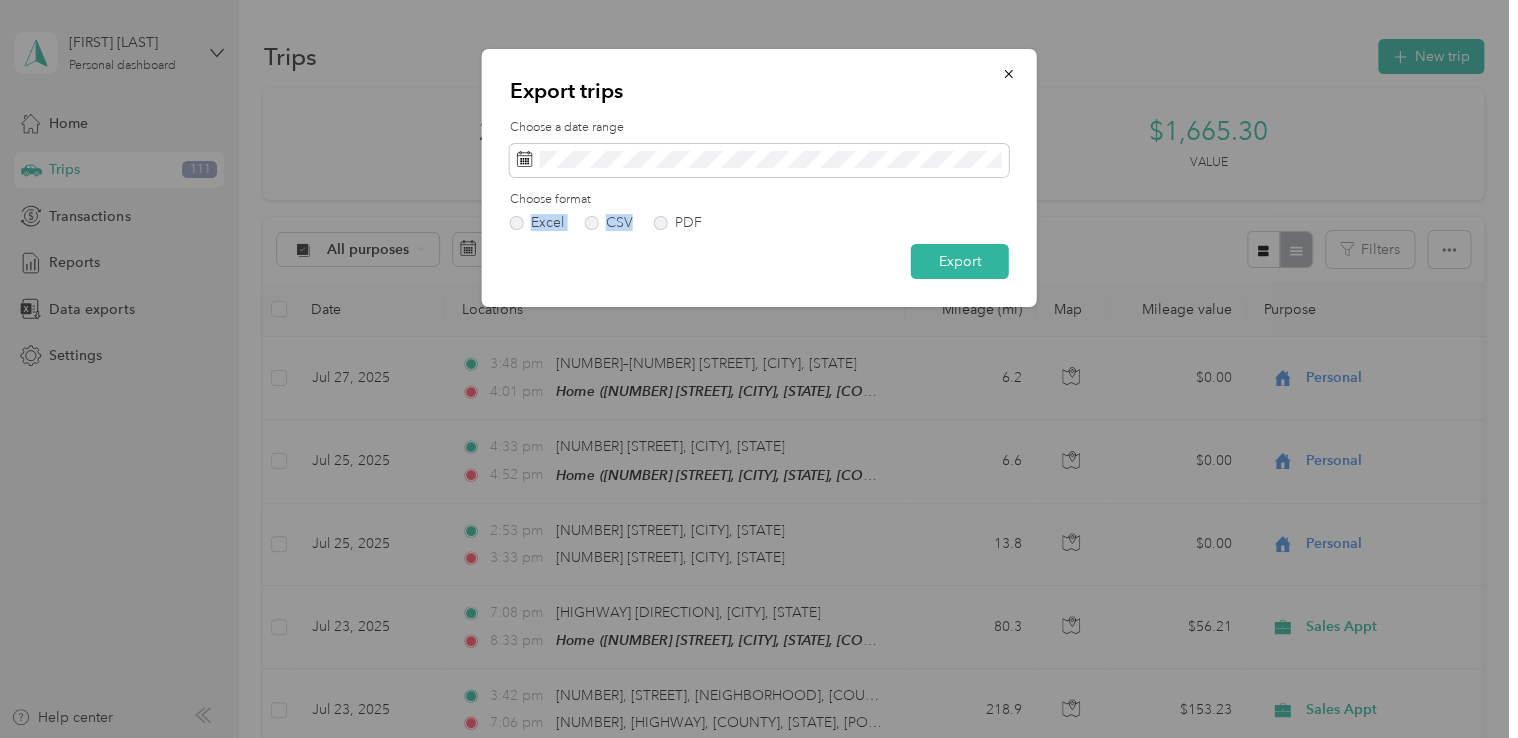click on "Choose format   Excel CSV PDF" at bounding box center (759, 210) 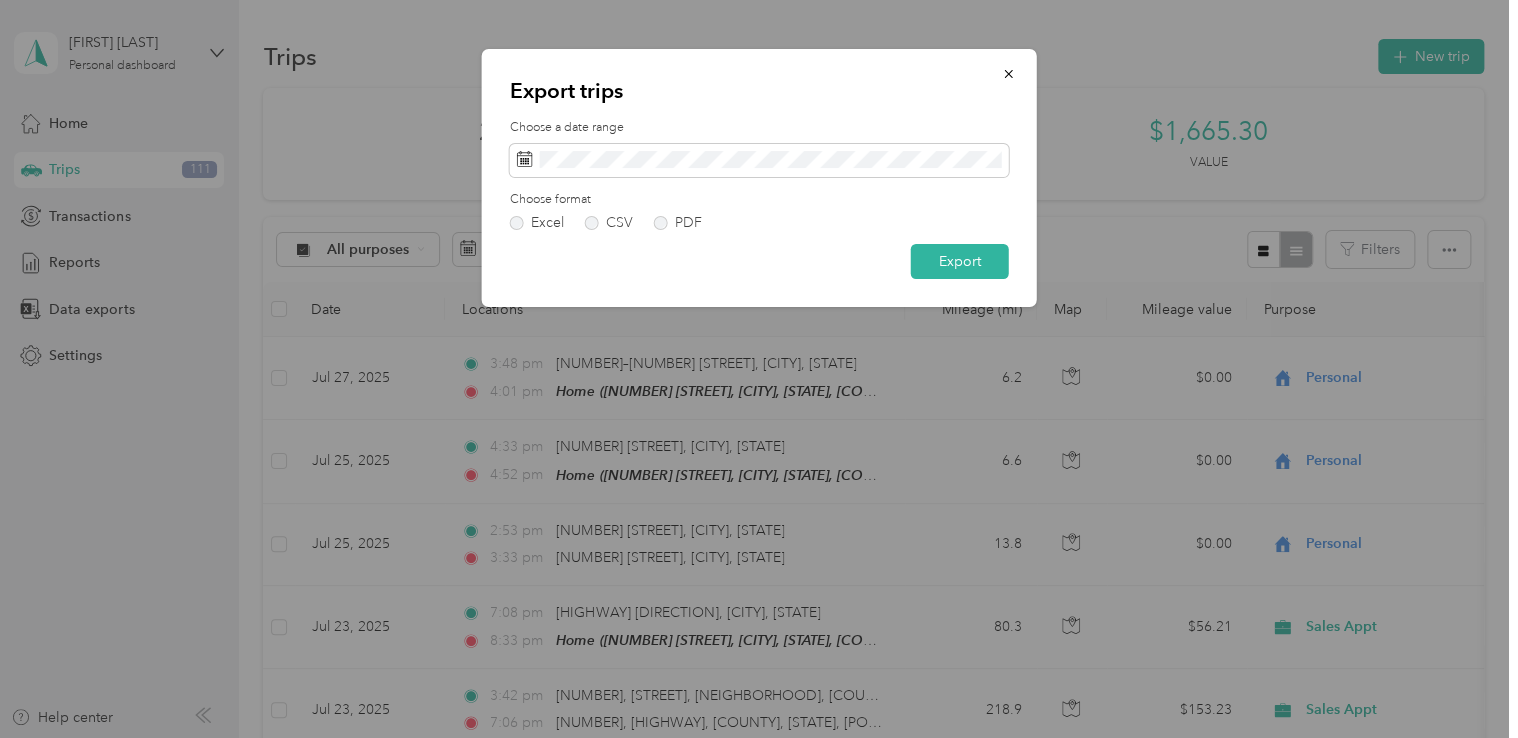 click on "Export trips Choose a date range   Choose format   Excel CSV PDF Export" at bounding box center [1036, 181] 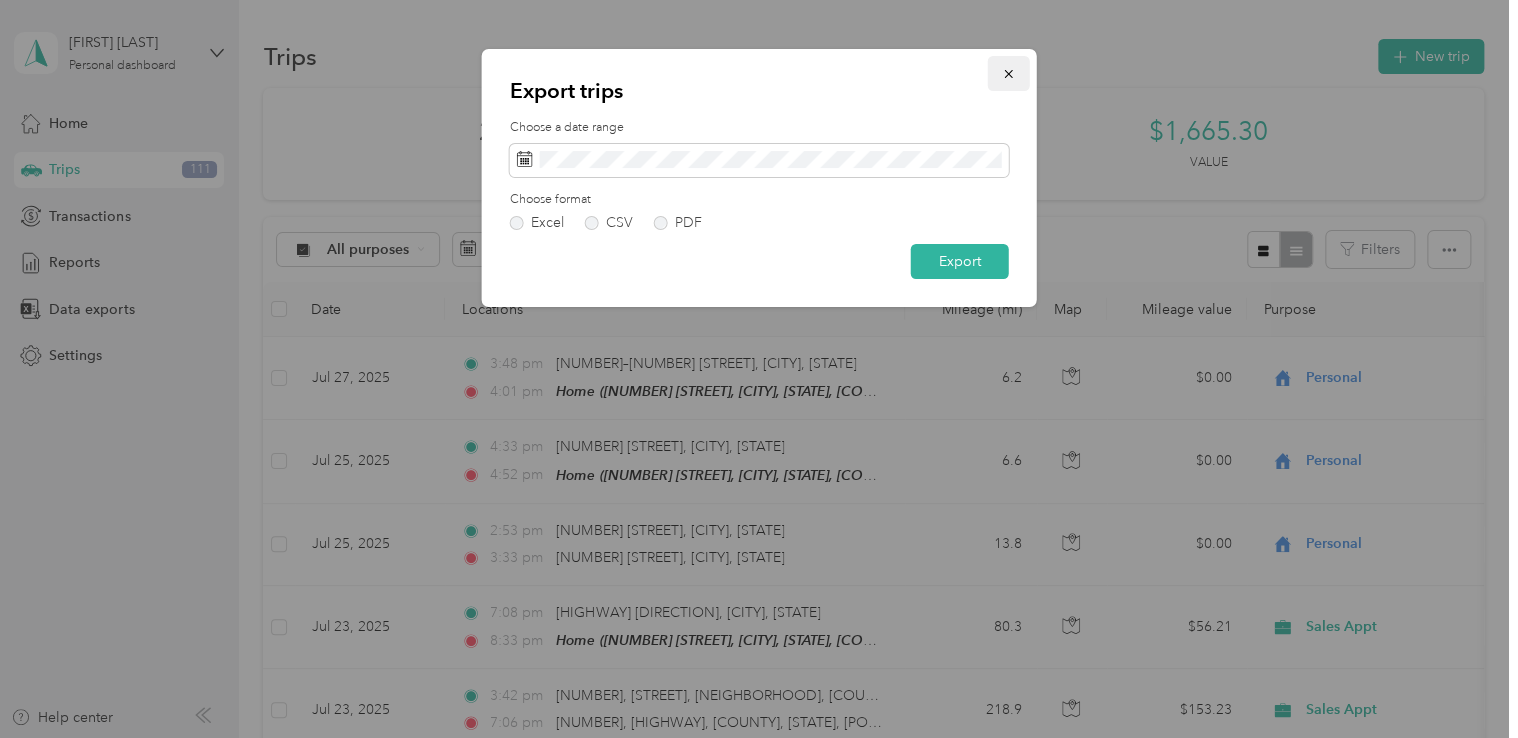 click at bounding box center [1009, 73] 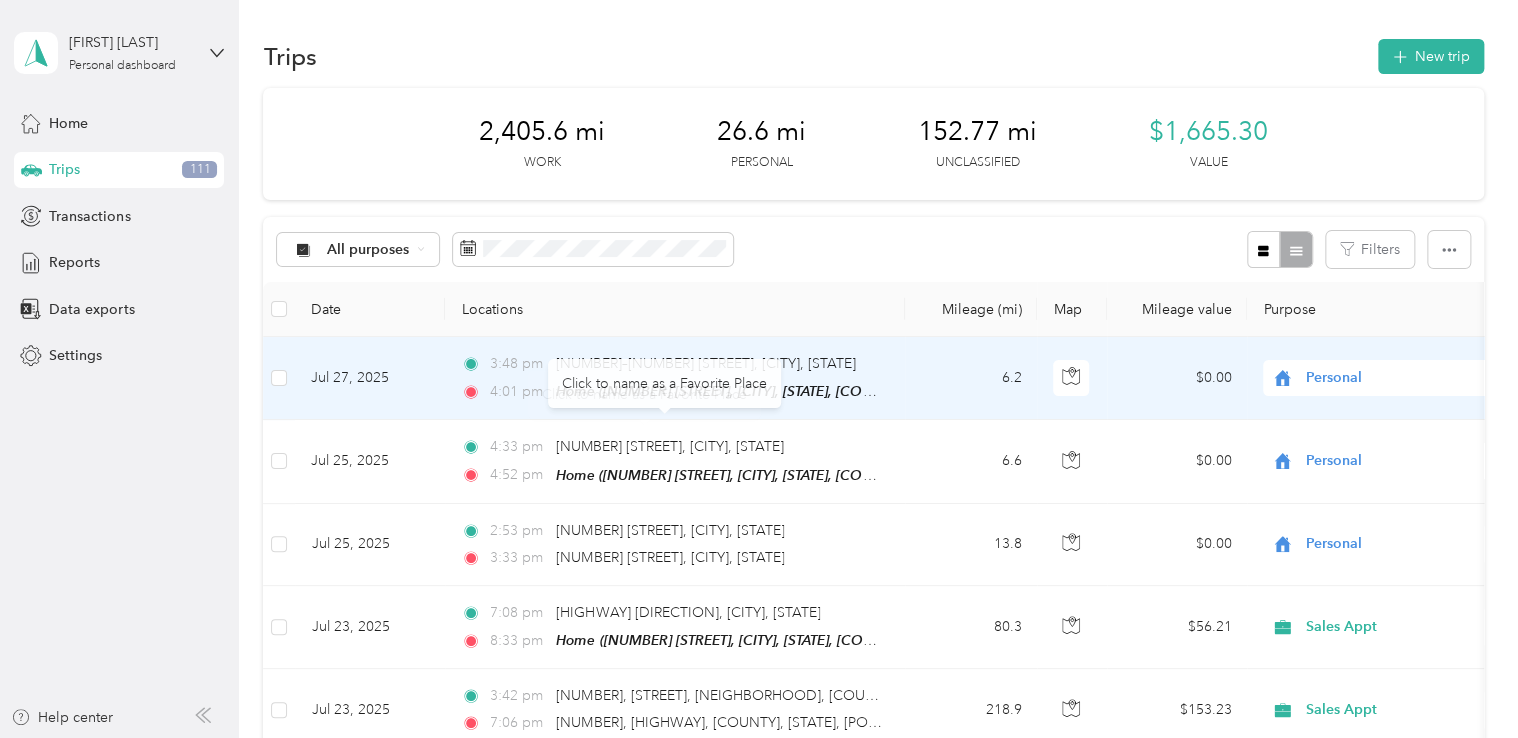 scroll, scrollTop: 0, scrollLeft: 0, axis: both 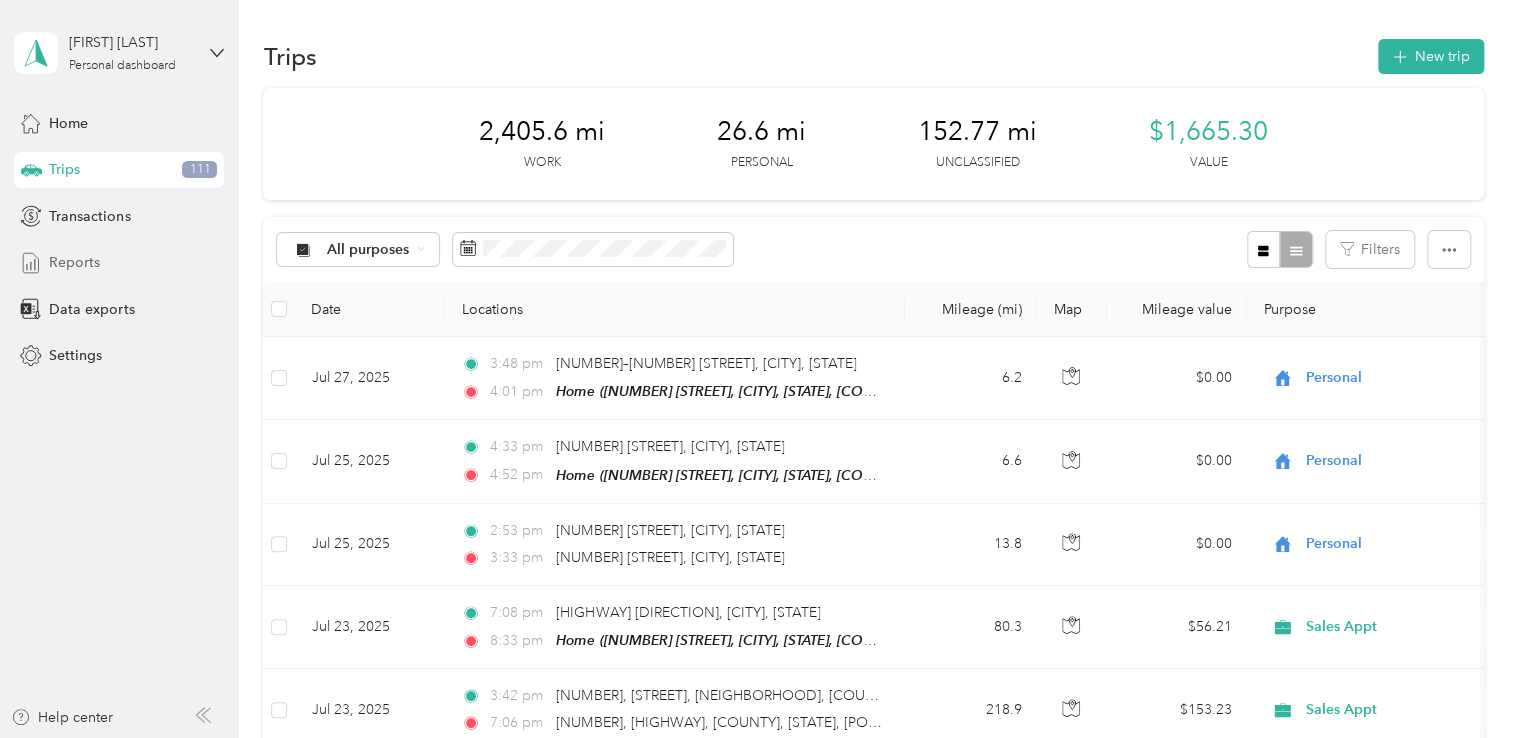 click on "Reports" at bounding box center (74, 262) 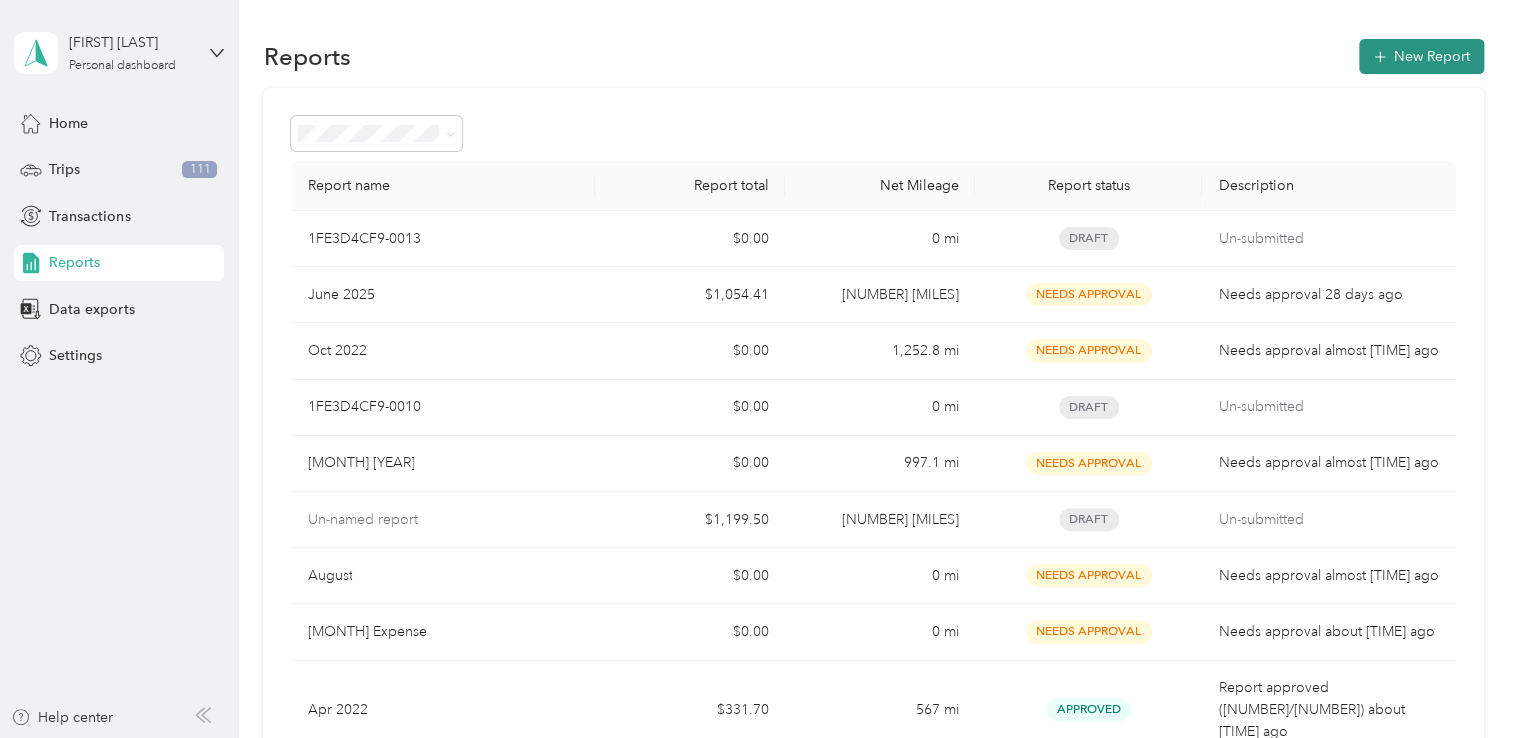 click on "New Report" at bounding box center (1421, 56) 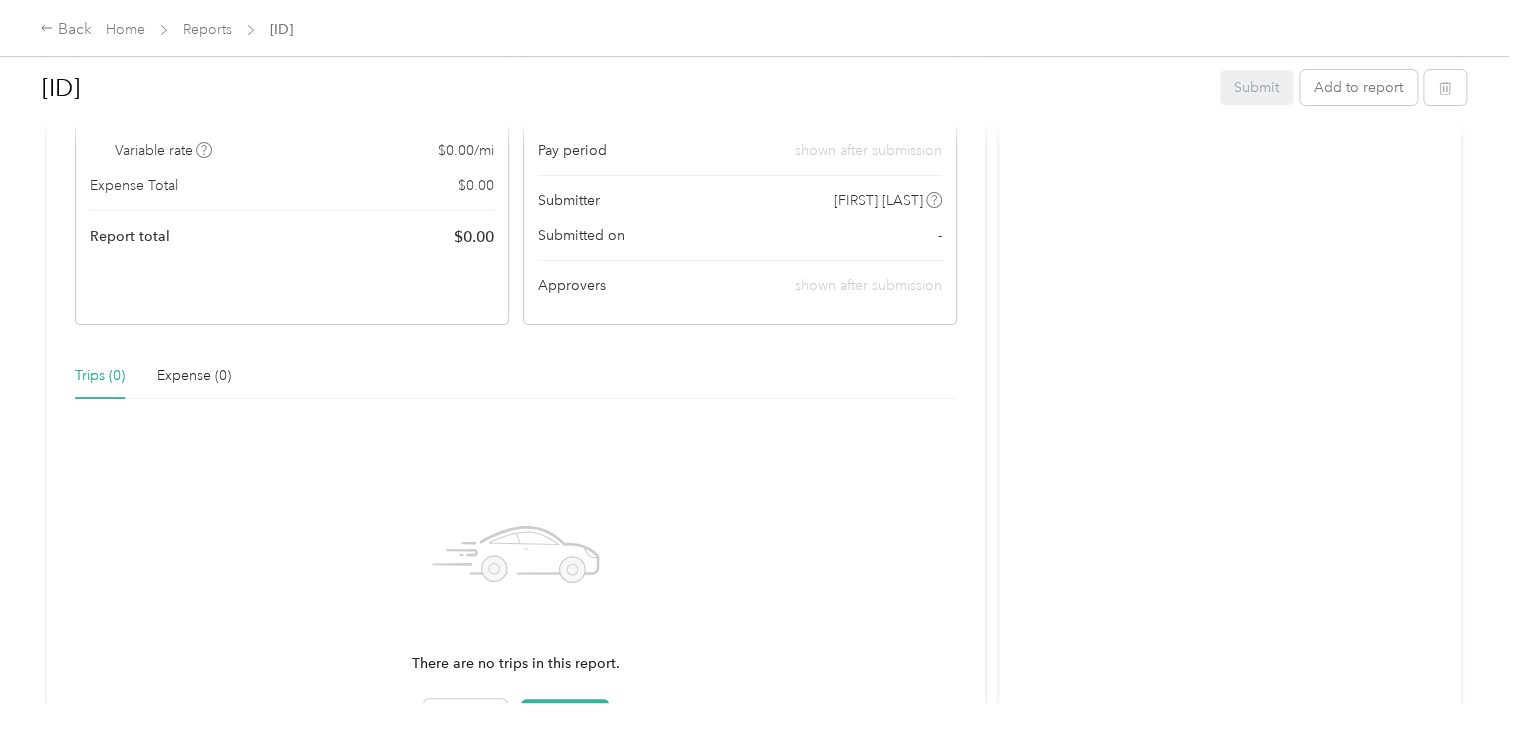 scroll, scrollTop: 440, scrollLeft: 0, axis: vertical 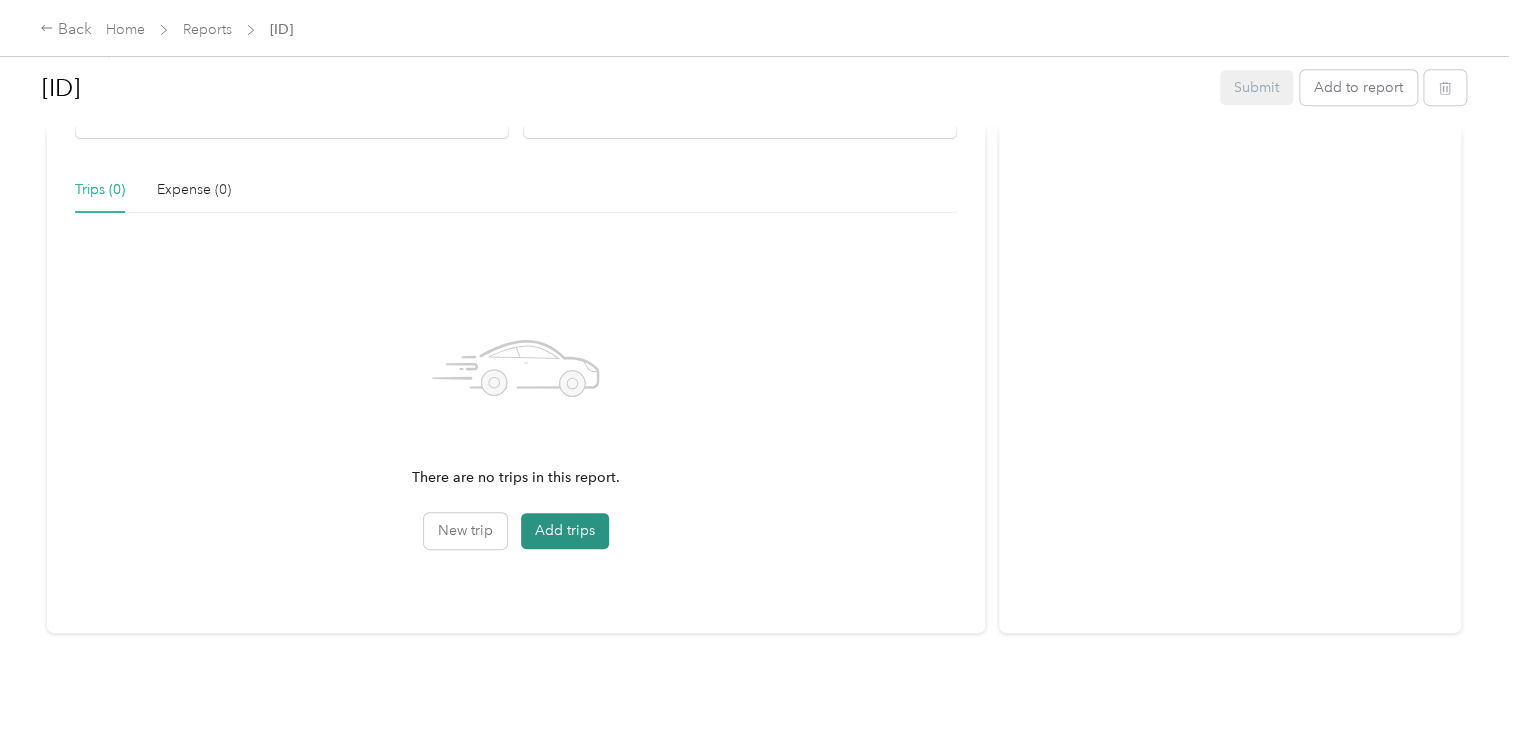click on "Add trips" at bounding box center [565, 531] 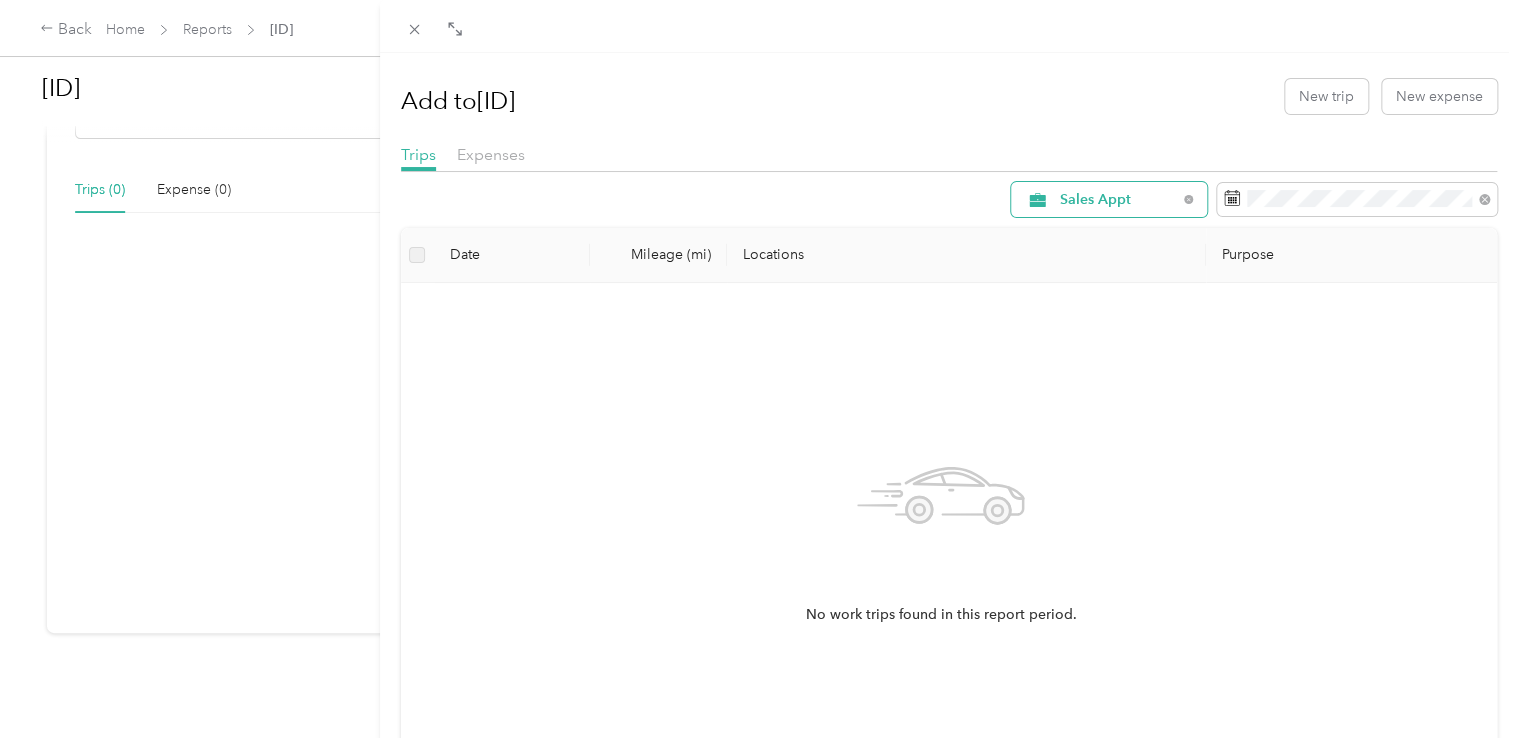 click on "Sales Appt" at bounding box center (1118, 200) 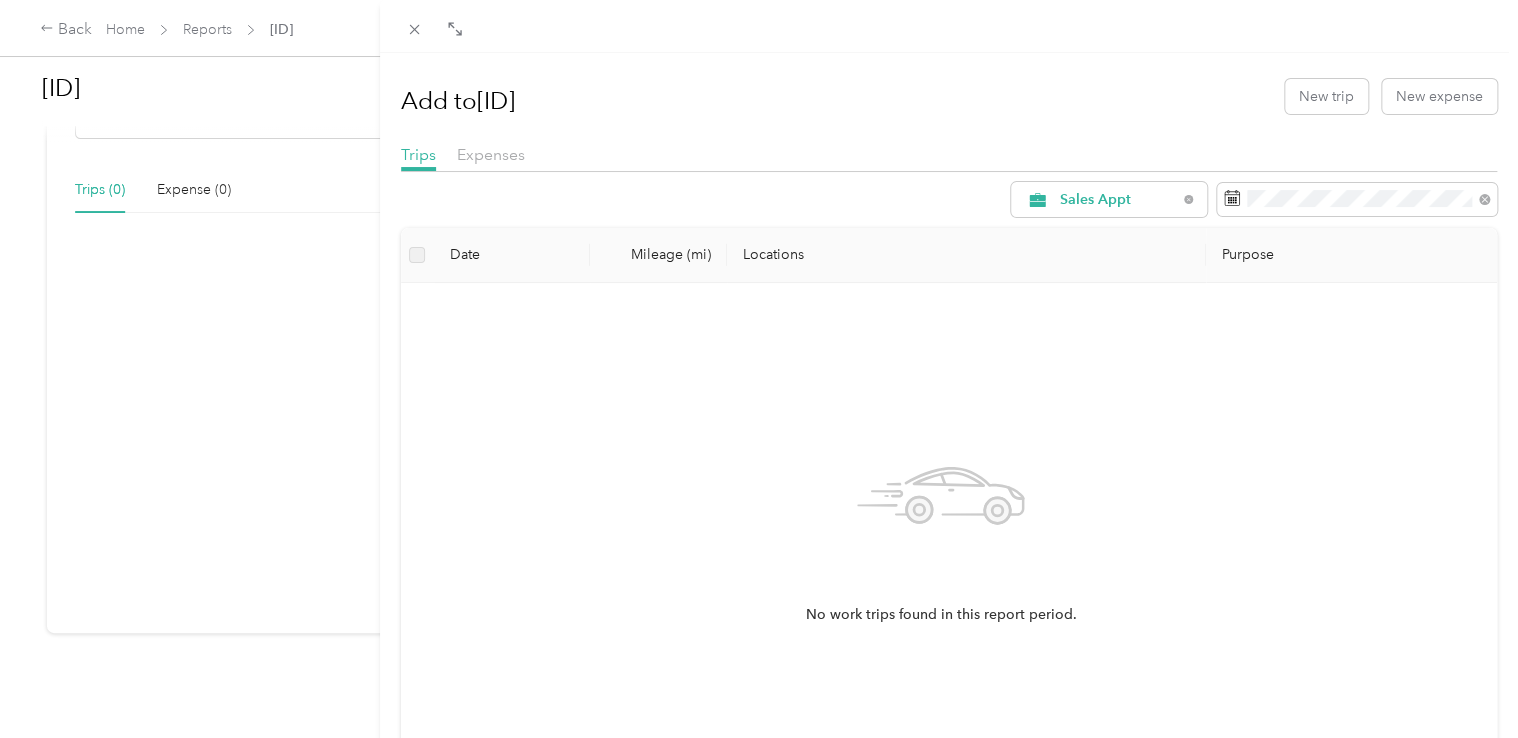 click on "Sales Appt" at bounding box center [949, 199] 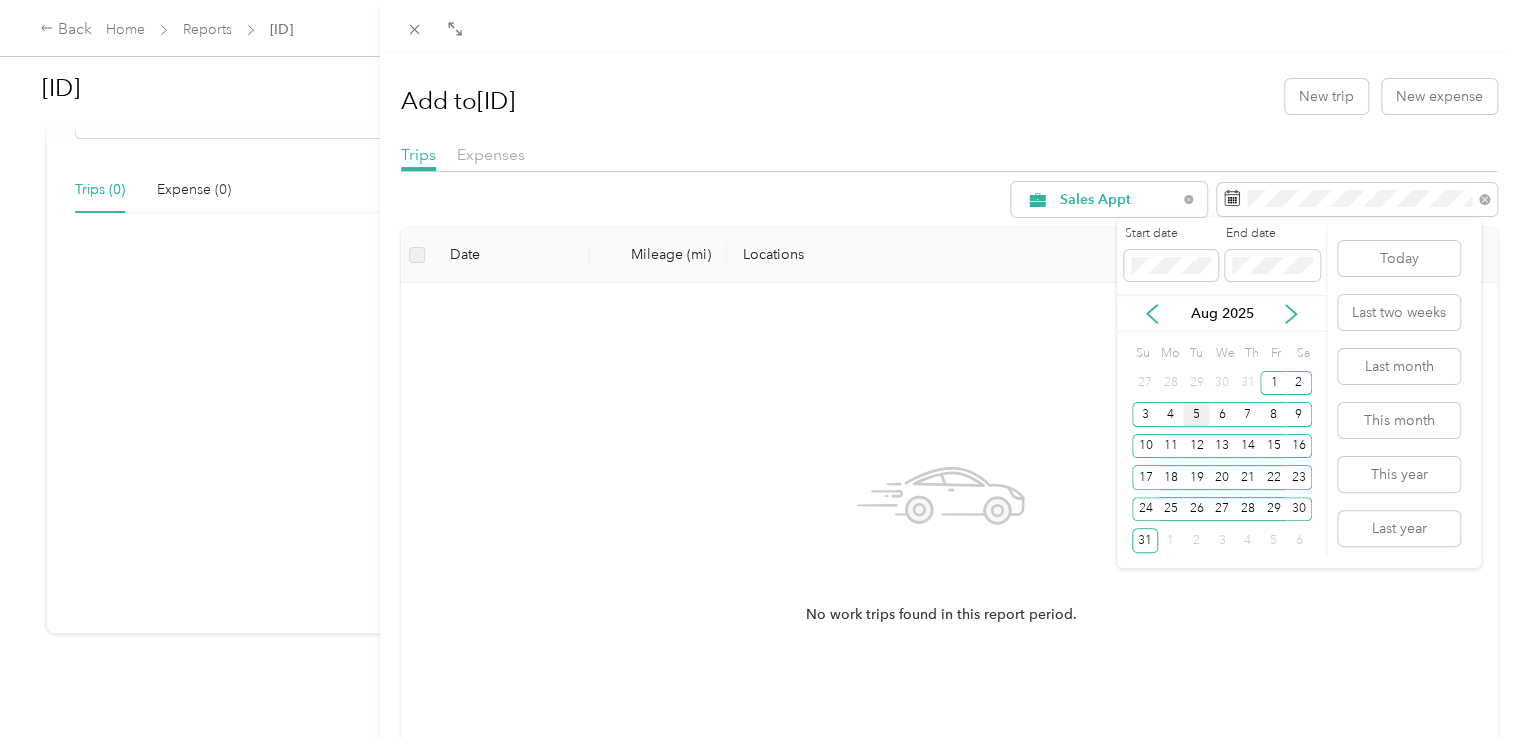 click on "Aug 2025" at bounding box center [1221, 313] 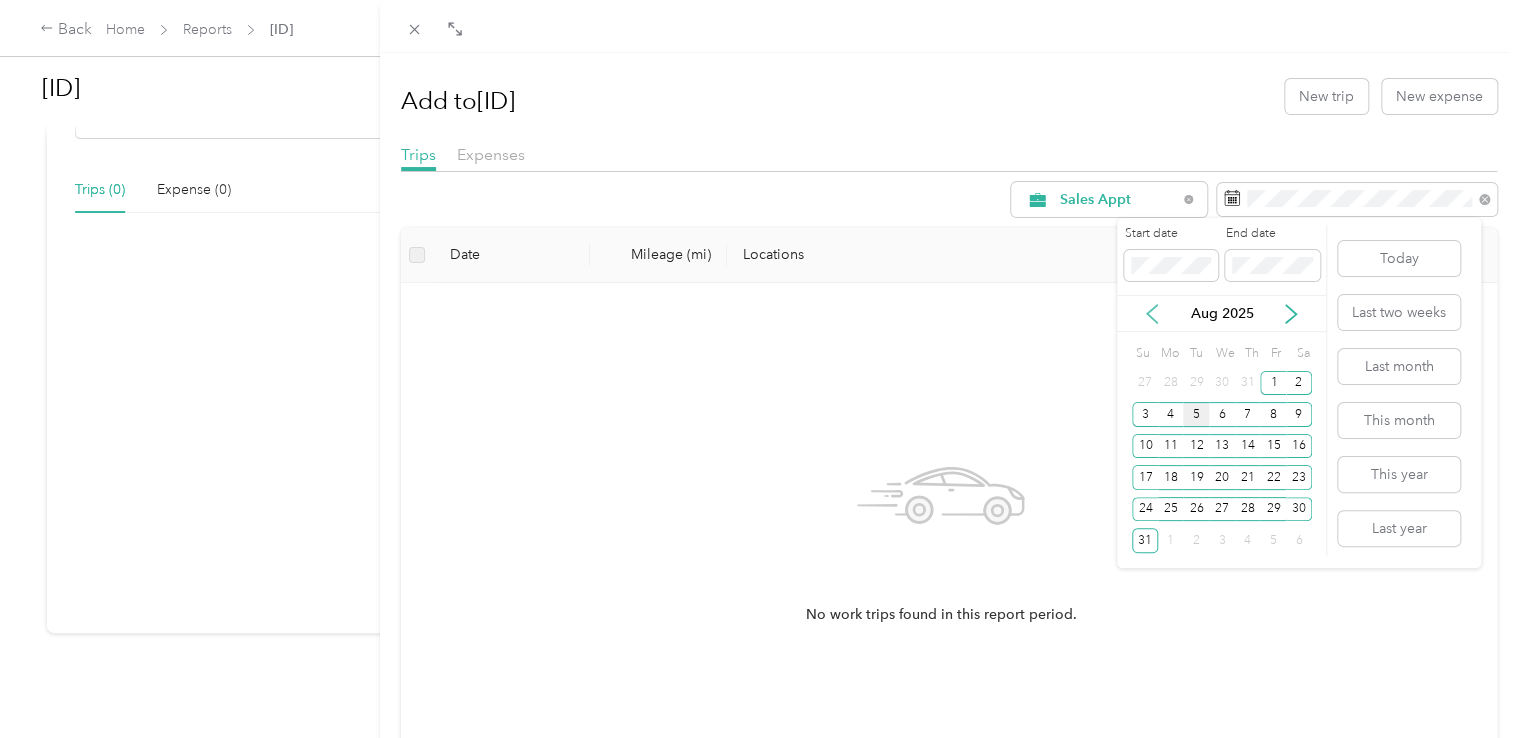 click 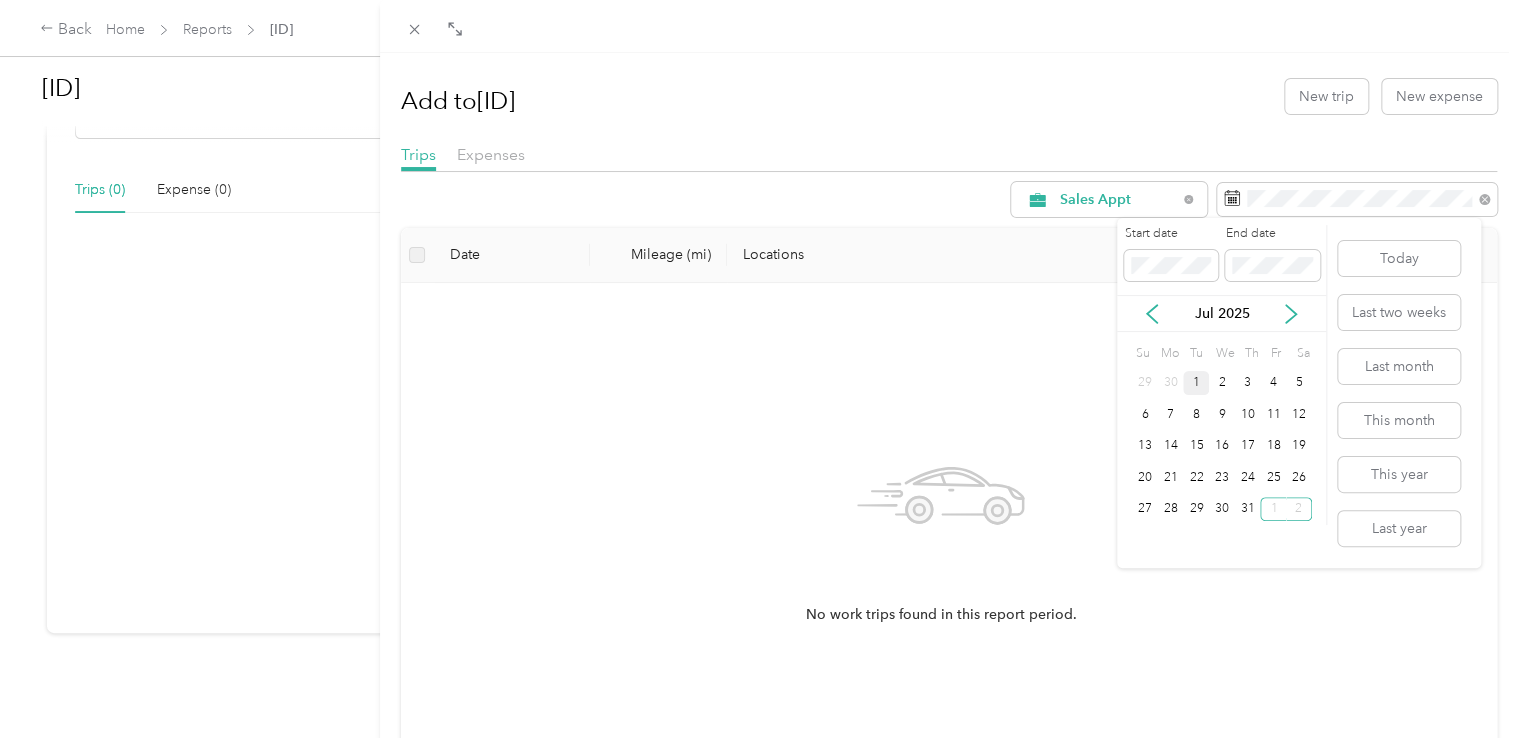 click on "1" at bounding box center (1196, 383) 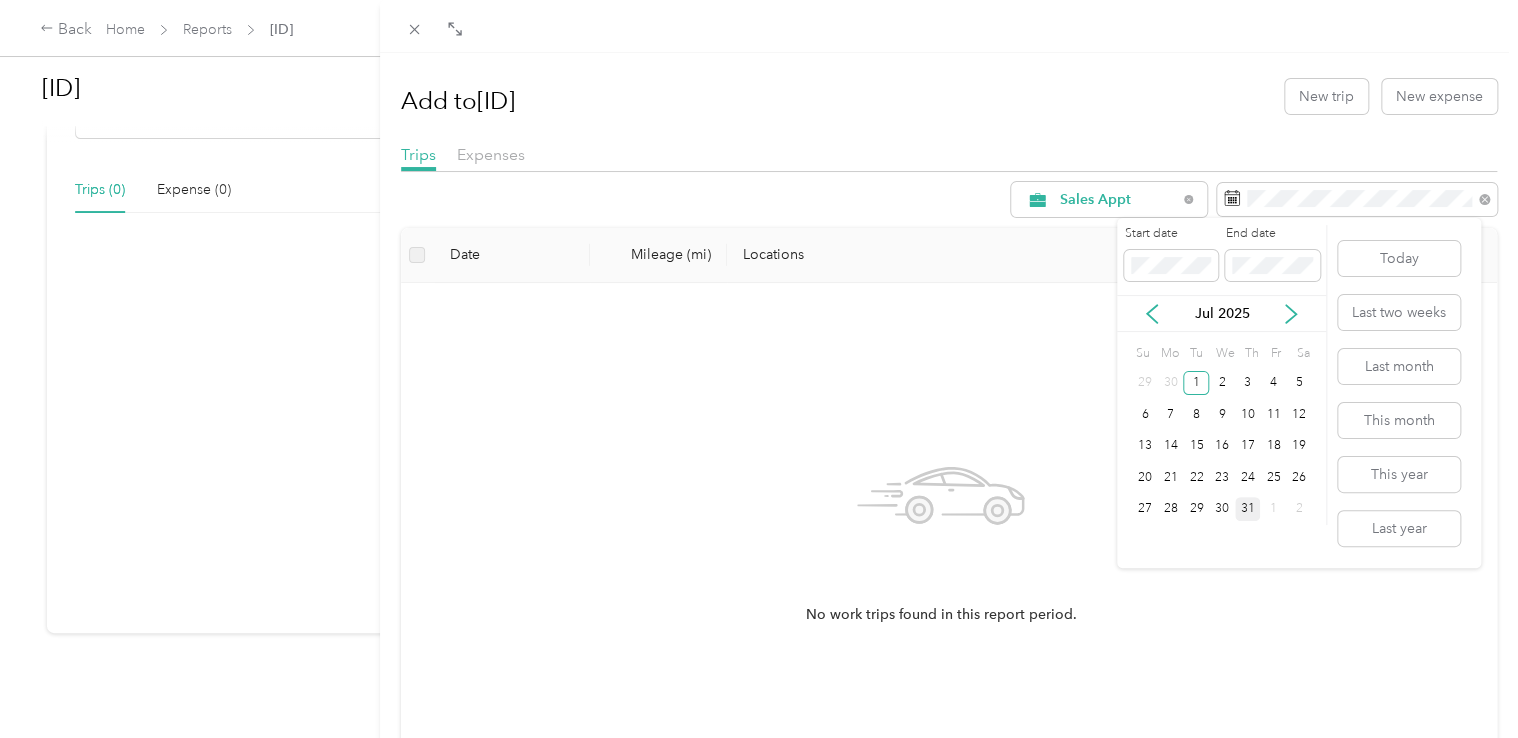 click on "31" at bounding box center (1248, 509) 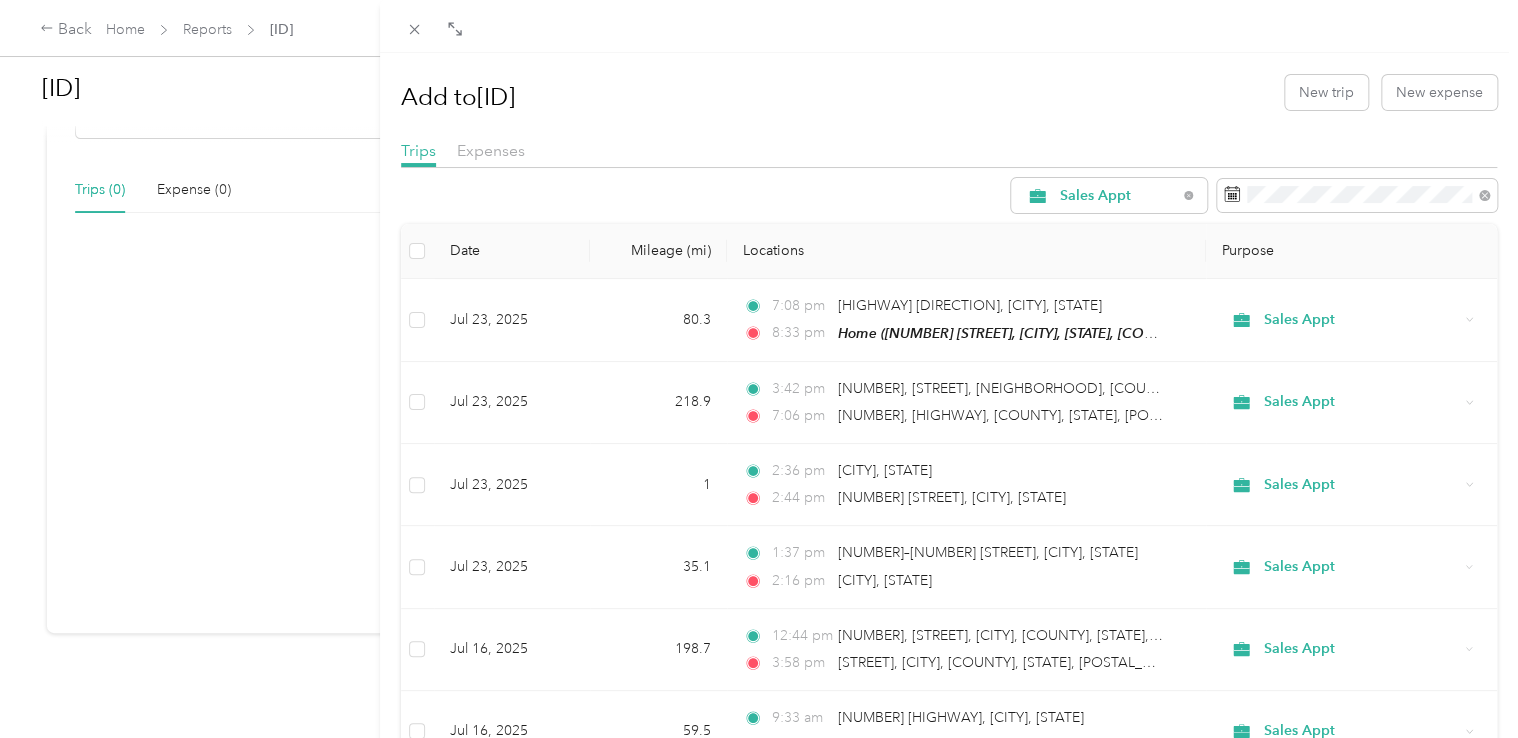 scroll, scrollTop: 0, scrollLeft: 0, axis: both 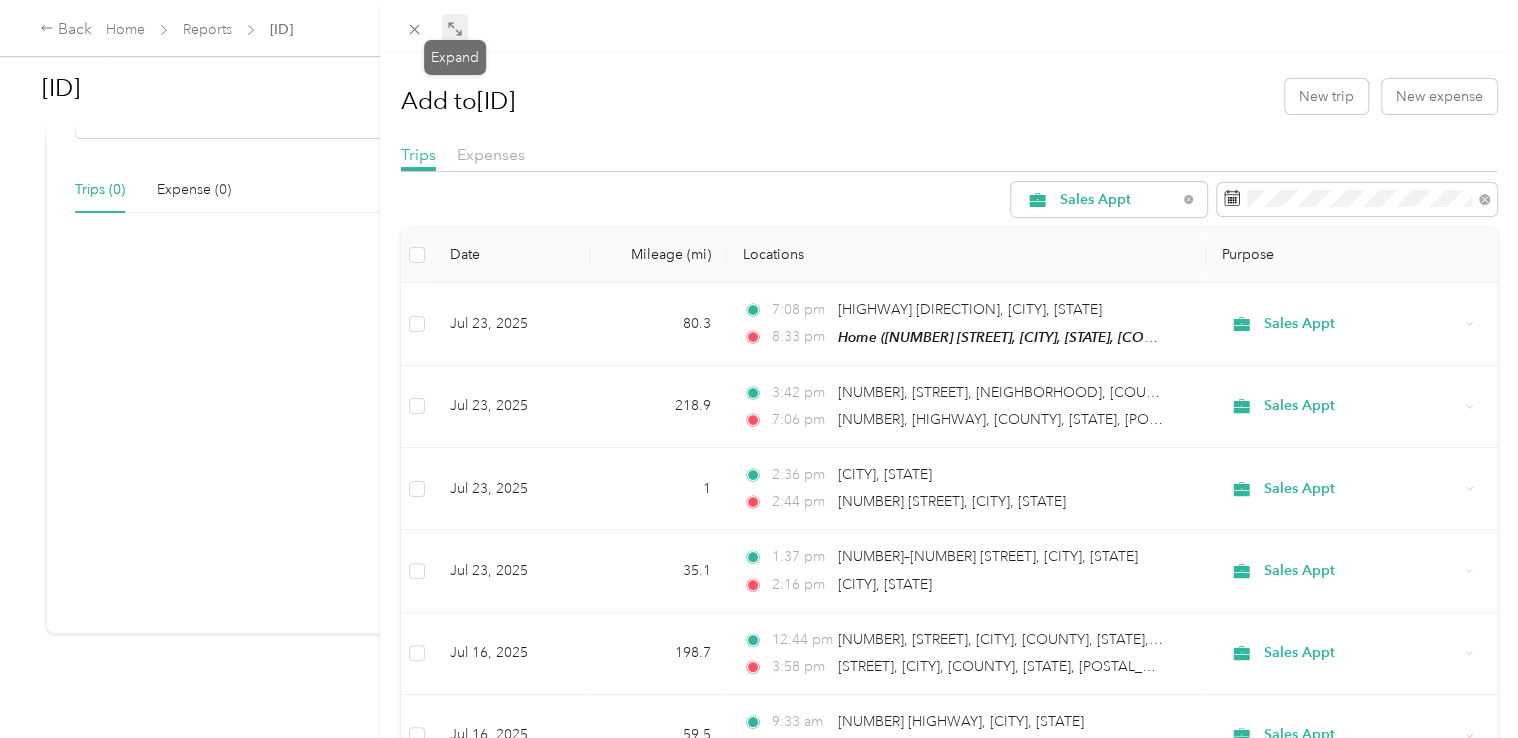 click 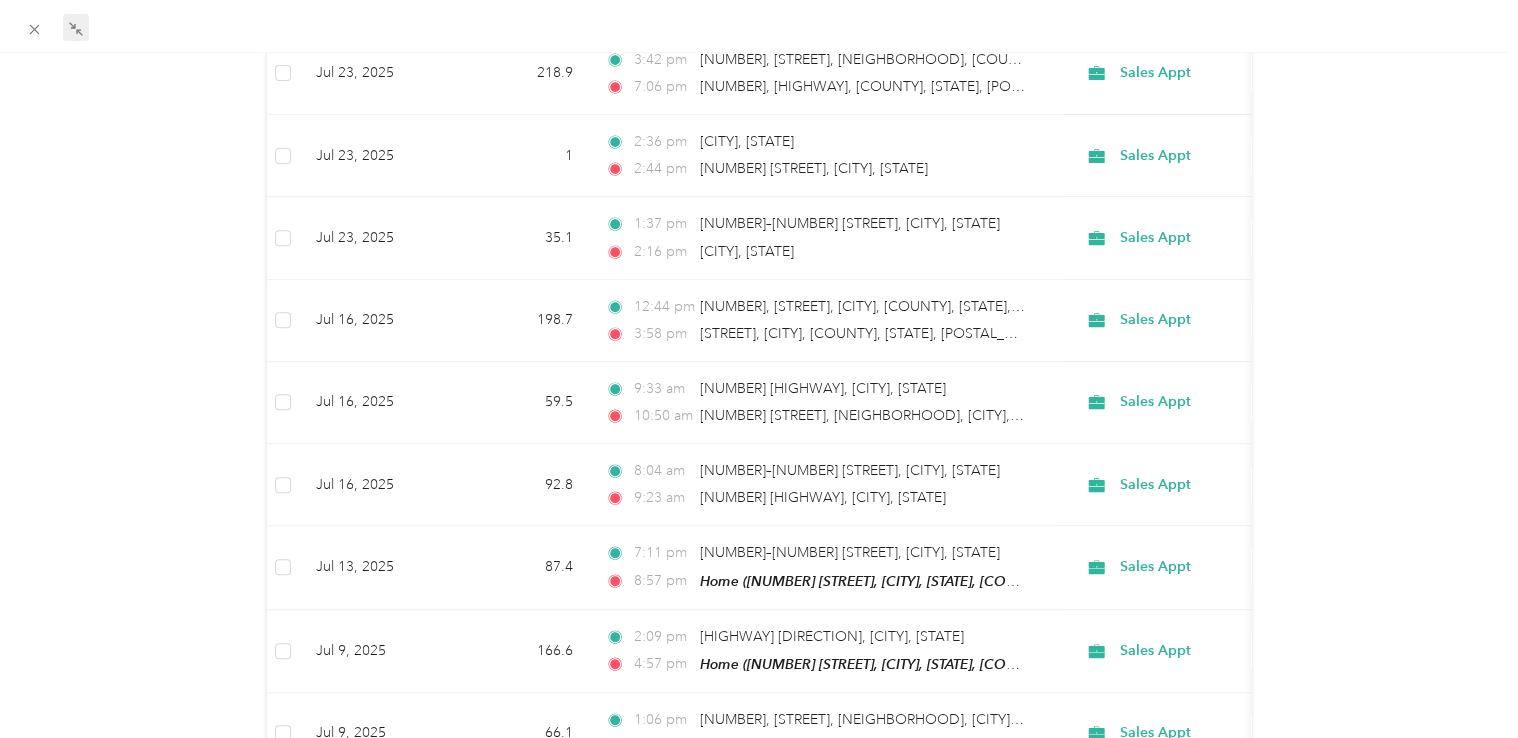 scroll, scrollTop: 0, scrollLeft: 0, axis: both 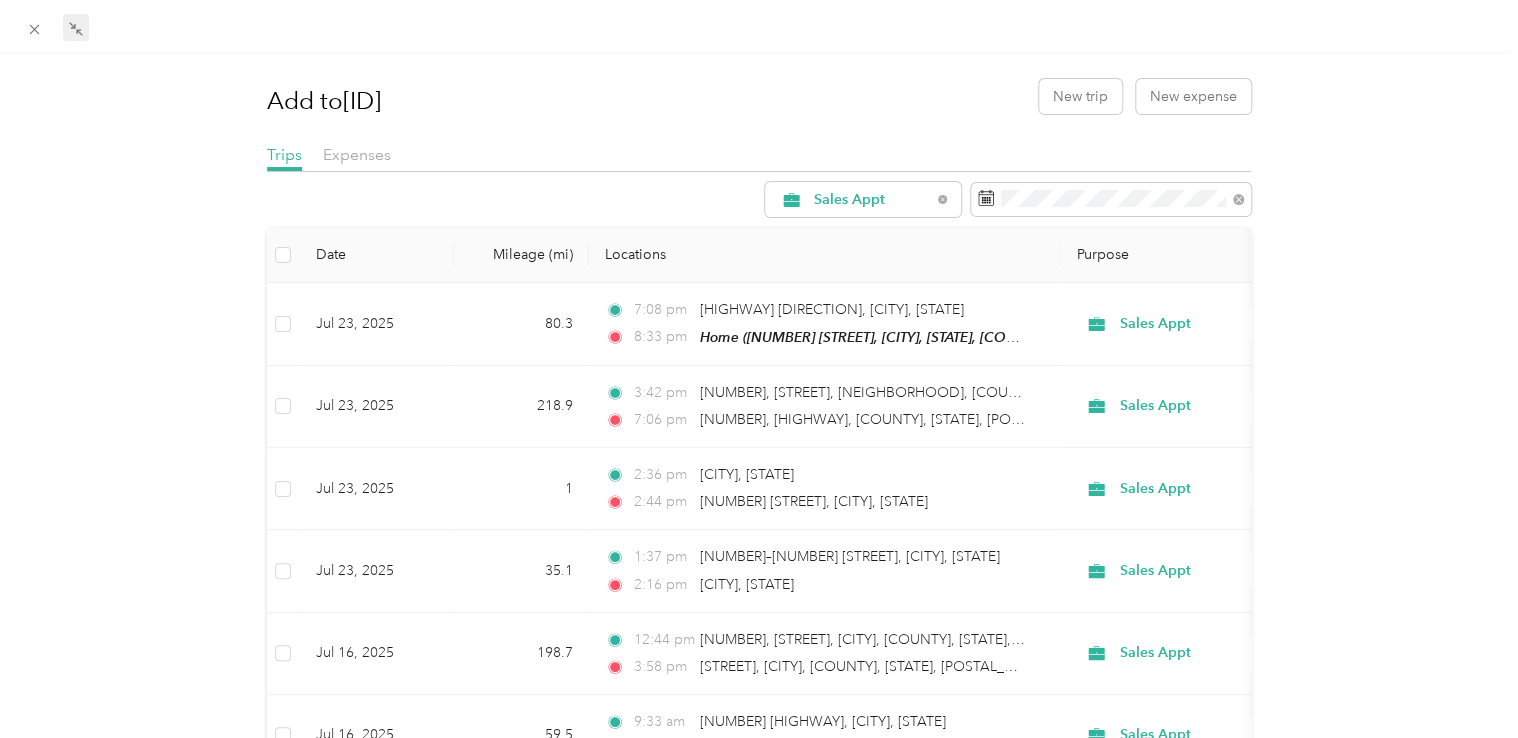 click on "Add to  [ID] New trip New expense Trips Expenses Sales Appt Date Mileage (mi) Locations Purpose           [MONTH] [DAY], [YEAR] [NUMBER] [TIME] [HIGHWAY] [CITY], [STATE] [TIME] Home ([NUMBER] [STREET], [CITY], [STATE], [COUNTRY] , [CITY], [STATE]) Sales Appt [MONTH] [DAY], [YEAR] [NUMBER] [TIME] [NUMBER], [STREET], [NEIGHBORHOOD], [COUNTY], [STATE], [POSTAL_CODE], [COUNTRY] [TIME] [NUMBER], [HIGHWAY], [COUNTY], [STATE], [POSTAL_CODE] Sales Appt [MONTH] [DAY], [YEAR] [NUMBER] [TIME] [CITY], [STATE] [TIME] [NUMBER] [STREET], [CITY], [STATE] Sales Appt [MONTH] [DAY], [YEAR] [NUMBER] [TIME] [NUMBER]–[NUMBER] [STREET], [CITY], [STATE] [TIME] [CITY], [STATE] Sales Appt [MONTH] [DAY], [YEAR] [NUMBER] [TIME] [NUMBER] [HIGHWAY], [CITY], [STATE] [TIME] [NUMBER] [STREET], [CITY], [STATE] Sales Appt [MONTH] [DAY], [YEAR] [NUMBER] [TIME] [NUMBER]–[NUMBER] [STREET], [CITY], [STATE] [TIME] [NUMBER] [HIGHWAY], [CITY], [STATE] Sales Appt [MONTH] [DAY], [YEAR] [NUMBER] [TIME] [NUMBER]" at bounding box center (759, 422) 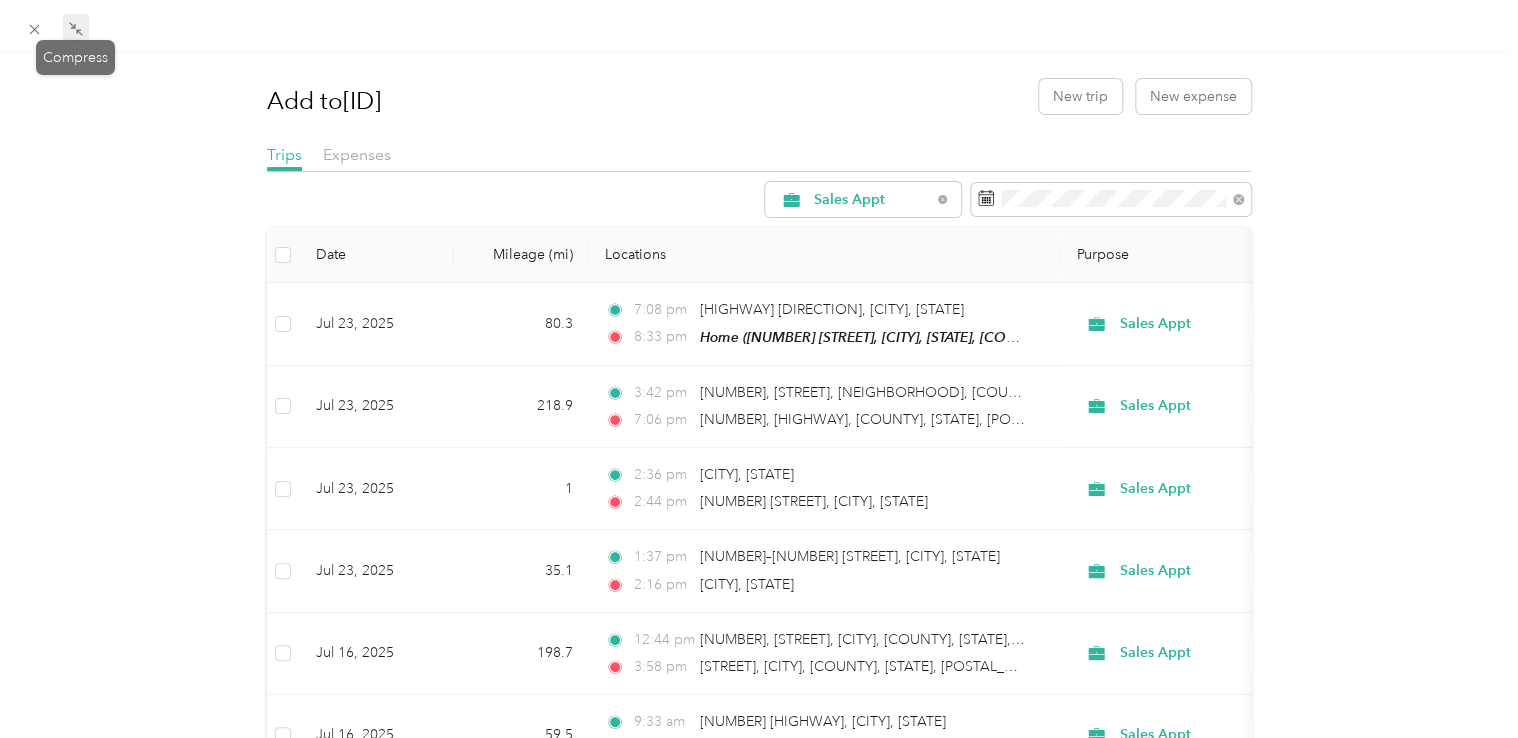click 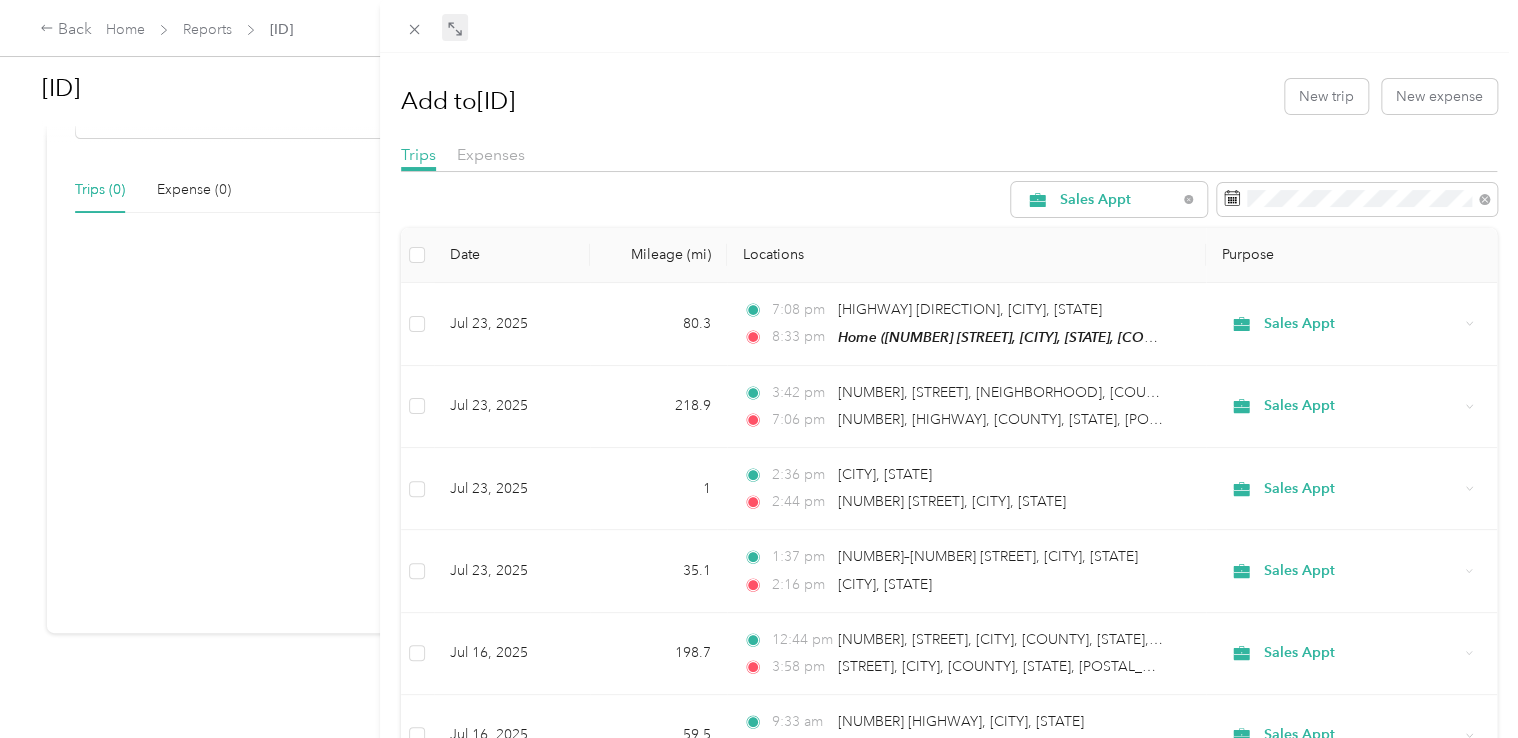 click on "Add to  [ID] New trip New expense Trips Expenses Sales Appt Date Mileage (mi) Locations Purpose           [MONTH] [DAY], [YEAR] [NUMBER] [TIME] [HIGHWAY] [CITY], [STATE] [TIME] Home ([NUMBER] [STREET], [CITY], [STATE], [COUNTRY] , [CITY], [STATE]) Sales Appt [MONTH] [DAY], [YEAR] [NUMBER] [TIME] [NUMBER], [STREET], [NEIGHBORHOOD], [COUNTY], [STATE], [POSTAL_CODE], [COUNTRY] [TIME] [NUMBER], [HIGHWAY], [COUNTY], [STATE], [POSTAL_CODE] Sales Appt [MONTH] [DAY], [YEAR] [NUMBER] [TIME] [CITY], [STATE] [TIME] [NUMBER] [STREET], [CITY], [STATE] Sales Appt [MONTH] [DAY], [YEAR] [NUMBER] [TIME] [NUMBER]–[NUMBER] [STREET], [CITY], [STATE] [TIME] [CITY], [STATE] Sales Appt [MONTH] [DAY], [YEAR] [NUMBER] [TIME] [NUMBER] [HIGHWAY], [CITY], [STATE] [TIME] [NUMBER] [STREET], [CITY], [STATE] Sales Appt [MONTH] [DAY], [YEAR] [NUMBER] [TIME] [NUMBER]–[NUMBER] [STREET], [CITY], [STATE] [TIME] [NUMBER] [HIGHWAY], [CITY], [STATE] Sales Appt [MONTH] [DAY], [YEAR] [NUMBER] [TIME] [NUMBER]" at bounding box center [759, 369] 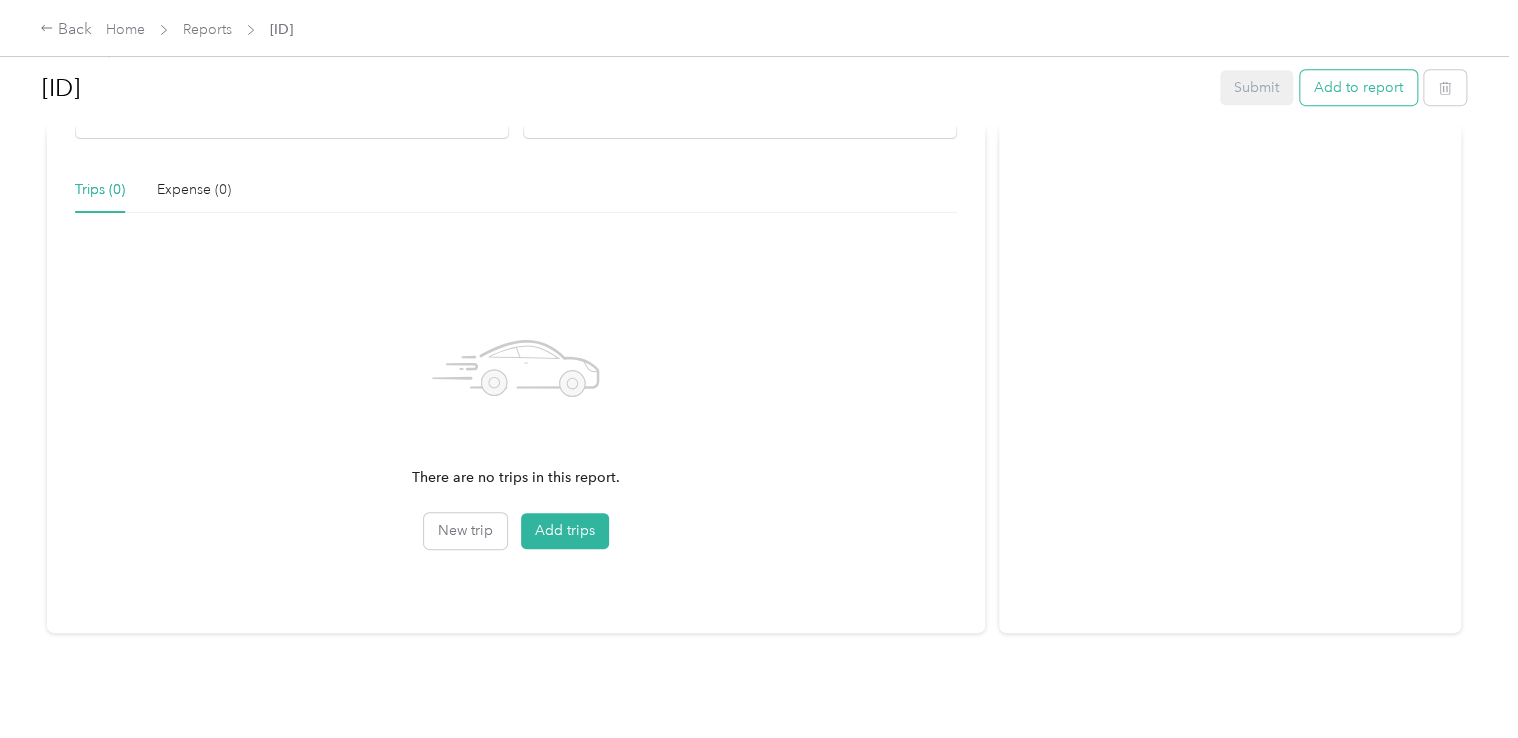 click on "Add to report" at bounding box center [1358, 87] 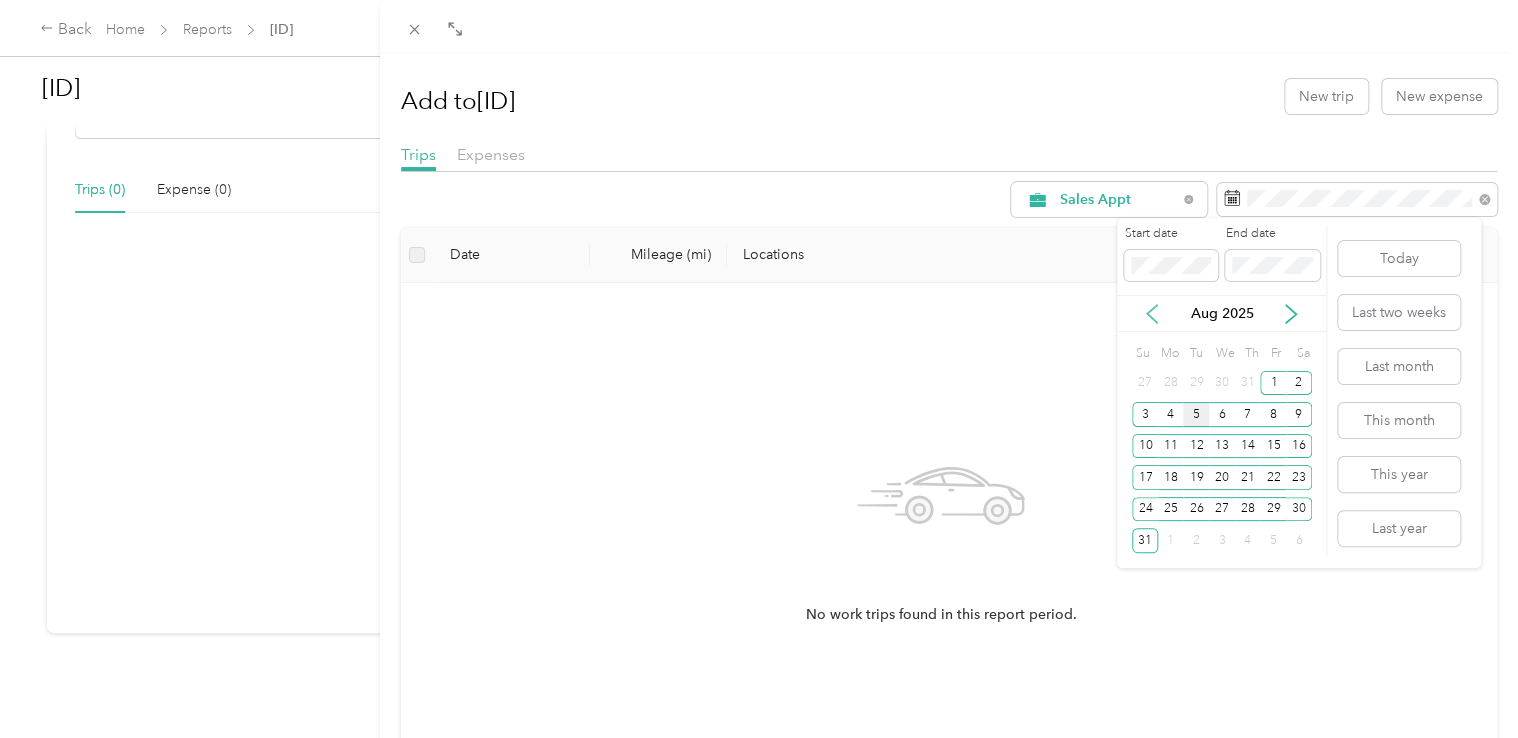 click 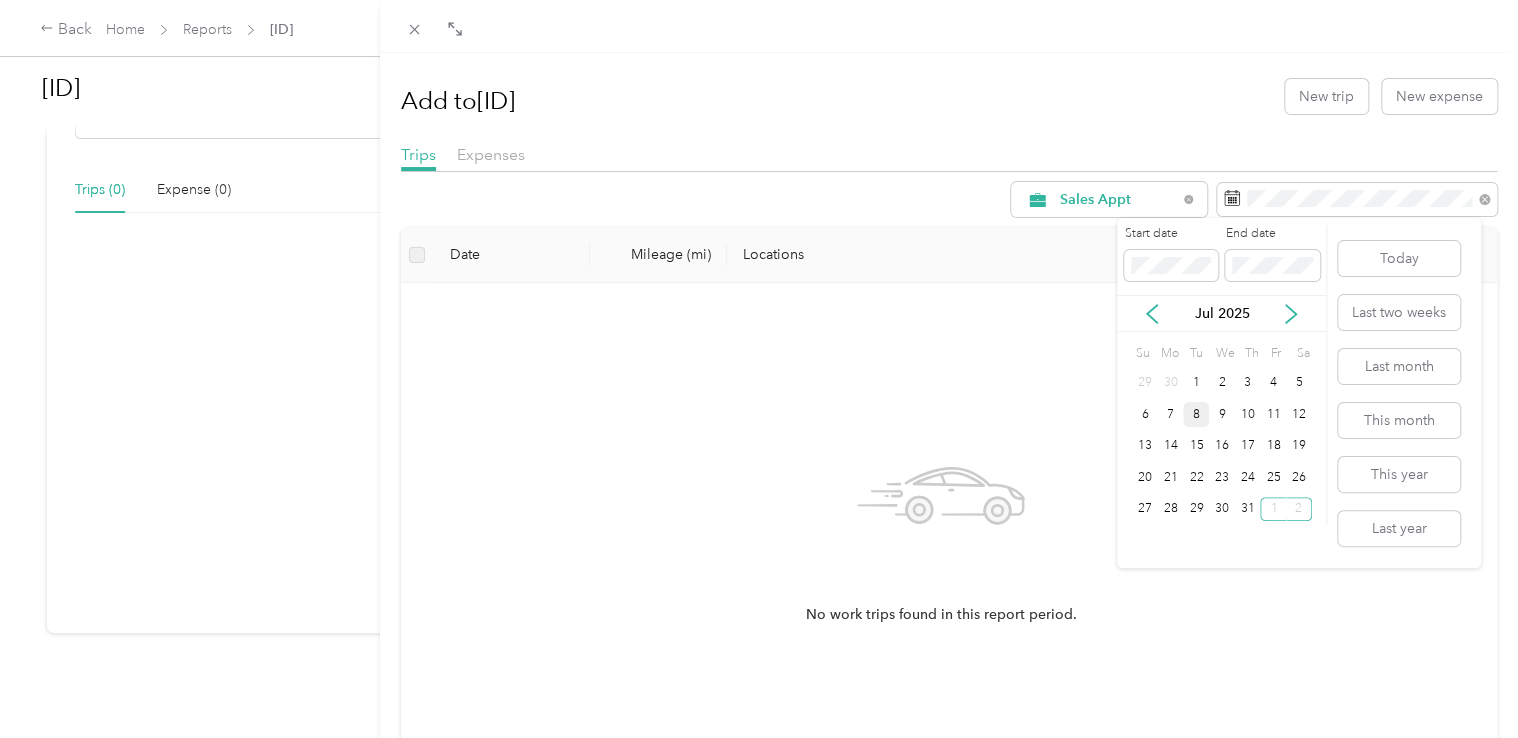 drag, startPoint x: 1192, startPoint y: 386, endPoint x: 1200, endPoint y: 401, distance: 17 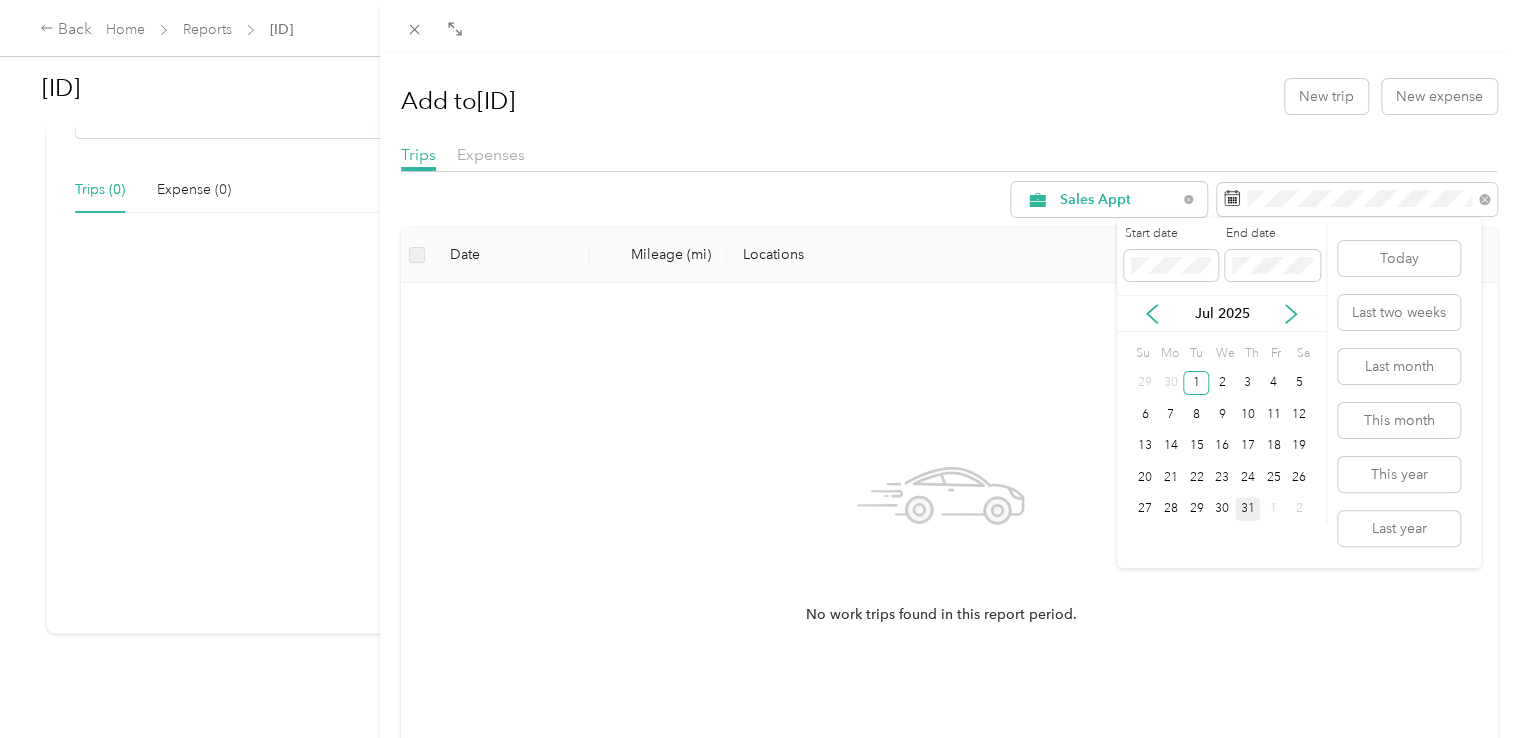 click on "31" at bounding box center [1248, 509] 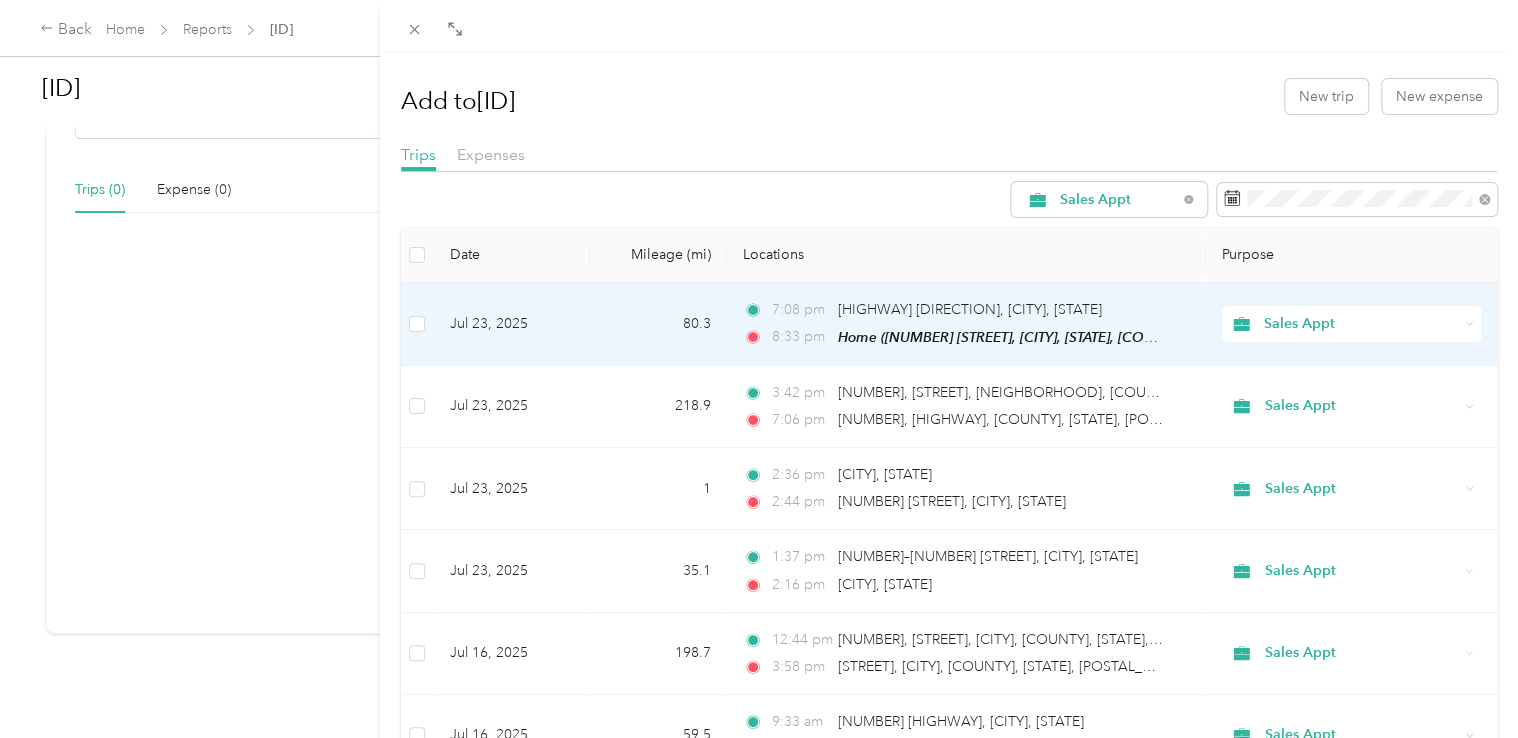 click on "Sales Appt" at bounding box center [1351, 324] 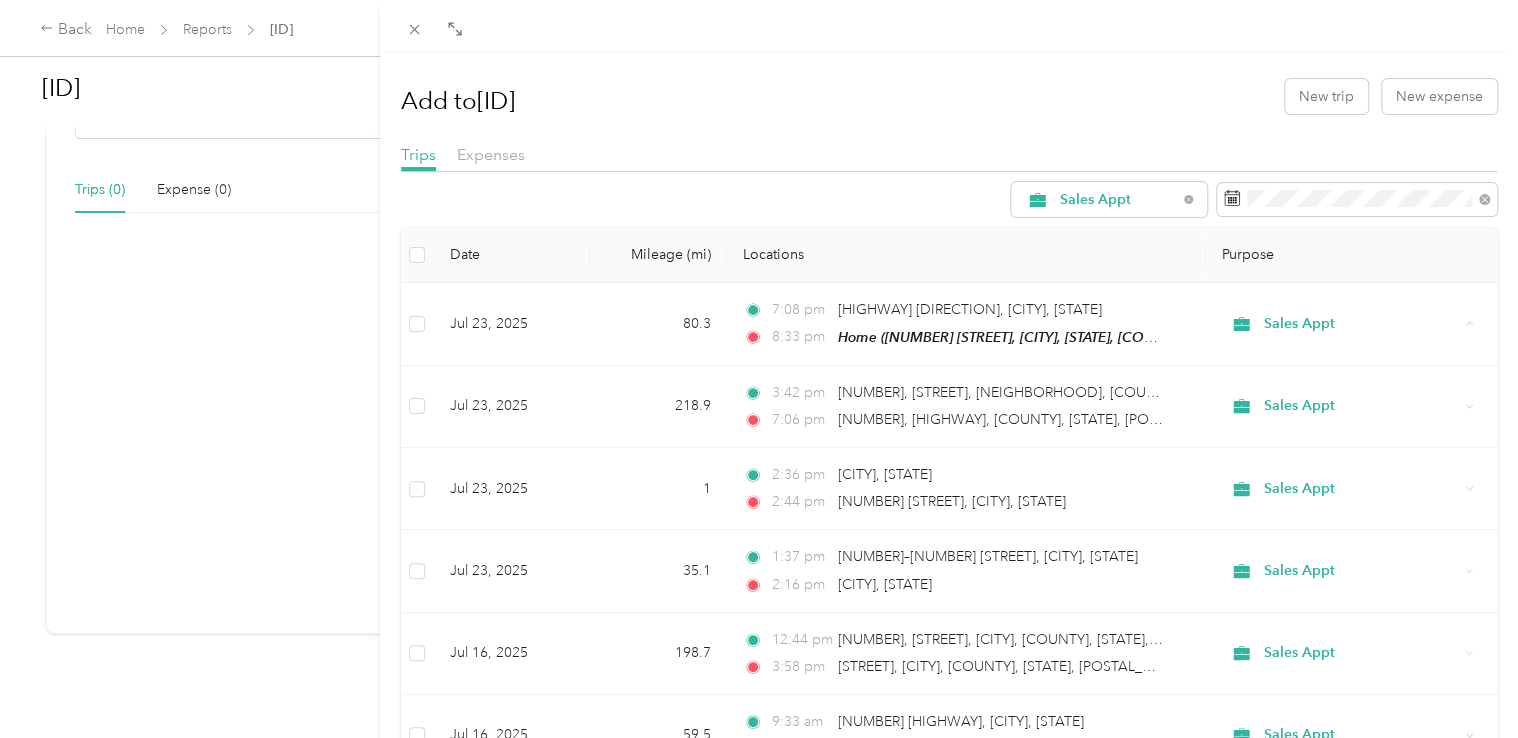 click on "Purpose" at bounding box center (1351, 255) 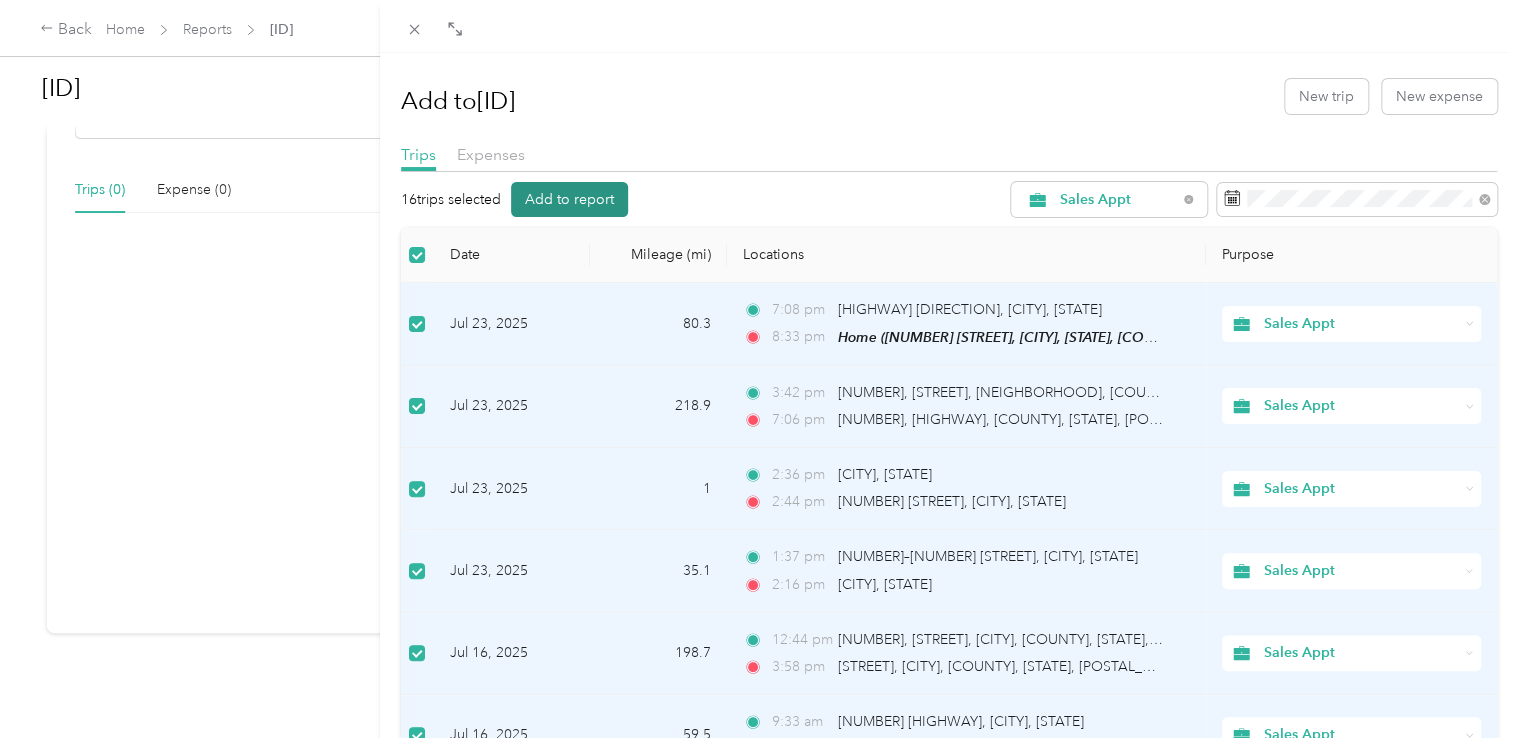 click on "Add to report" at bounding box center [569, 199] 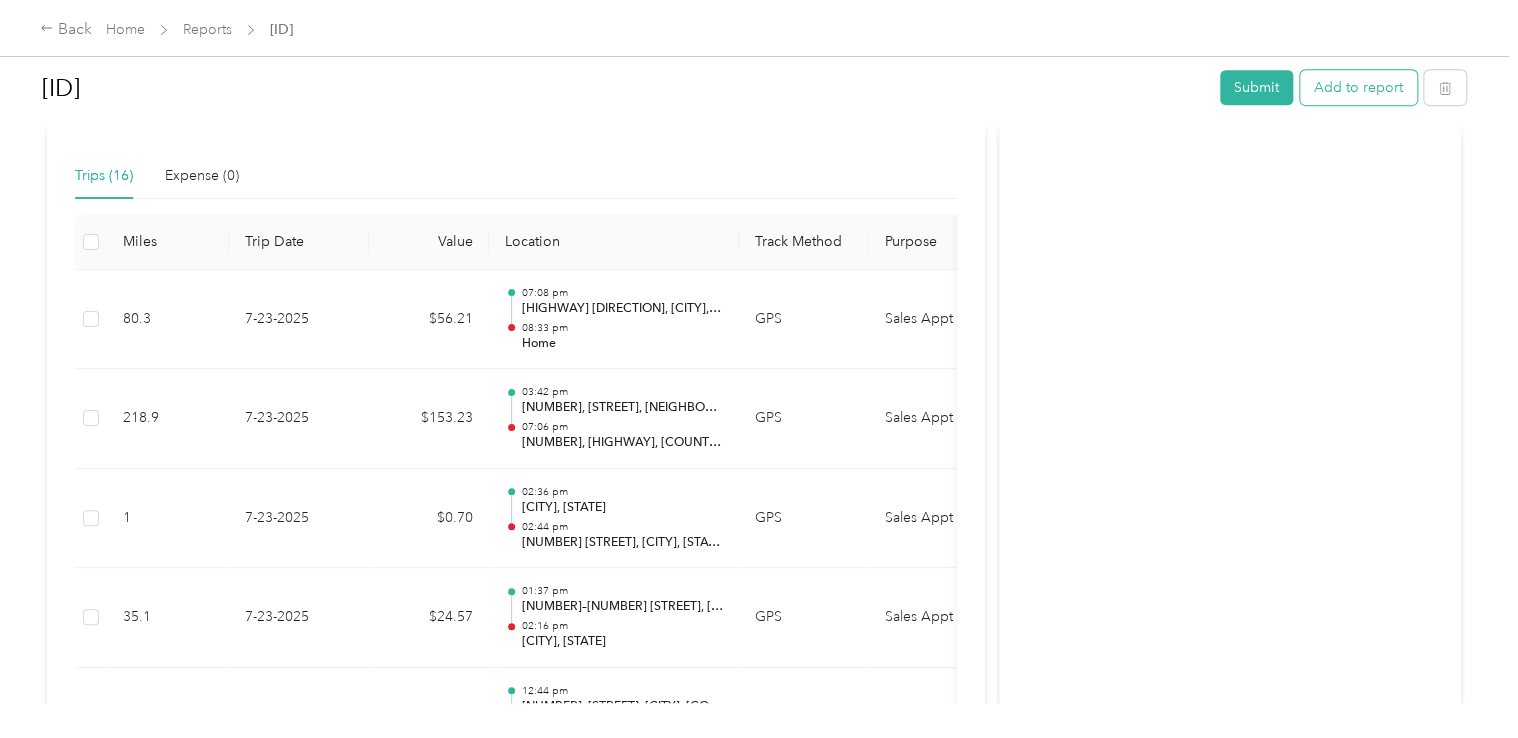 click on "Add to report" at bounding box center [1358, 87] 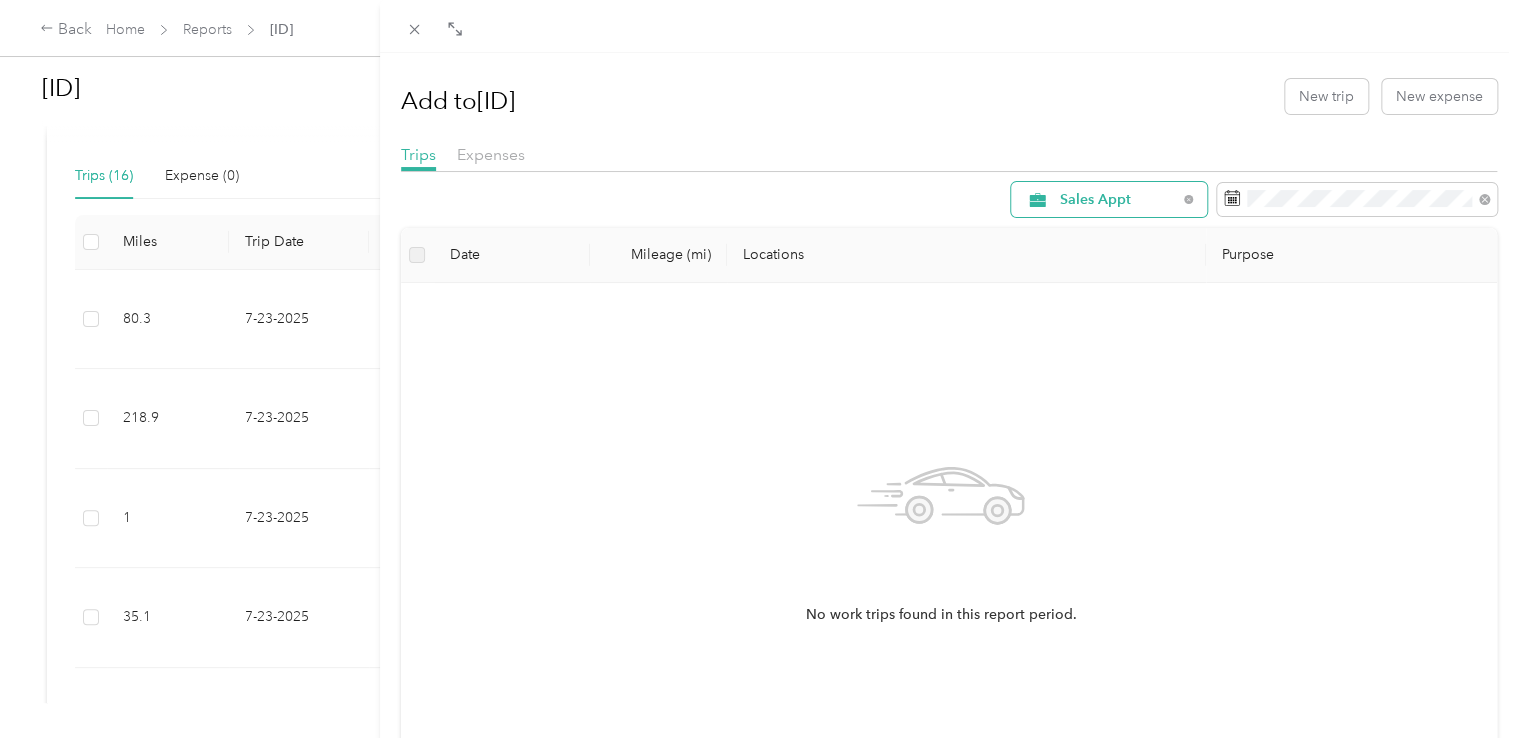 click on "Sales Appt" at bounding box center (1109, 199) 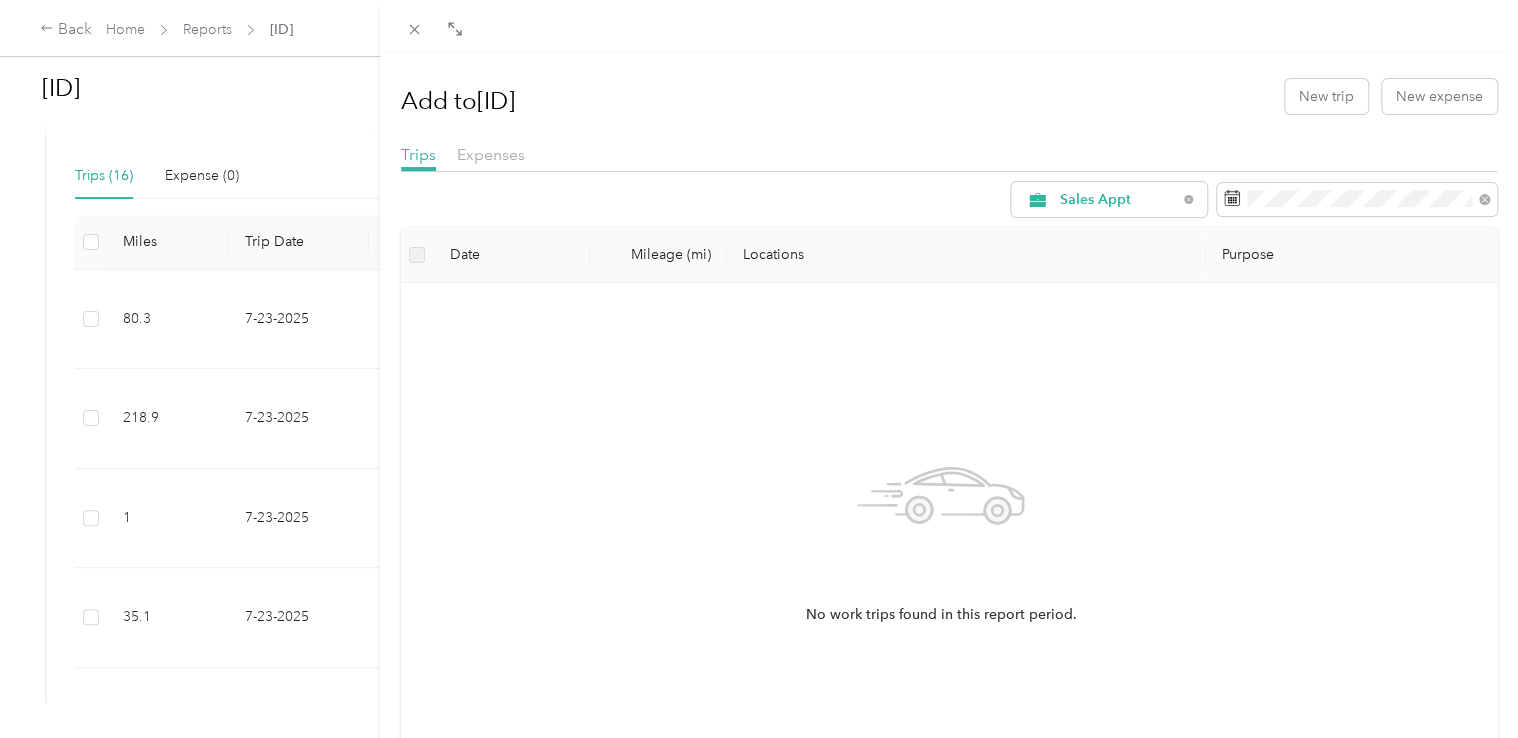 click on "All Purposes" at bounding box center (1118, 236) 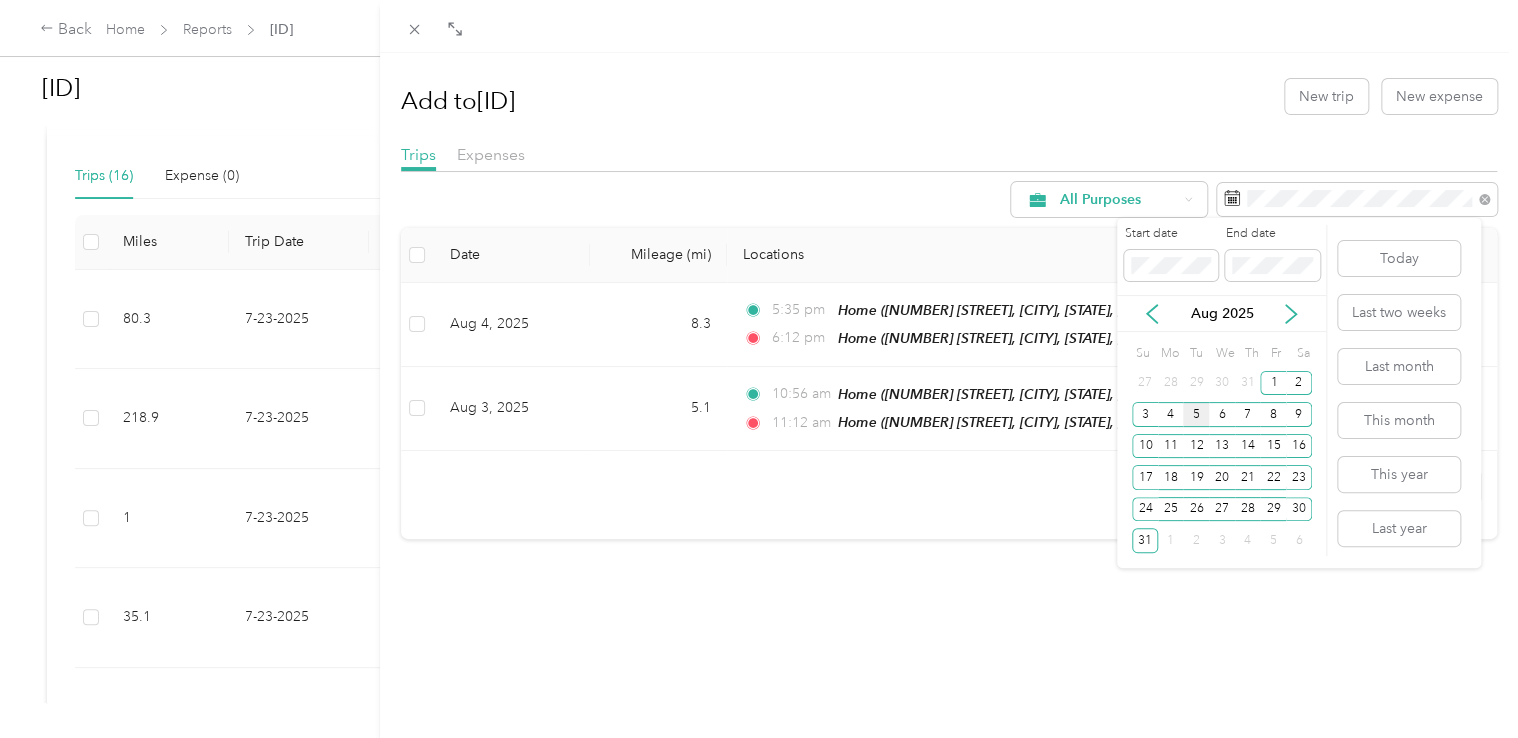 click on "Aug 2025" at bounding box center [1221, 313] 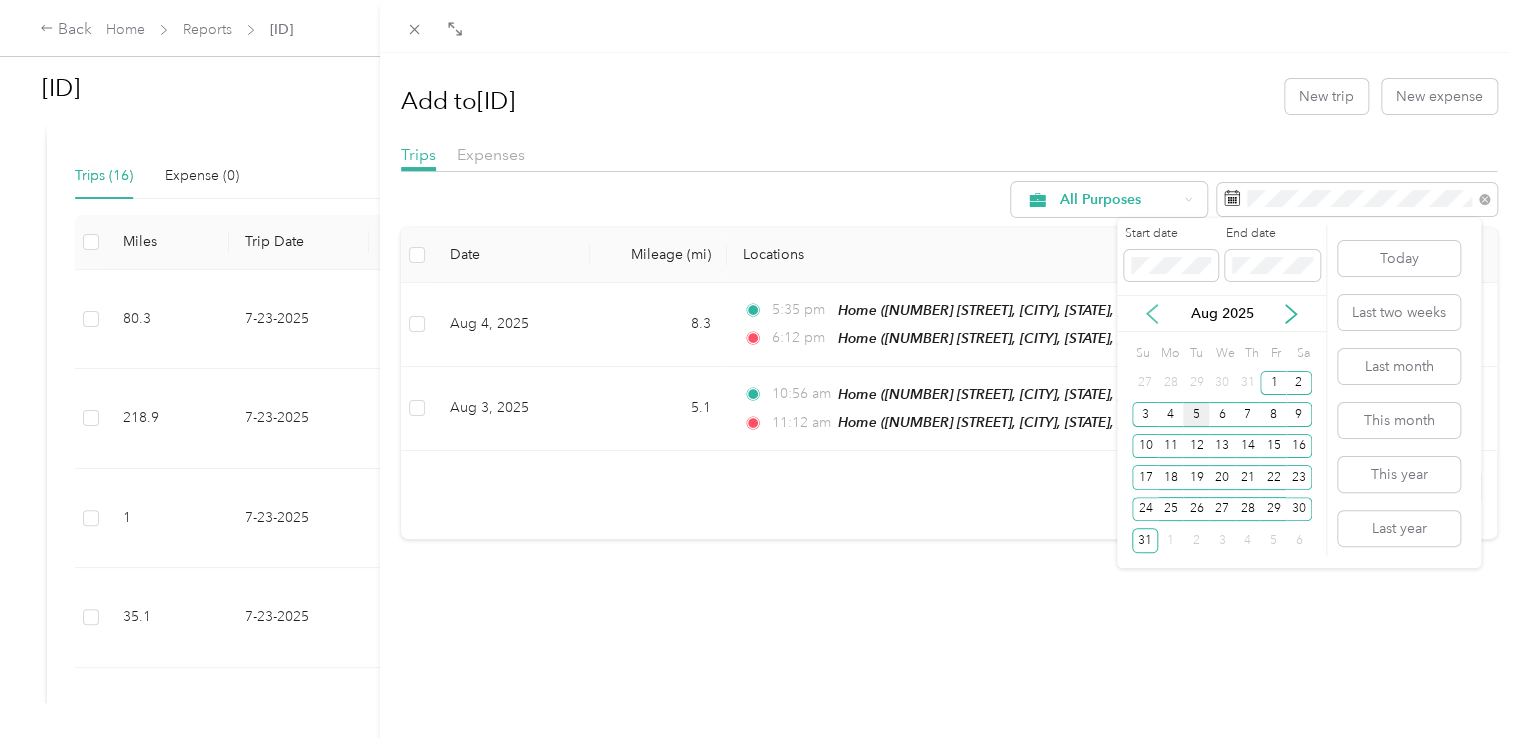 click 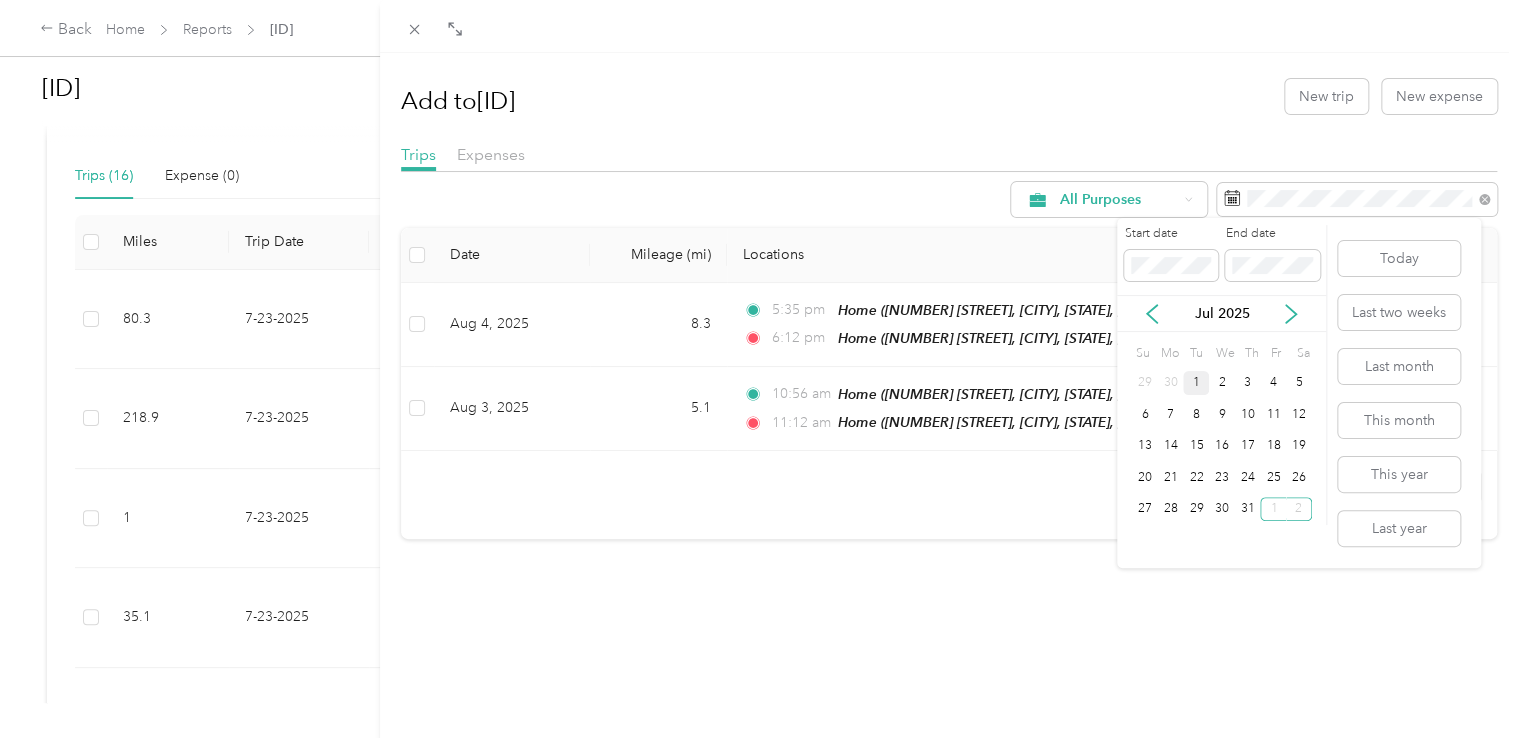 click on "1" at bounding box center [1196, 383] 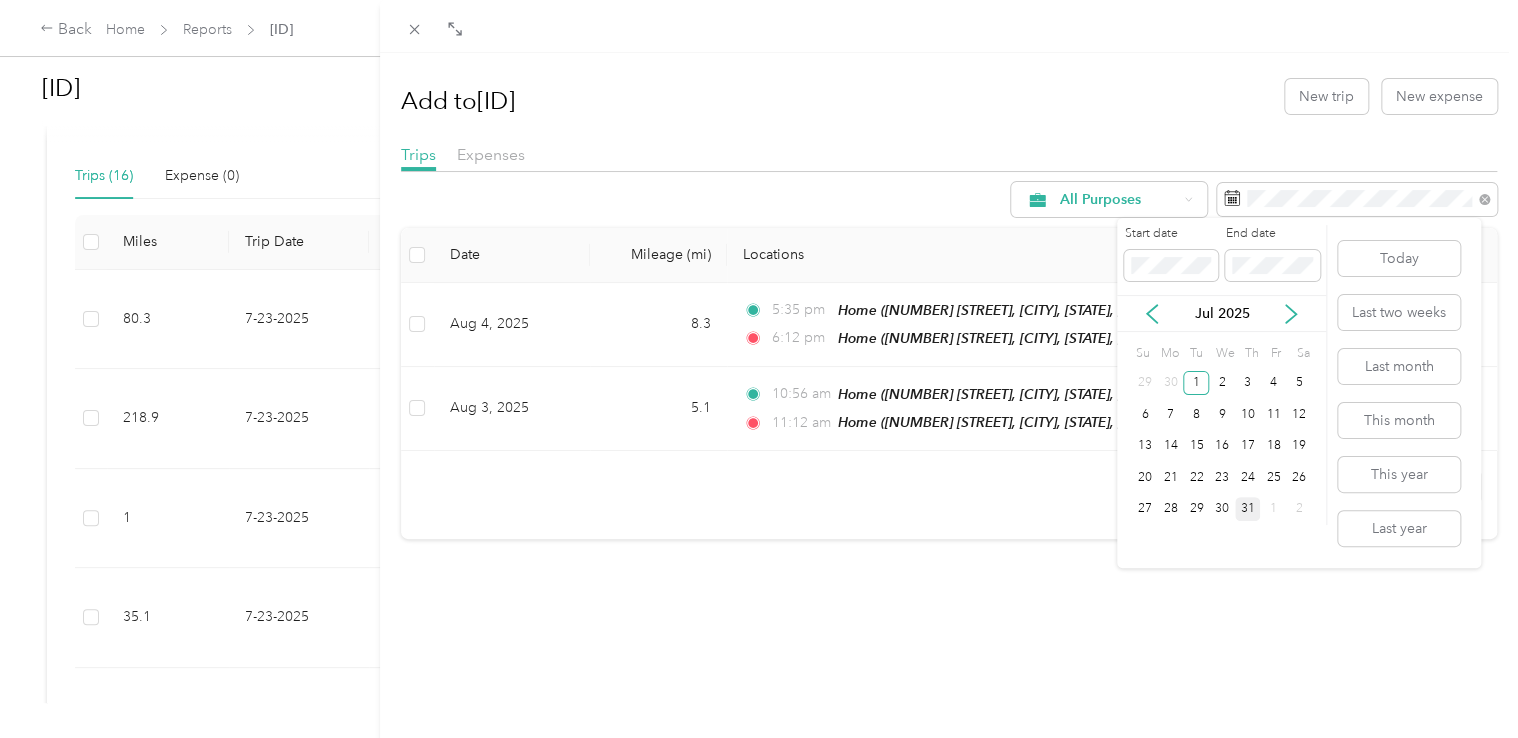 click on "31" at bounding box center [1248, 509] 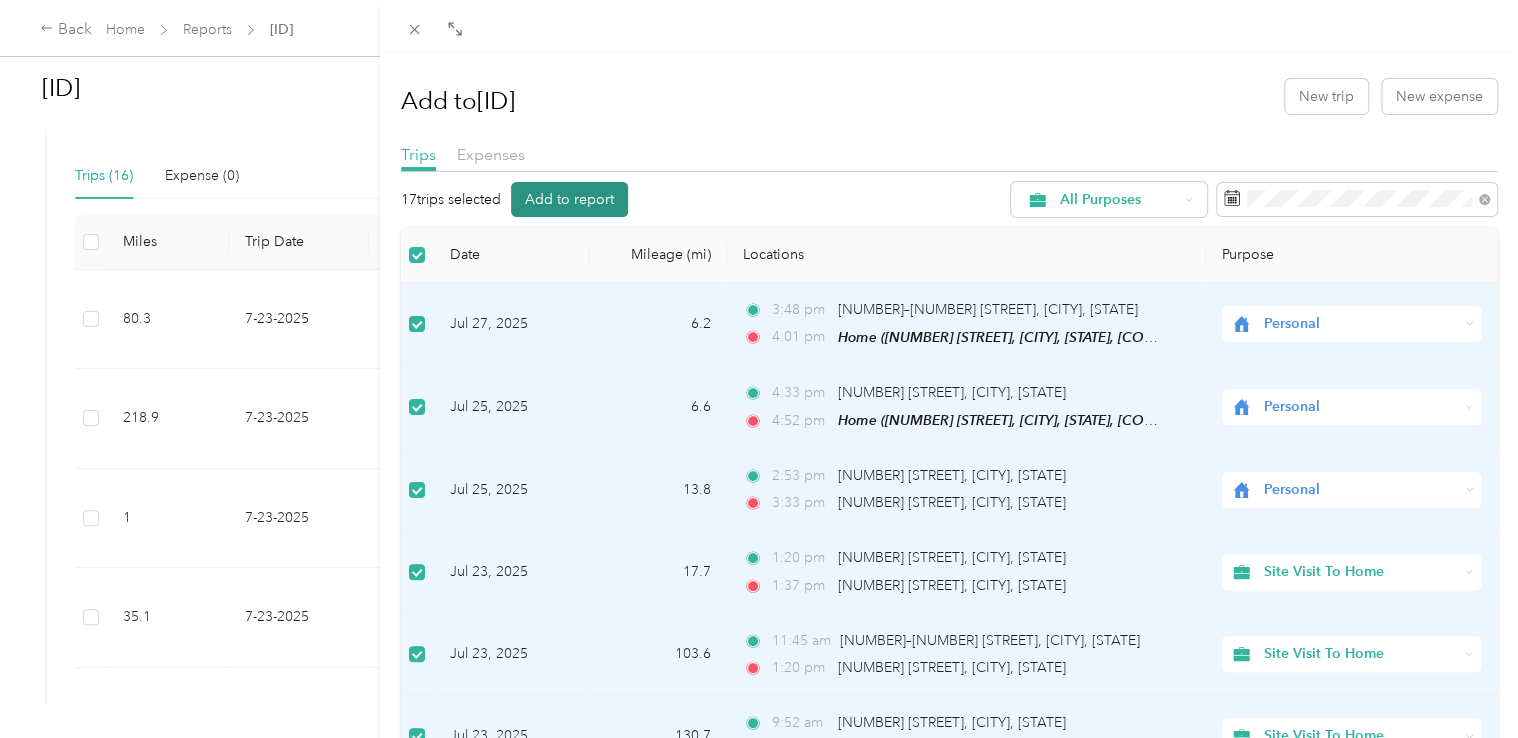 click on "Add to report" at bounding box center (569, 199) 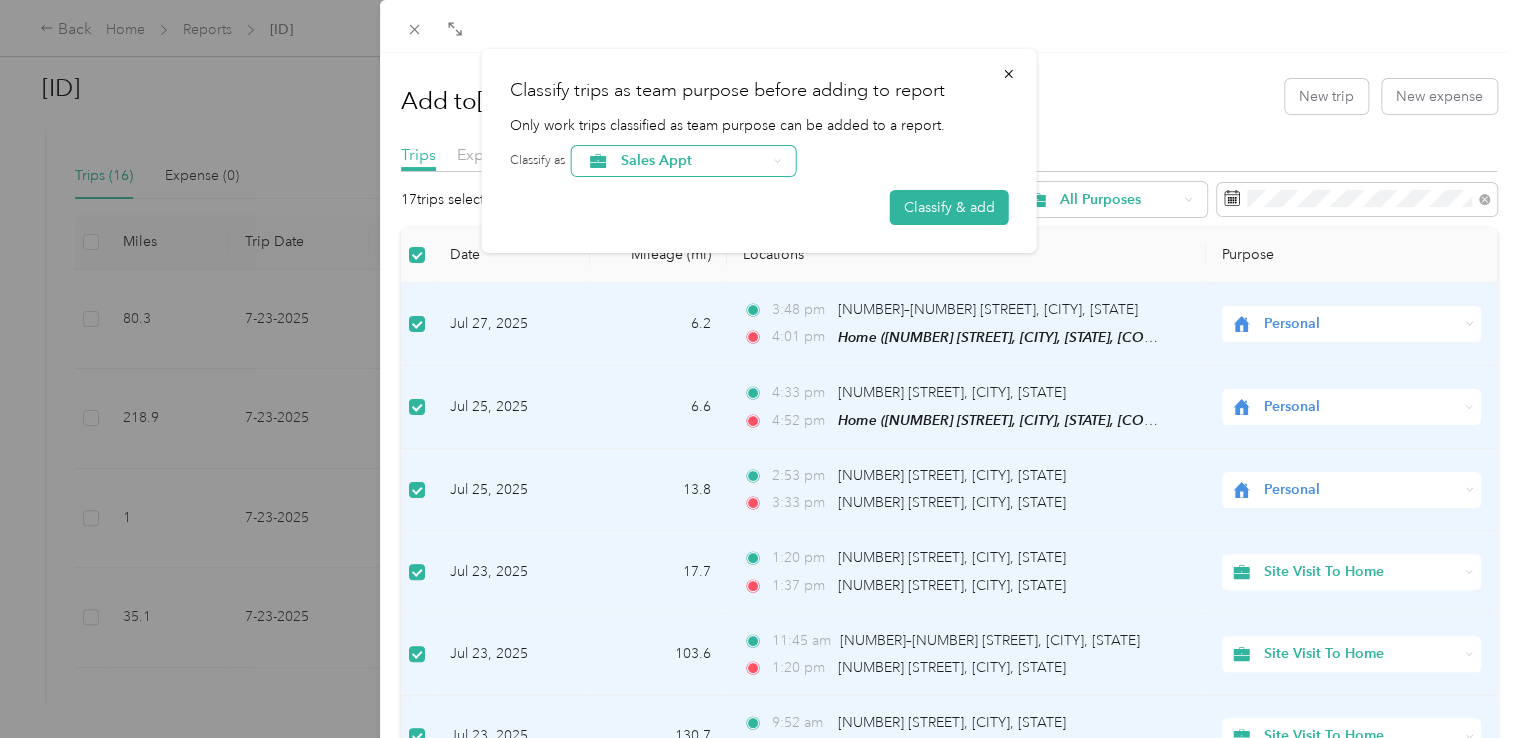 click 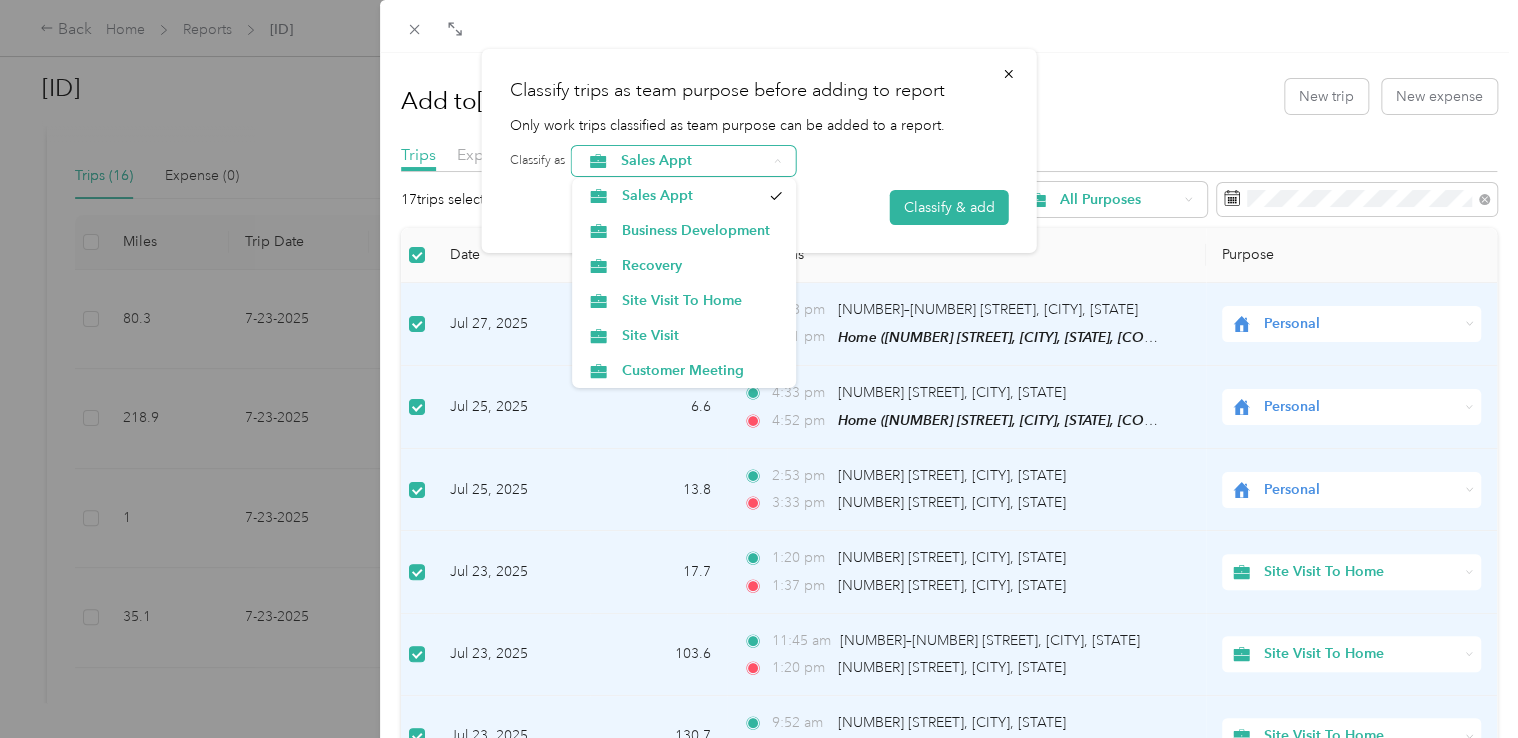 click on "Sales Appt" at bounding box center [790, 161] 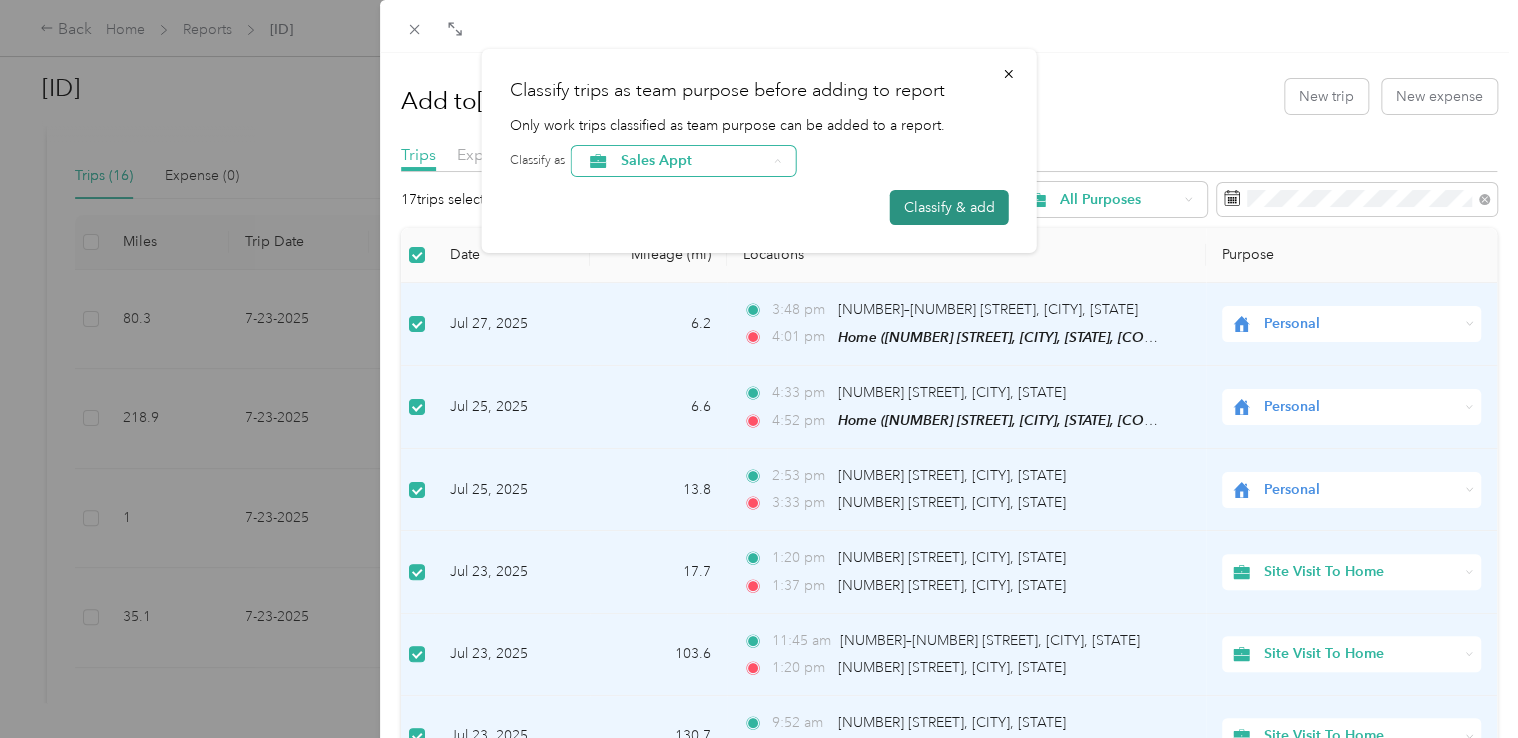 click on "Classify & add" at bounding box center [949, 207] 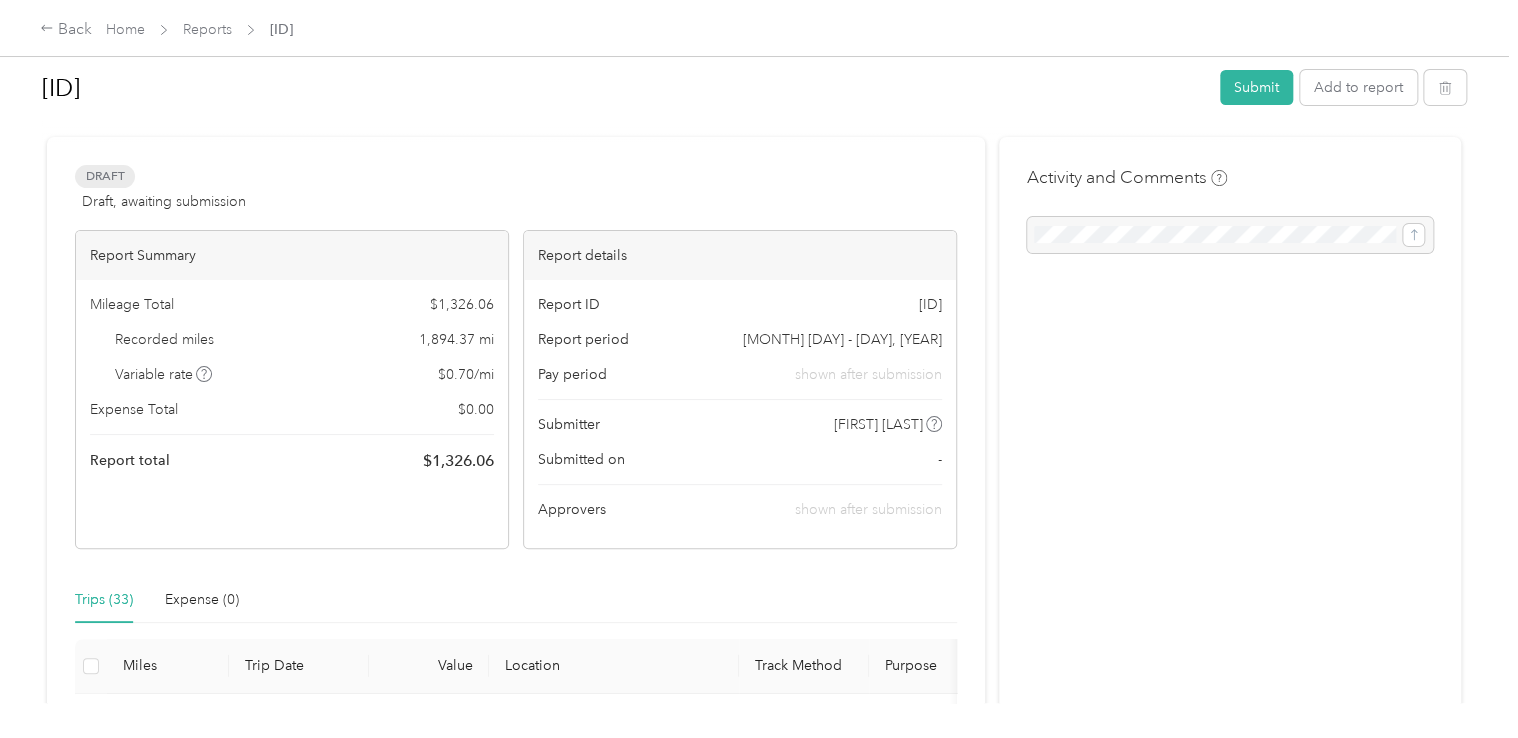 scroll, scrollTop: 0, scrollLeft: 0, axis: both 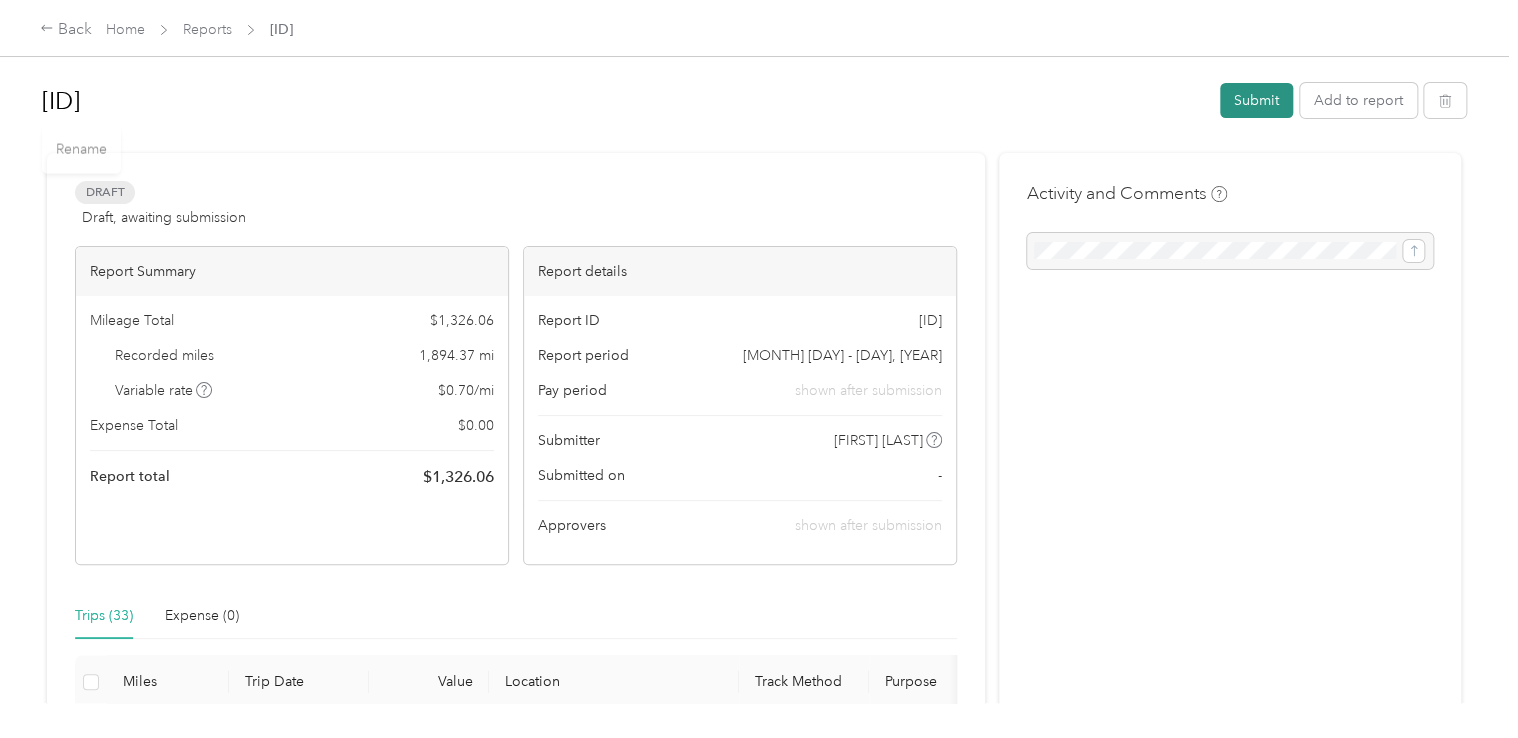 click on "Submit" at bounding box center [1256, 100] 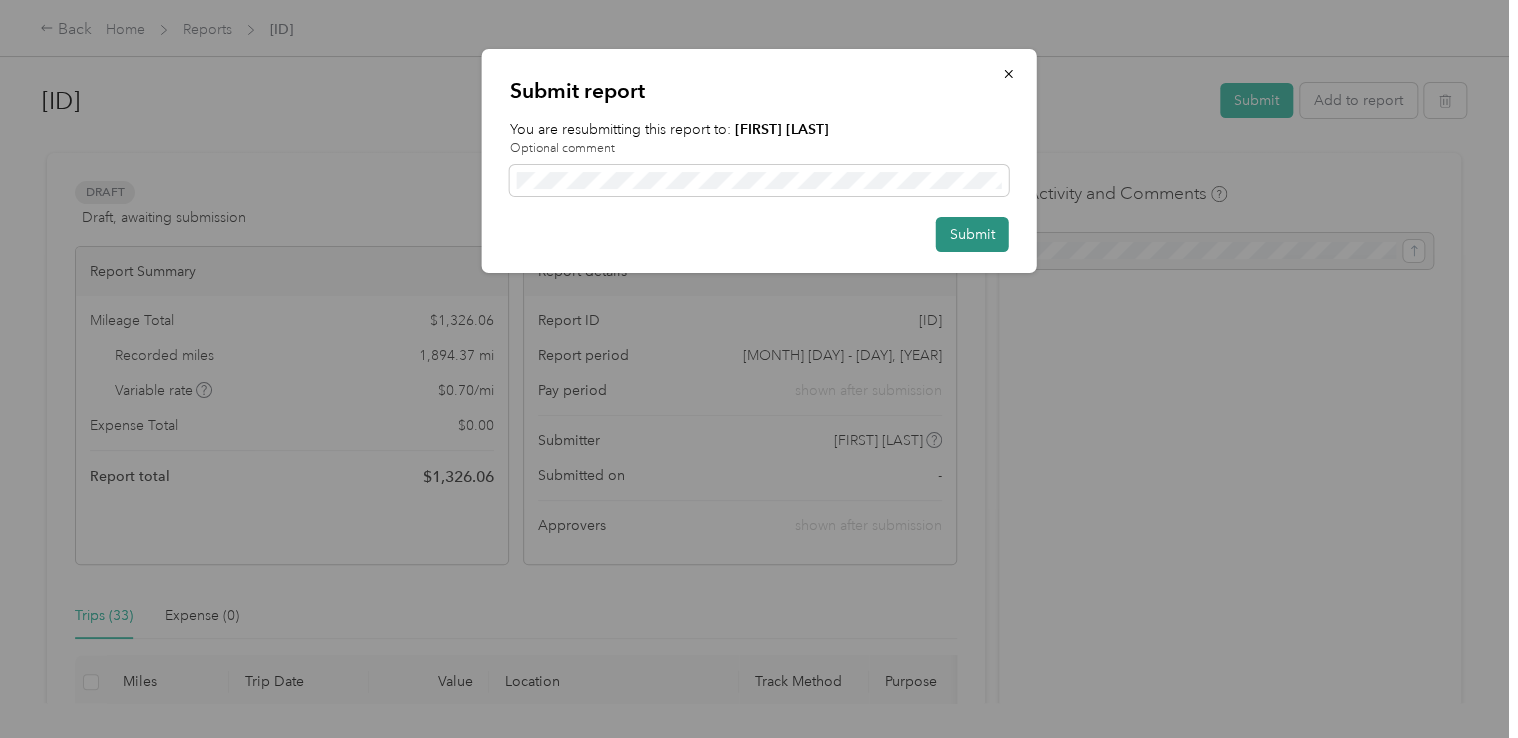 drag, startPoint x: 964, startPoint y: 229, endPoint x: 966, endPoint y: 210, distance: 19.104973 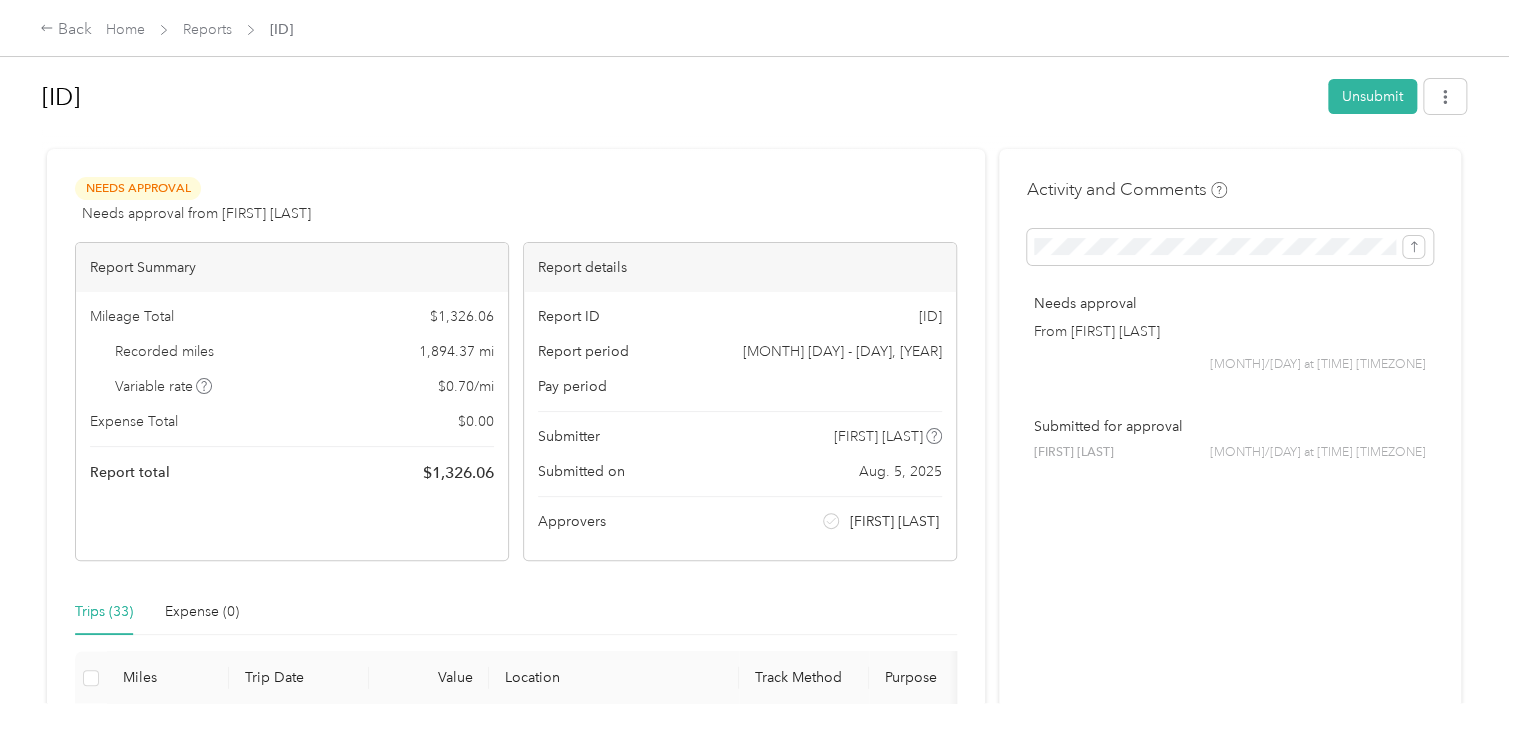 scroll, scrollTop: 0, scrollLeft: 0, axis: both 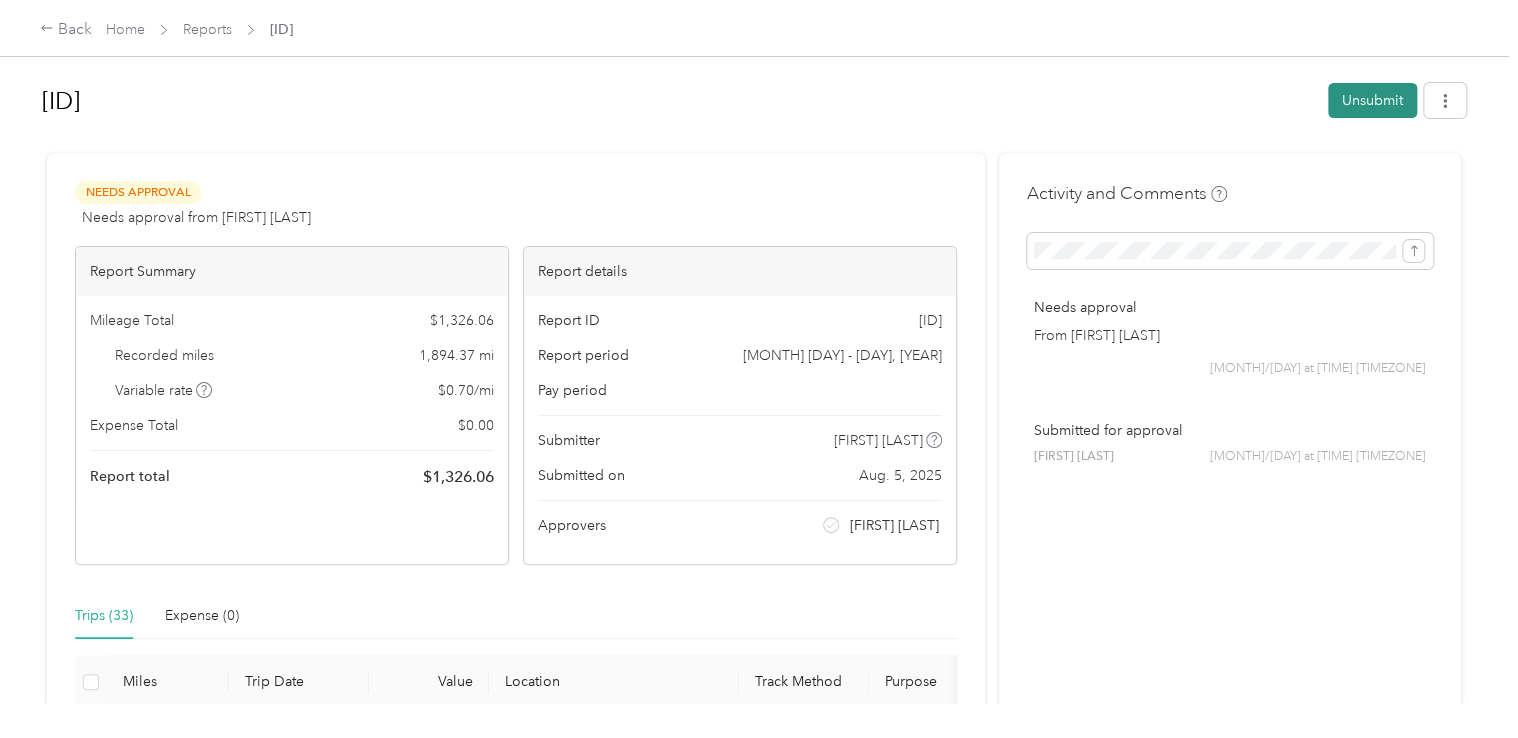 click on "Unsubmit" at bounding box center (1372, 100) 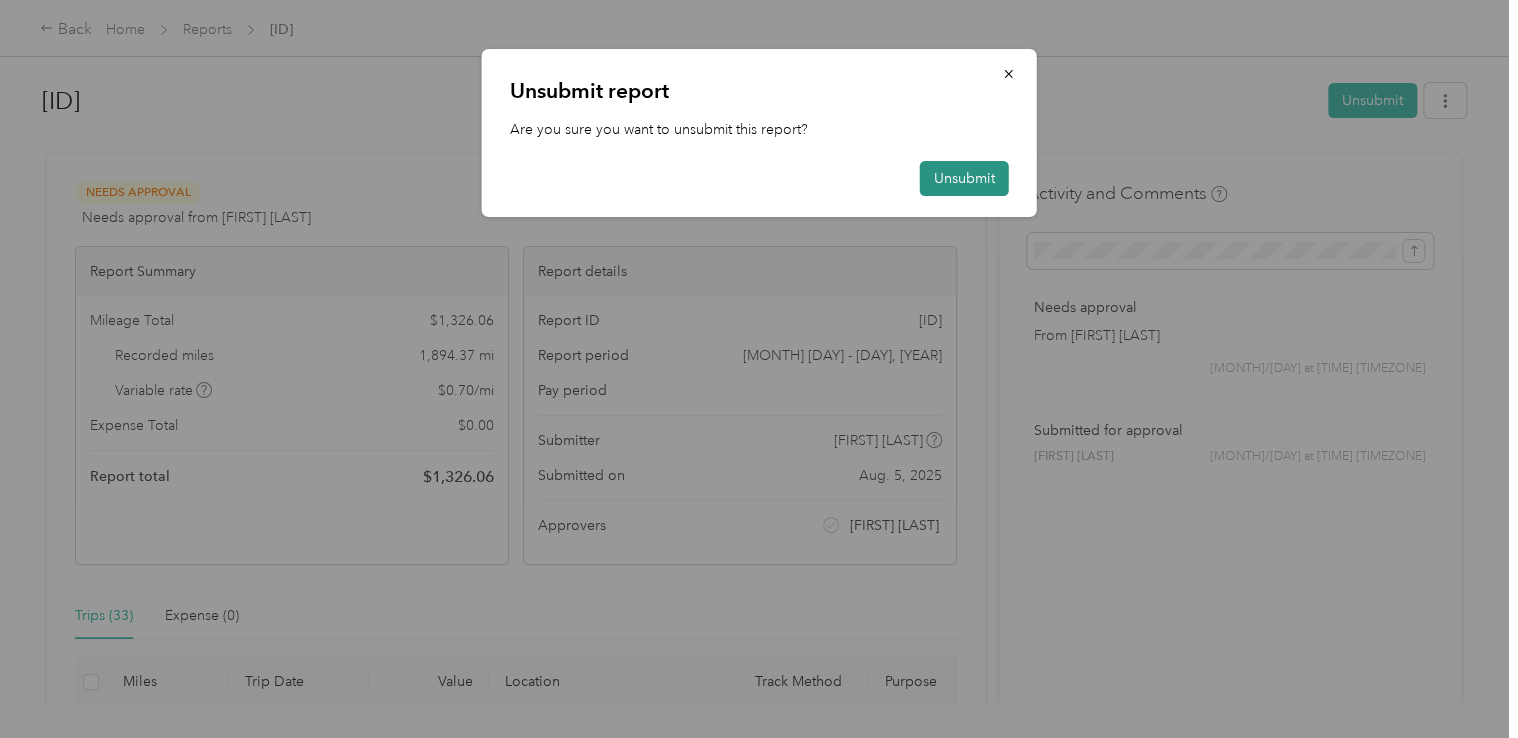 click on "Unsubmit" at bounding box center [964, 178] 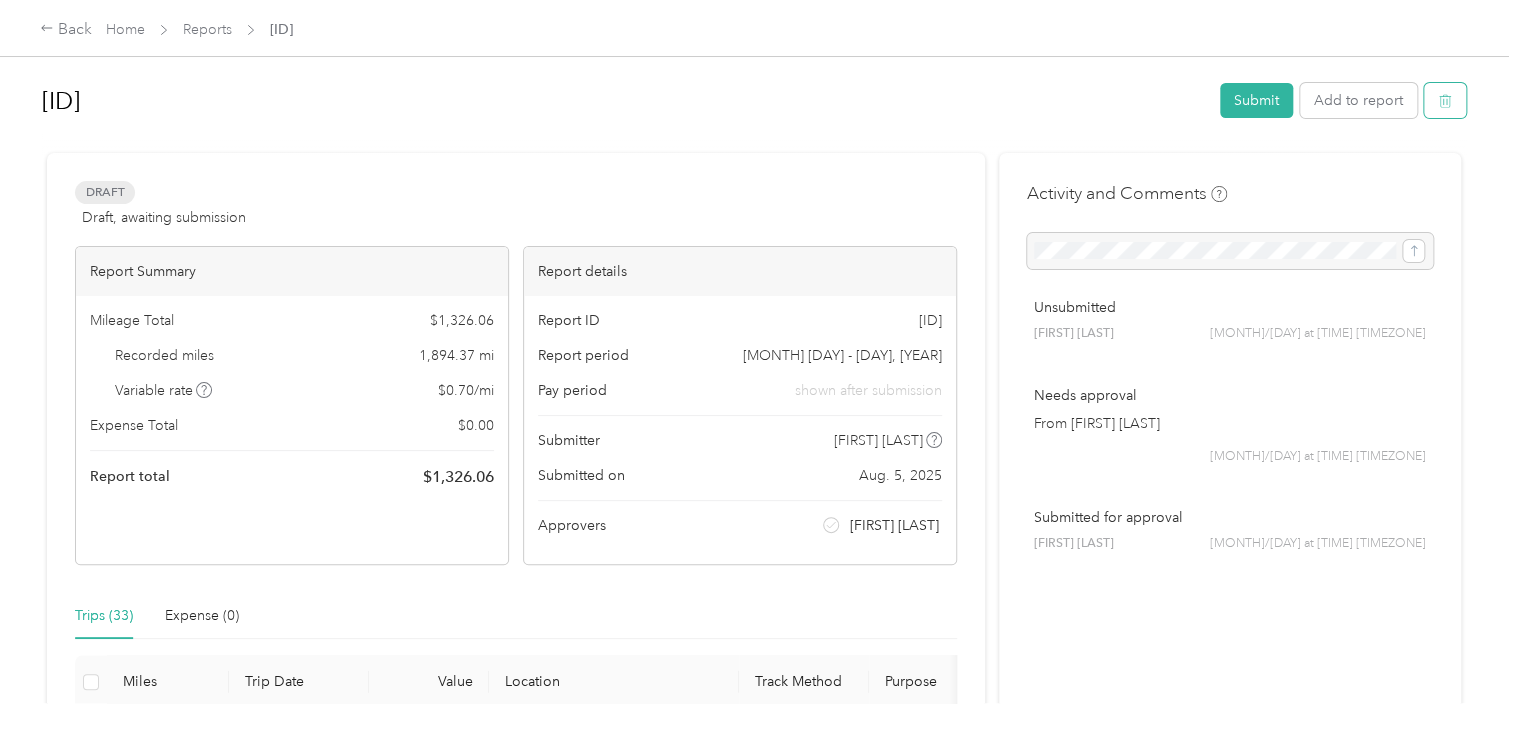 click at bounding box center [1445, 100] 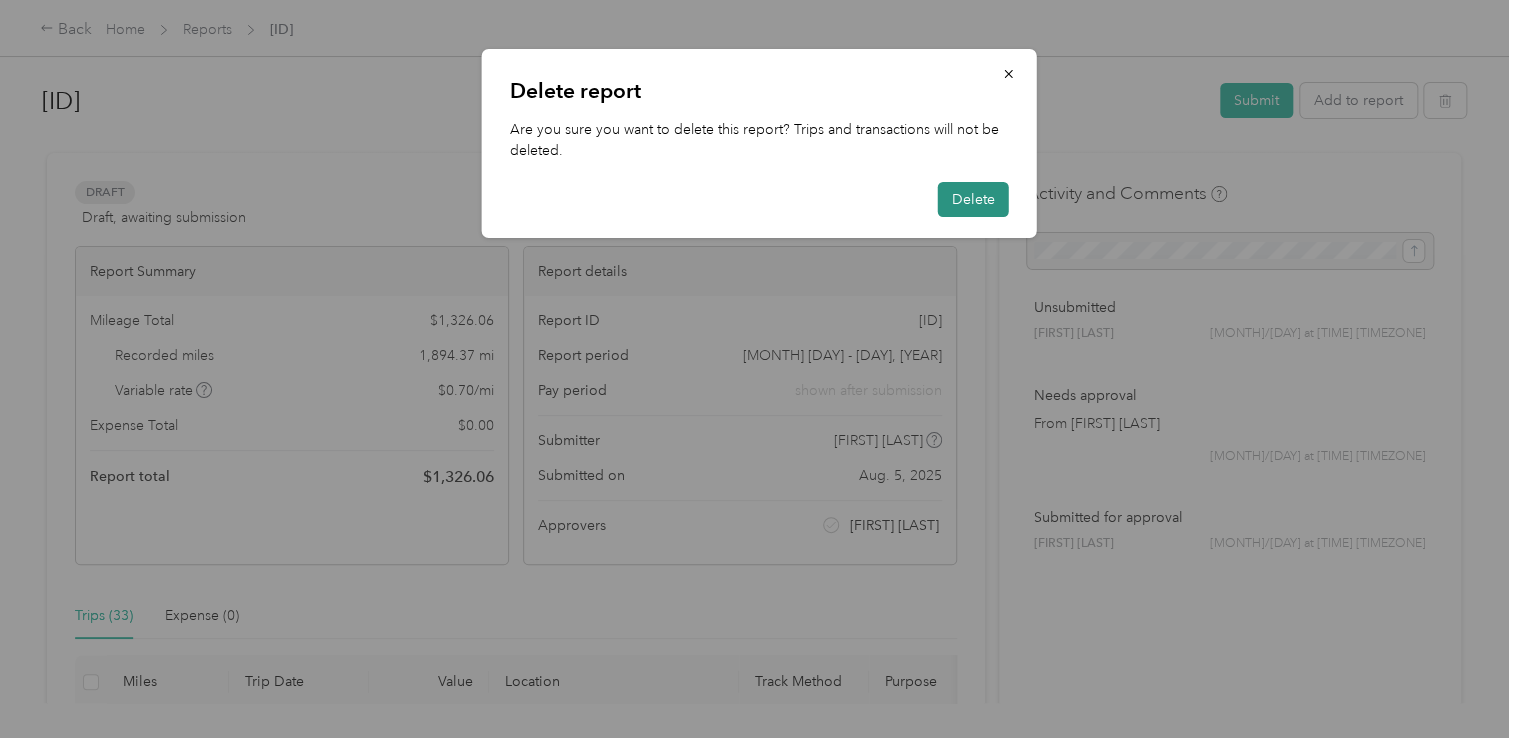 click on "Delete" at bounding box center [973, 199] 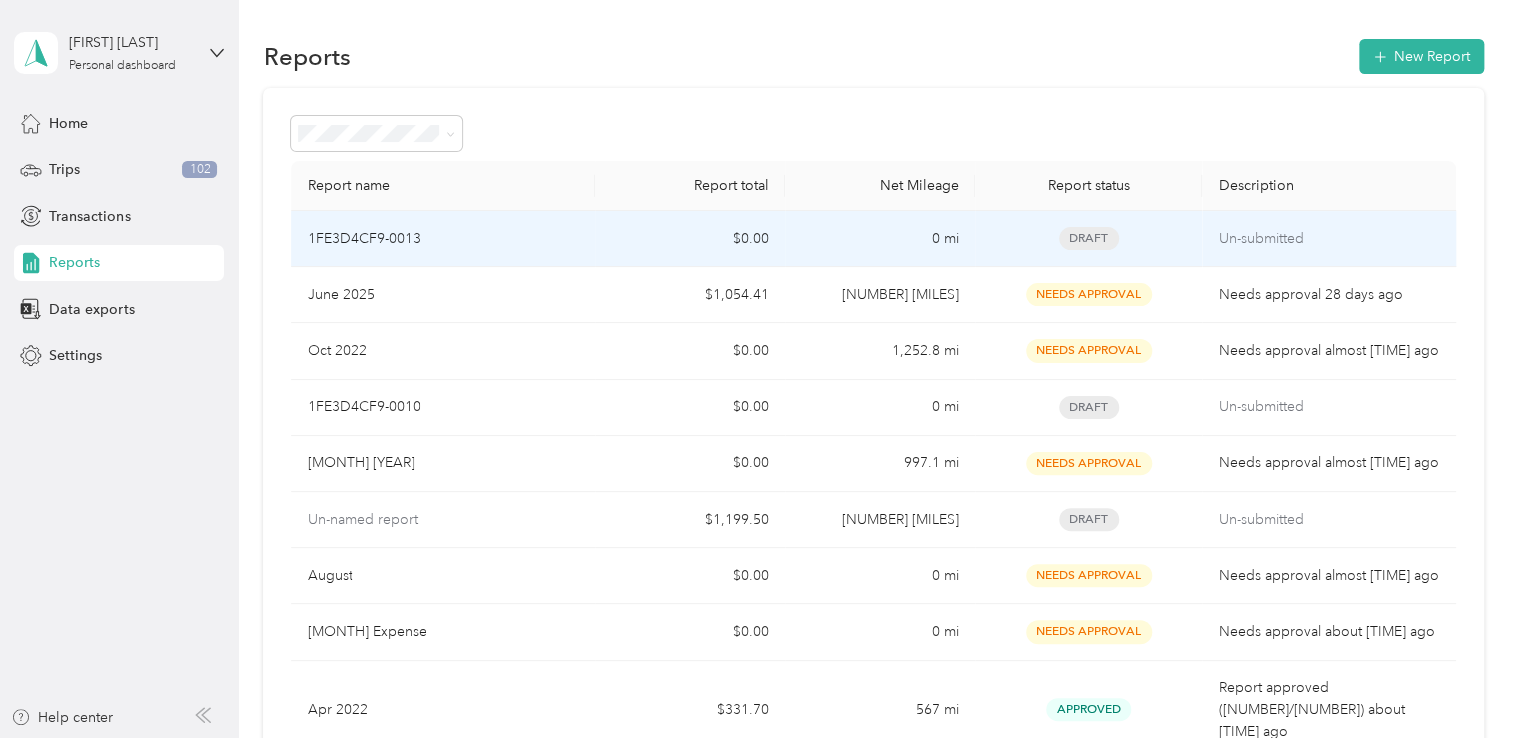click on "Un-submitted" at bounding box center (1328, 239) 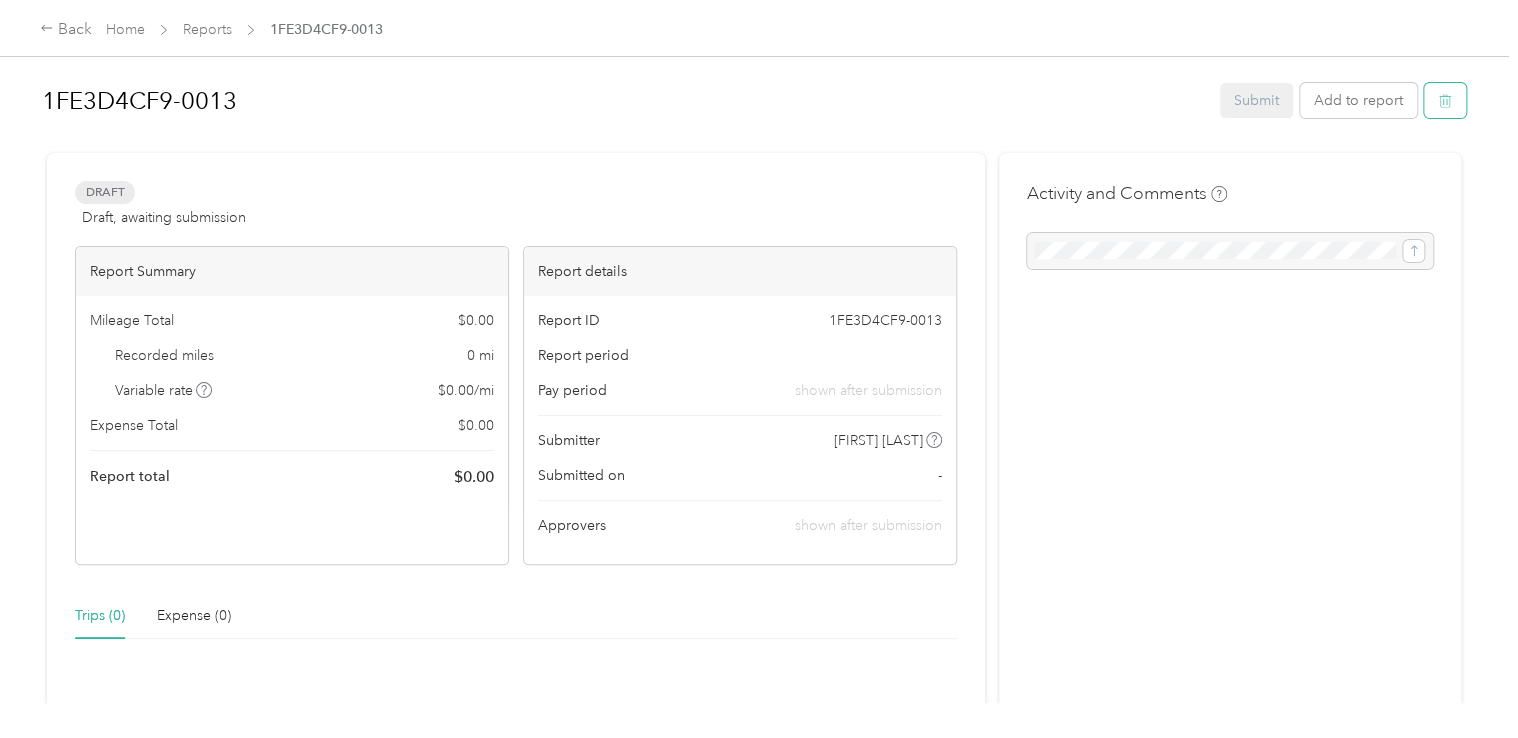 click 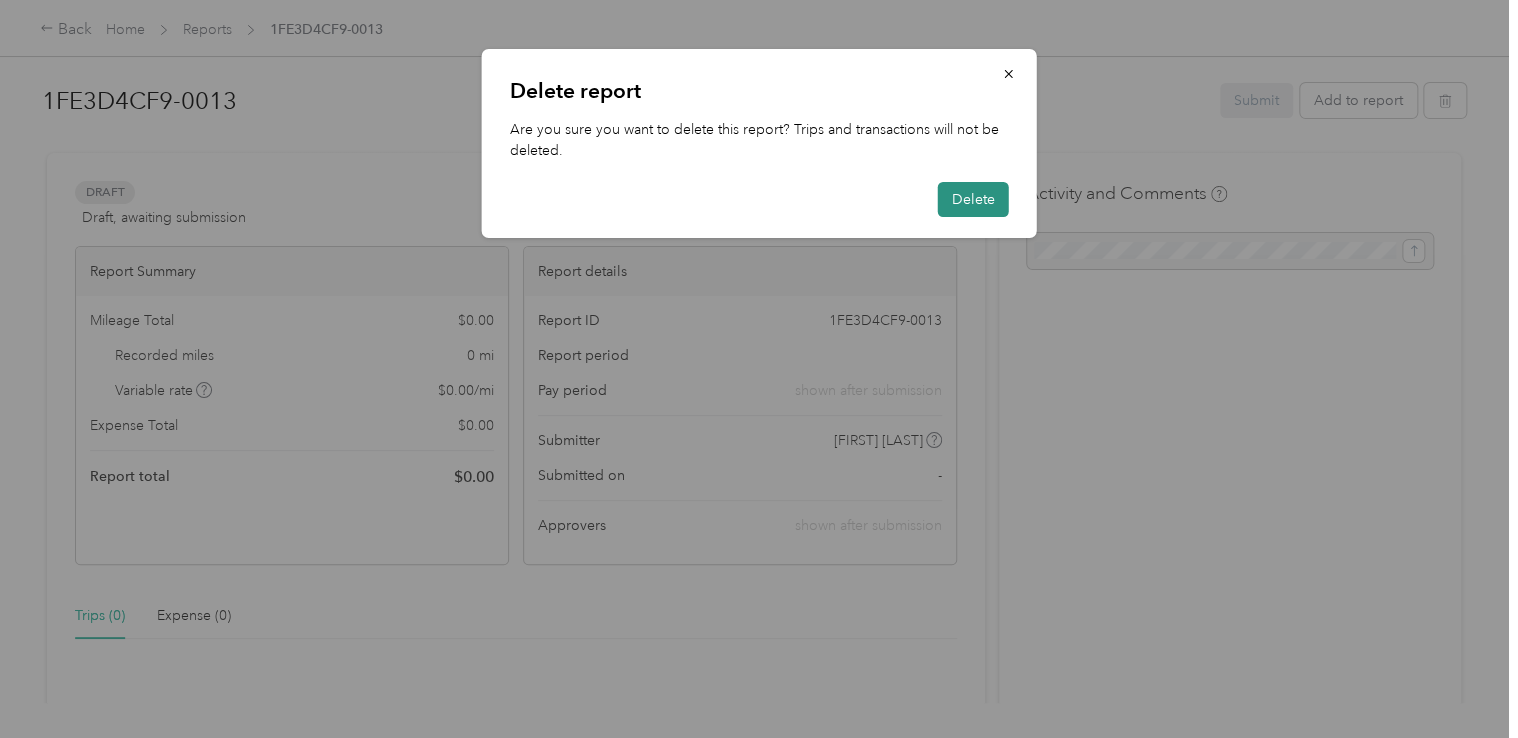 click on "Delete" at bounding box center [973, 199] 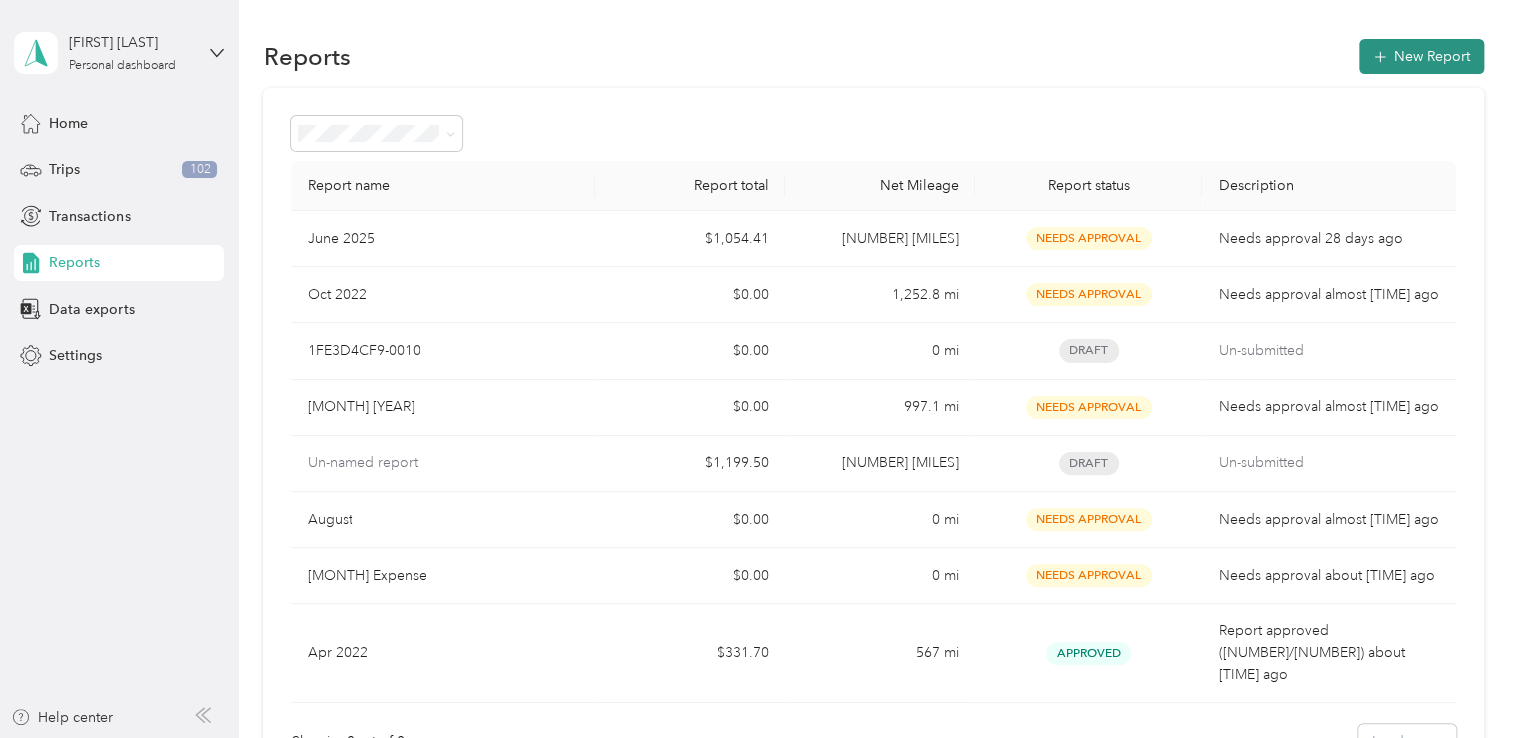 click 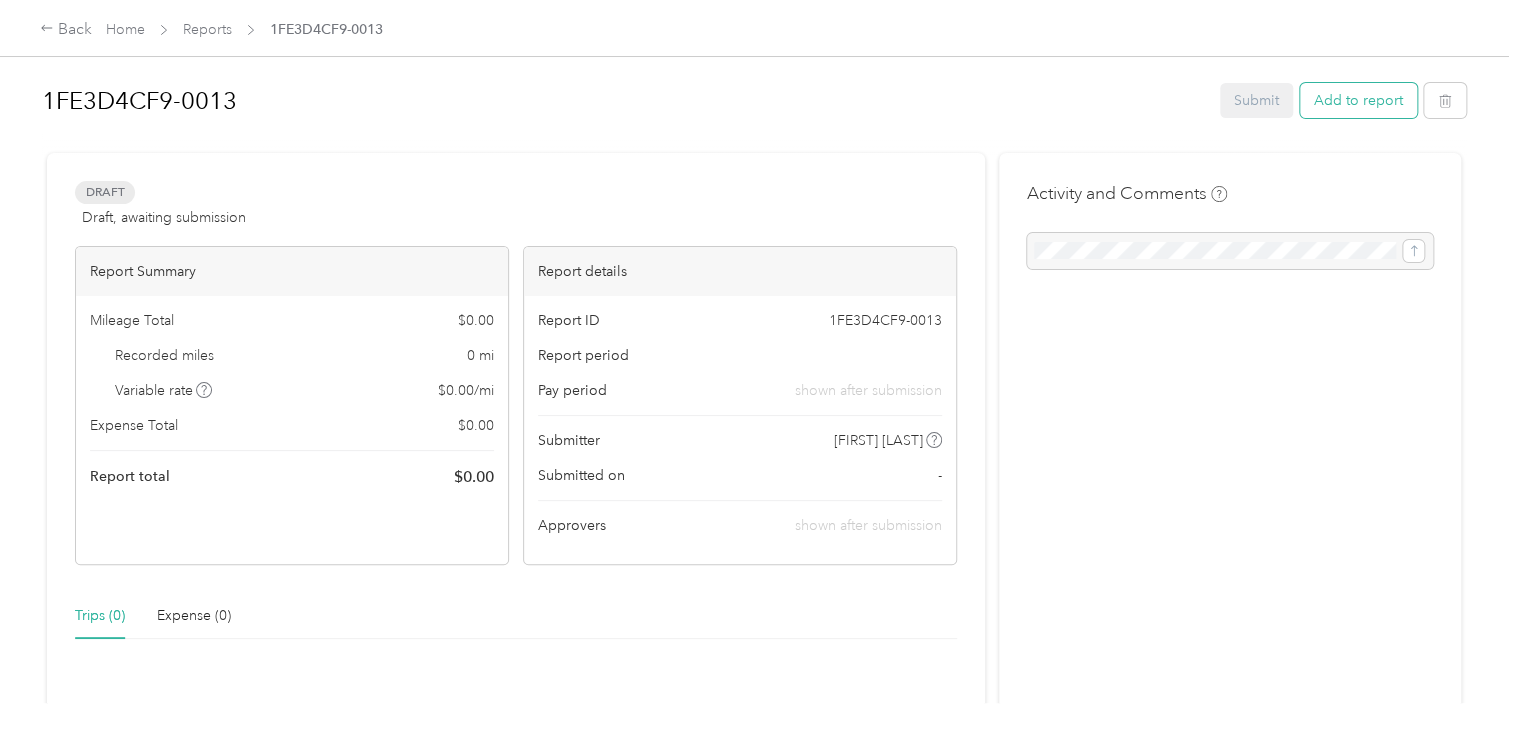 click on "Add to report" at bounding box center [1358, 100] 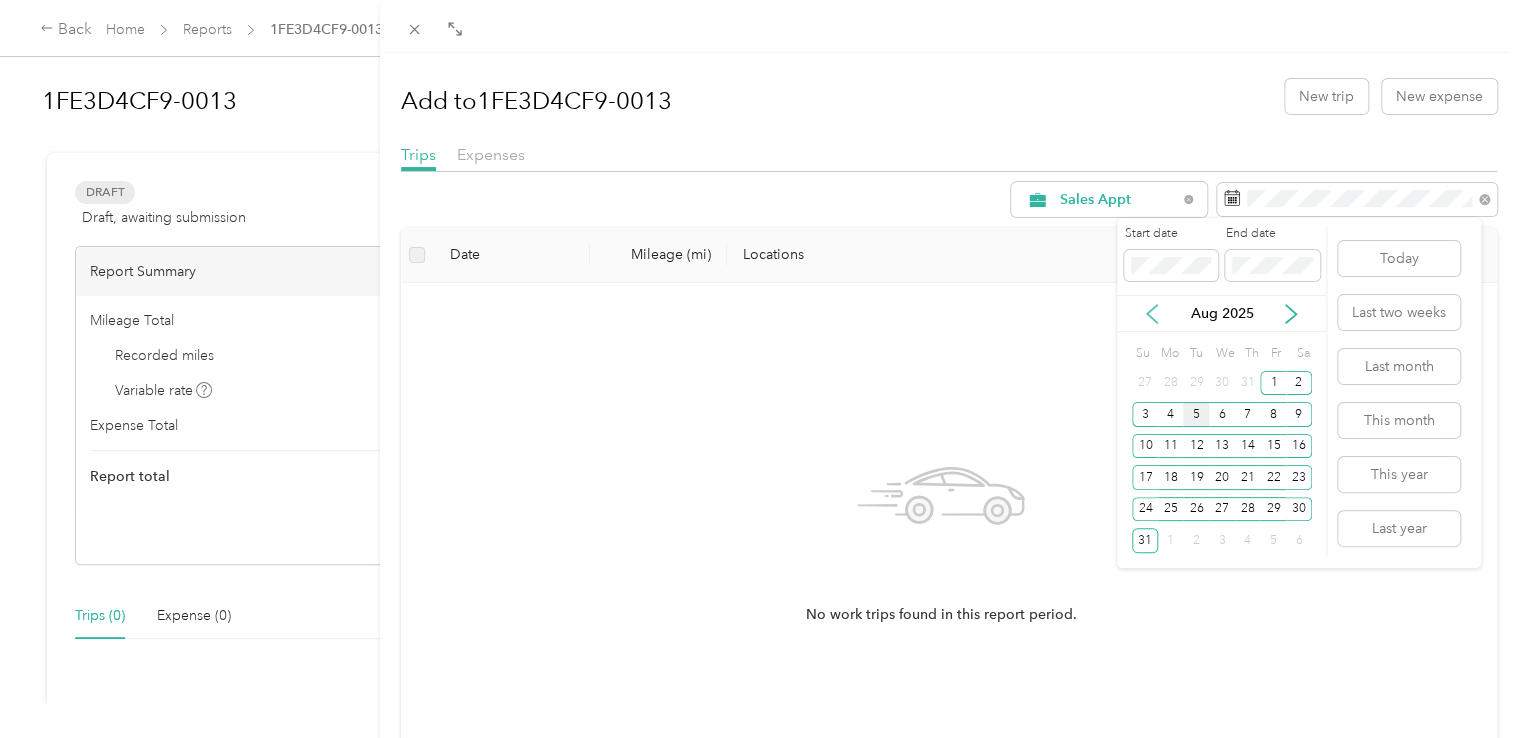click 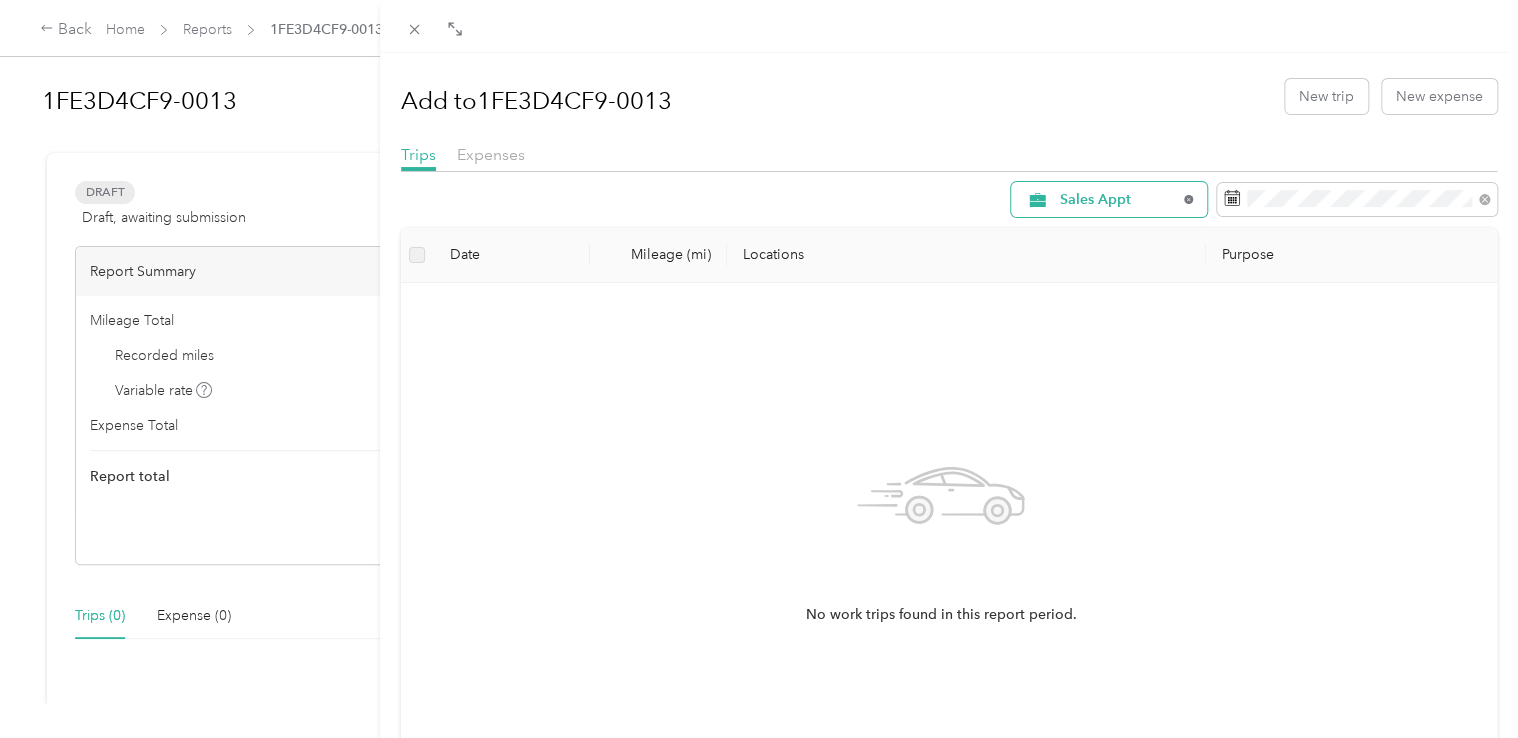 click on "Sales Appt" at bounding box center [1109, 199] 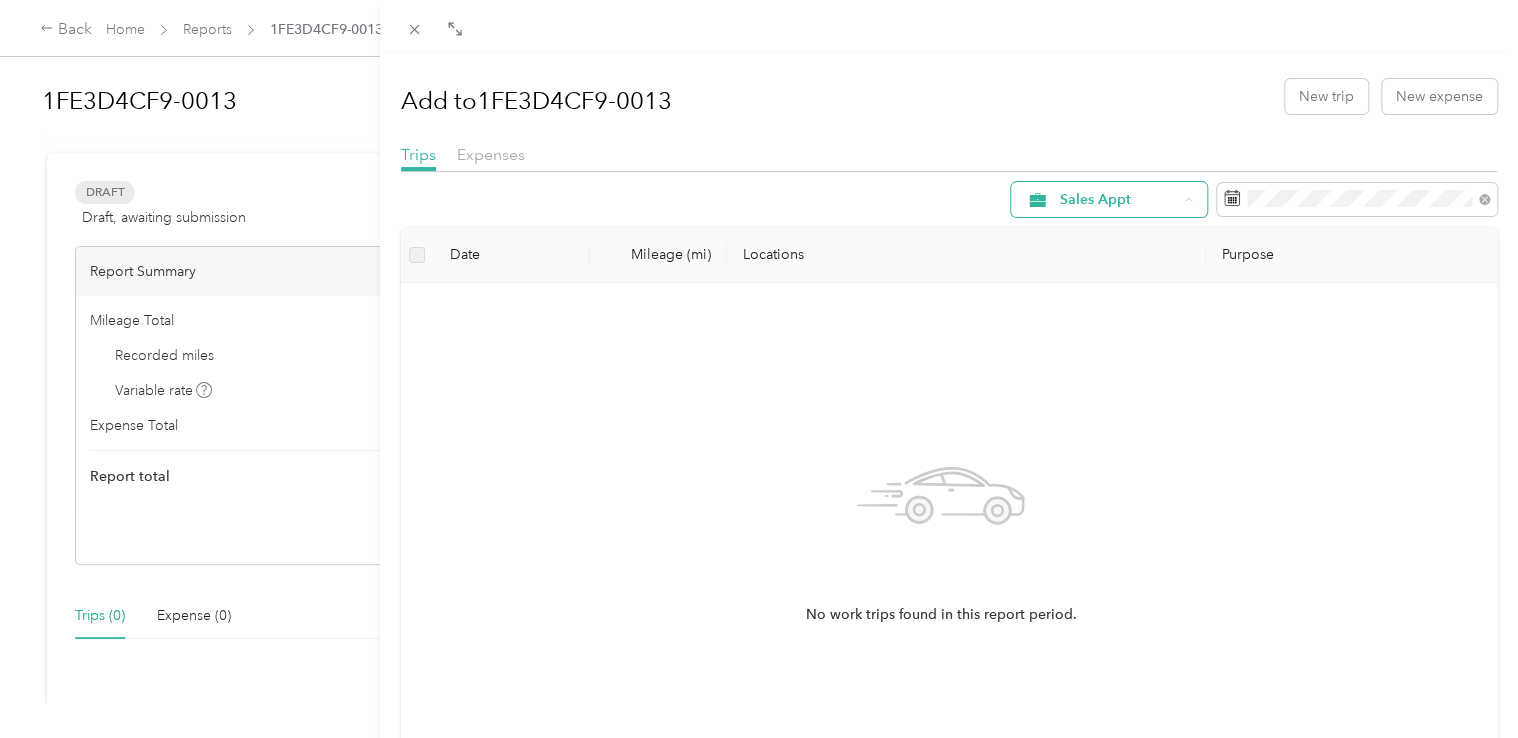 click on "All Purposes" at bounding box center [1118, 236] 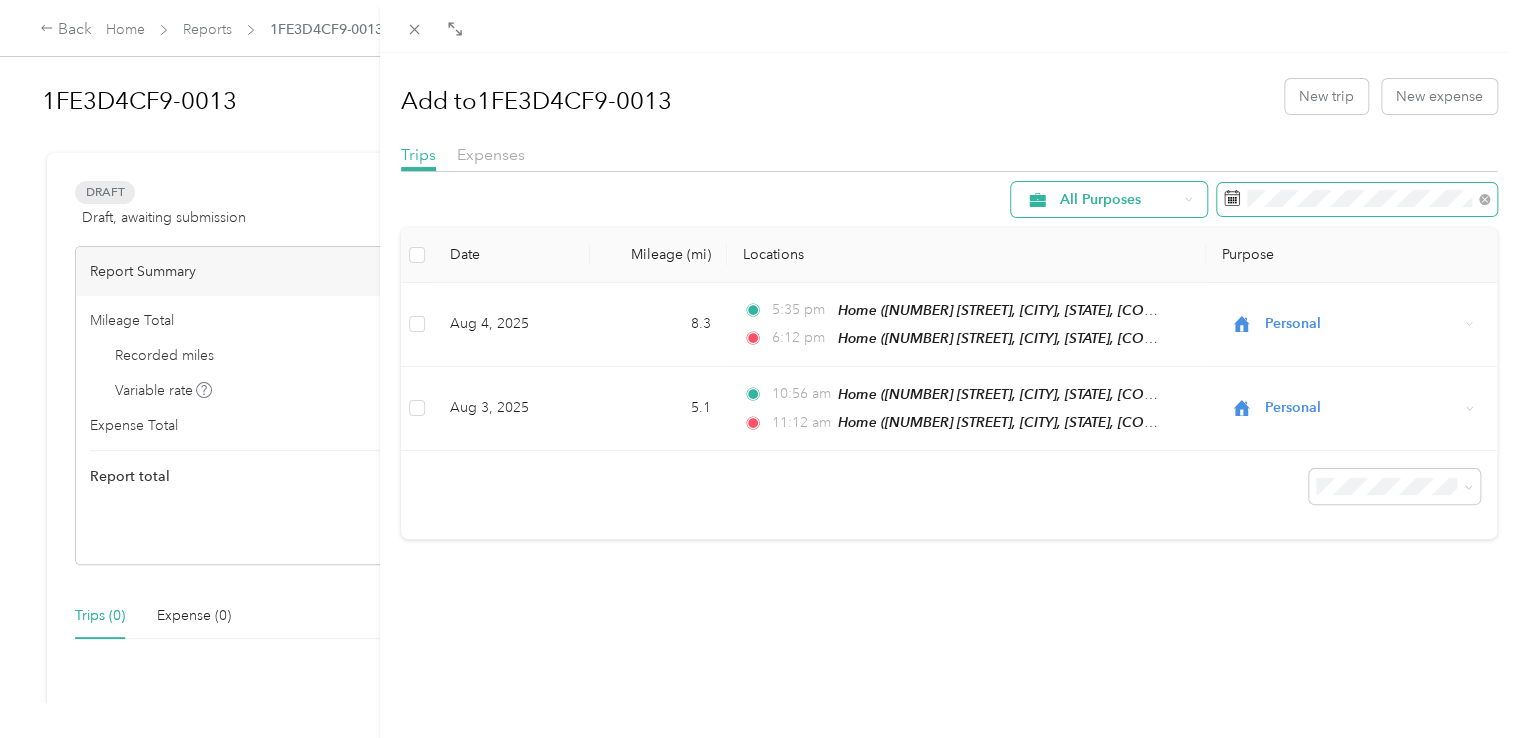 click at bounding box center (1357, 200) 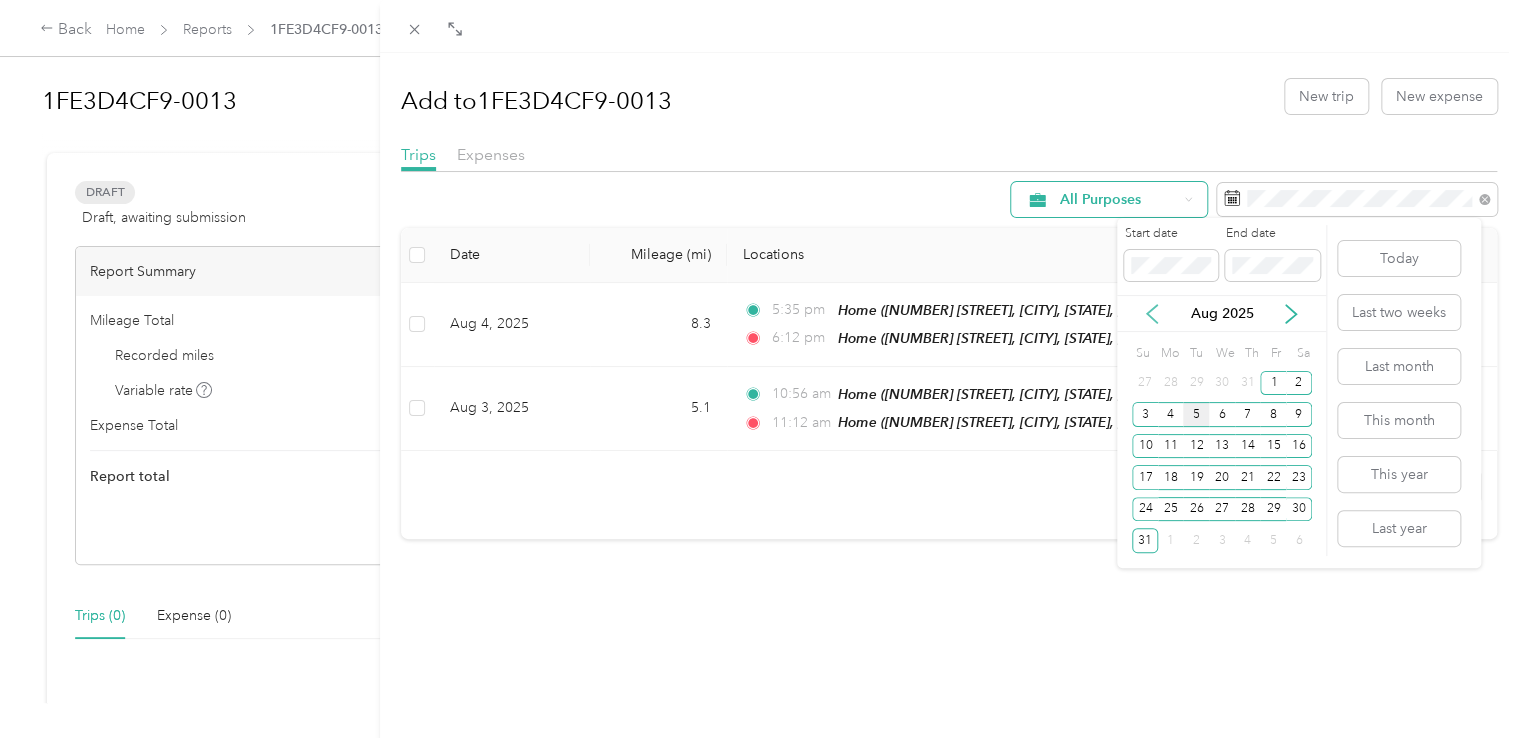 click 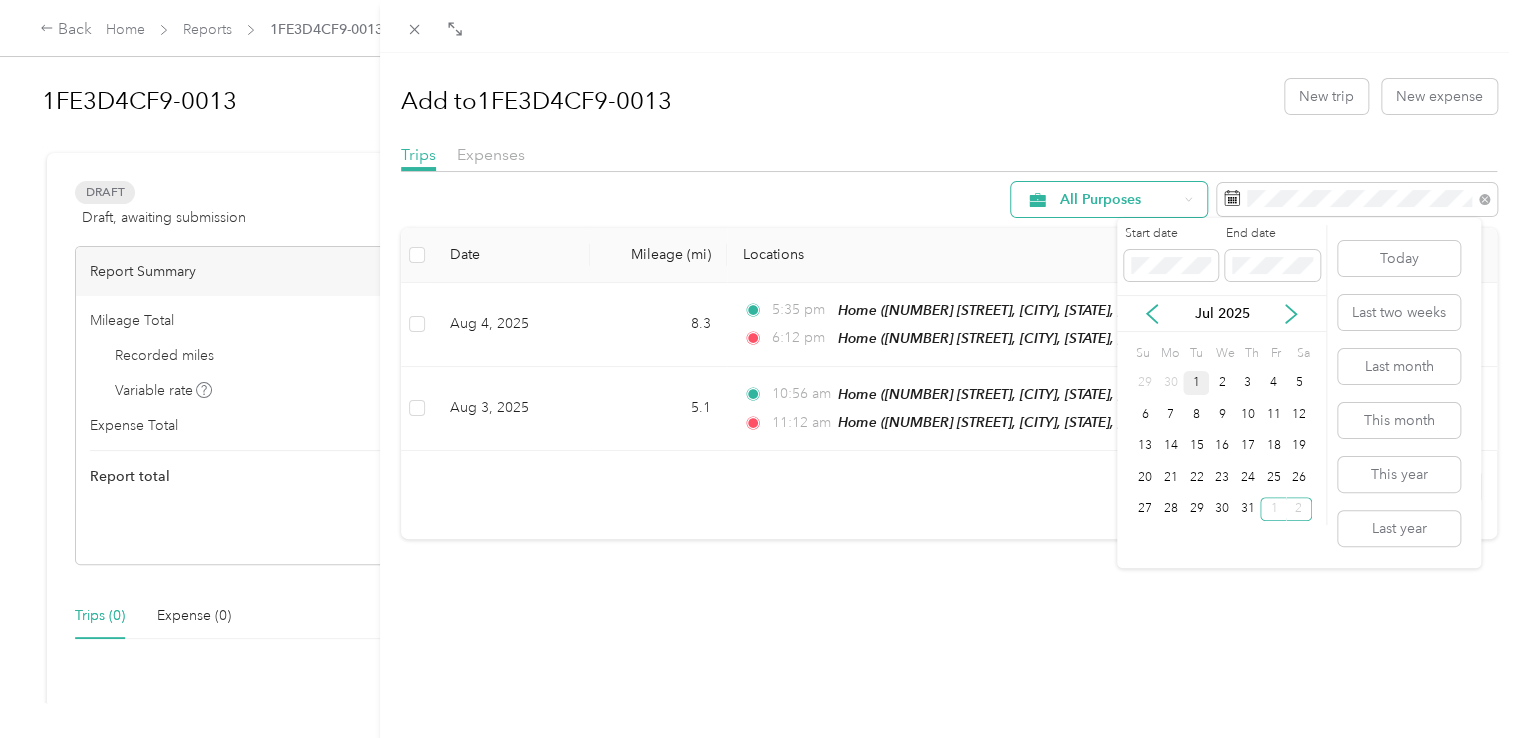 click on "1" at bounding box center [1196, 383] 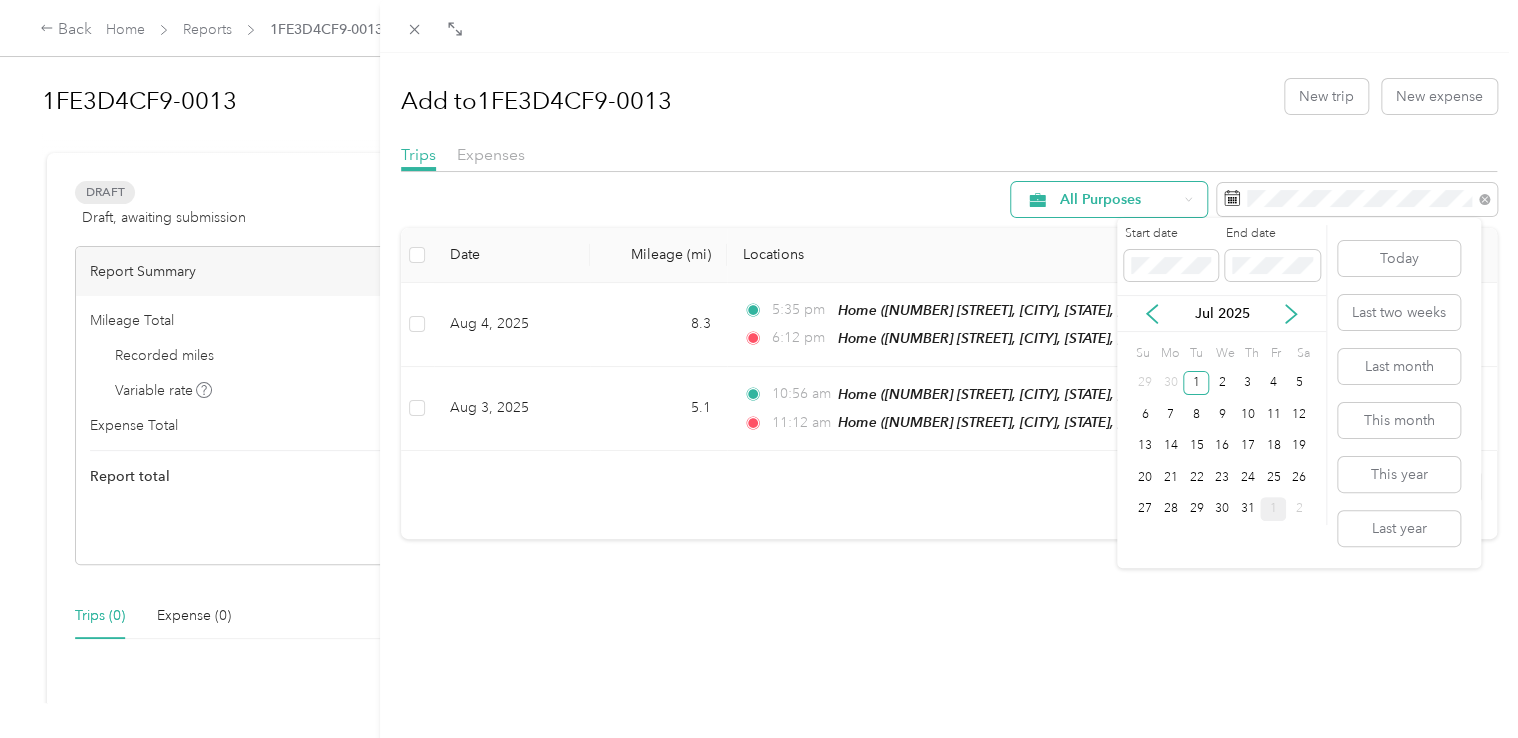 drag, startPoint x: 1248, startPoint y: 506, endPoint x: 1260, endPoint y: 498, distance: 14.422205 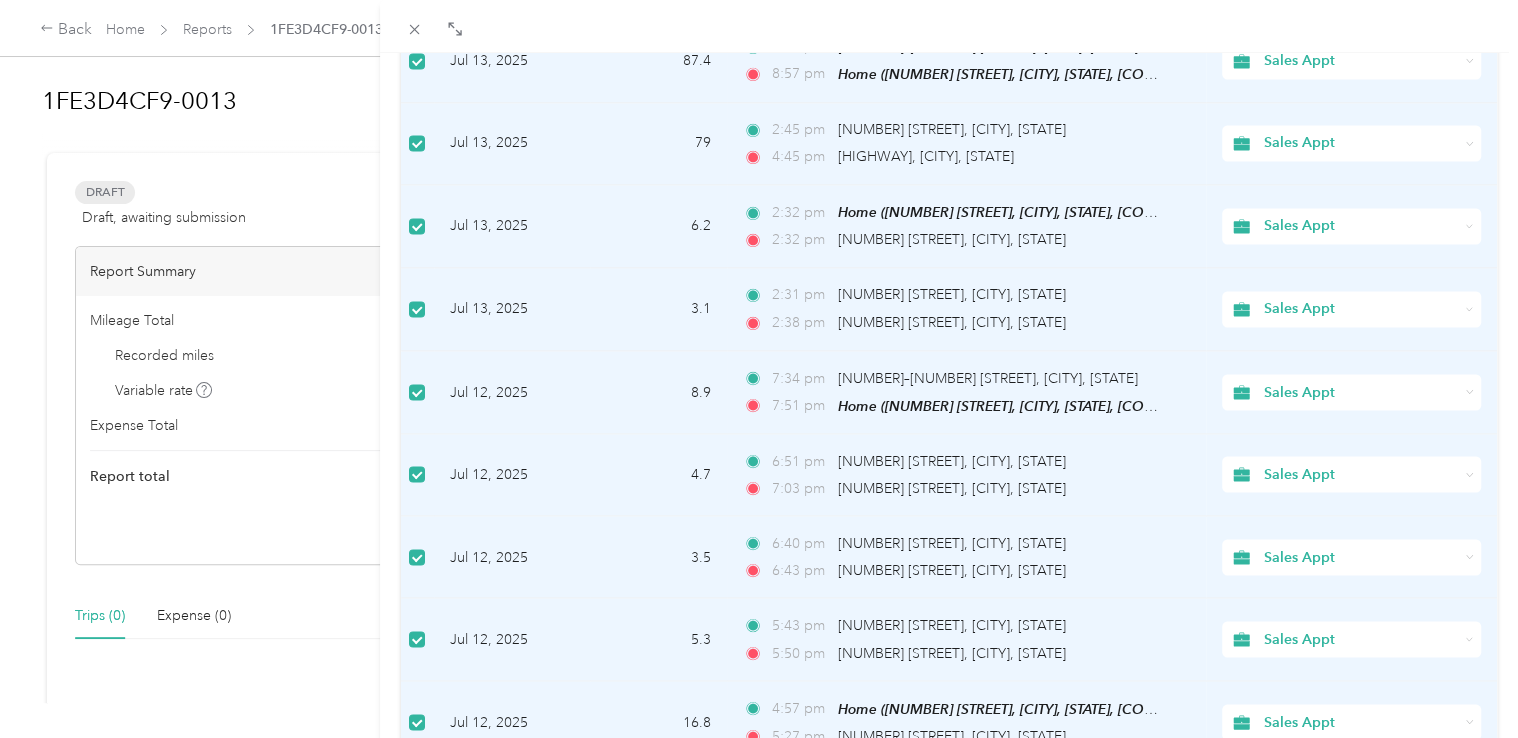 scroll, scrollTop: 1749, scrollLeft: 0, axis: vertical 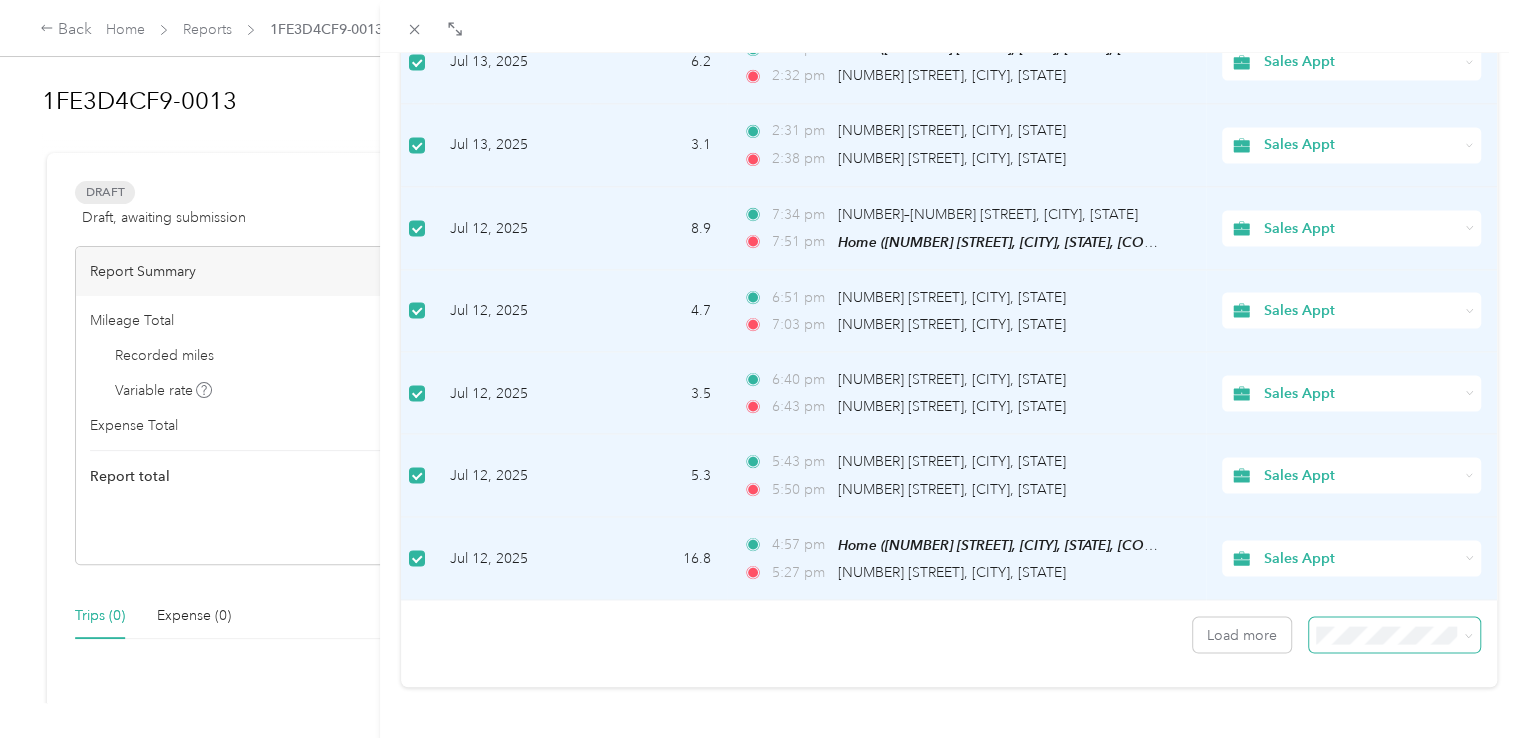 click at bounding box center [1394, 634] 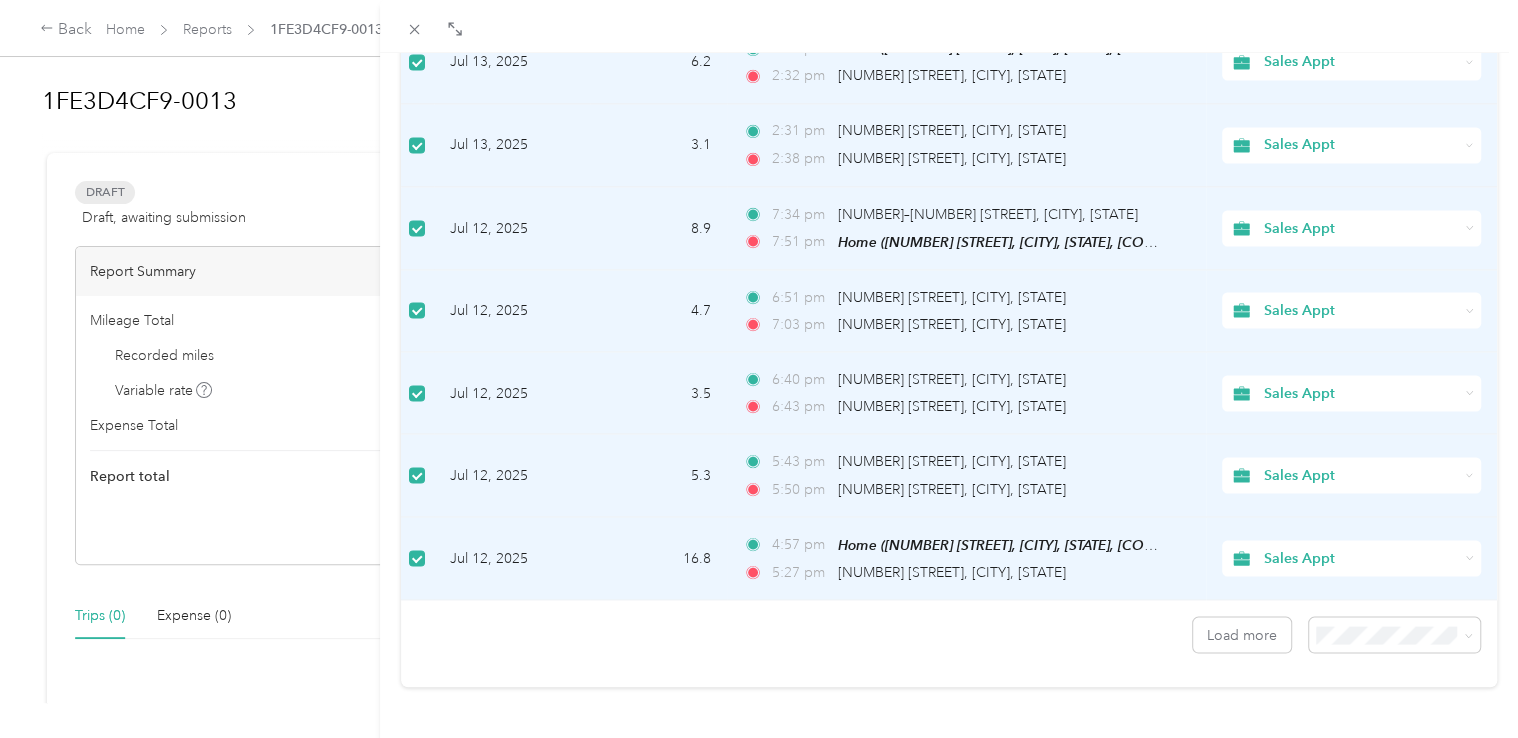 click on "100 per load" at bounding box center [1348, 581] 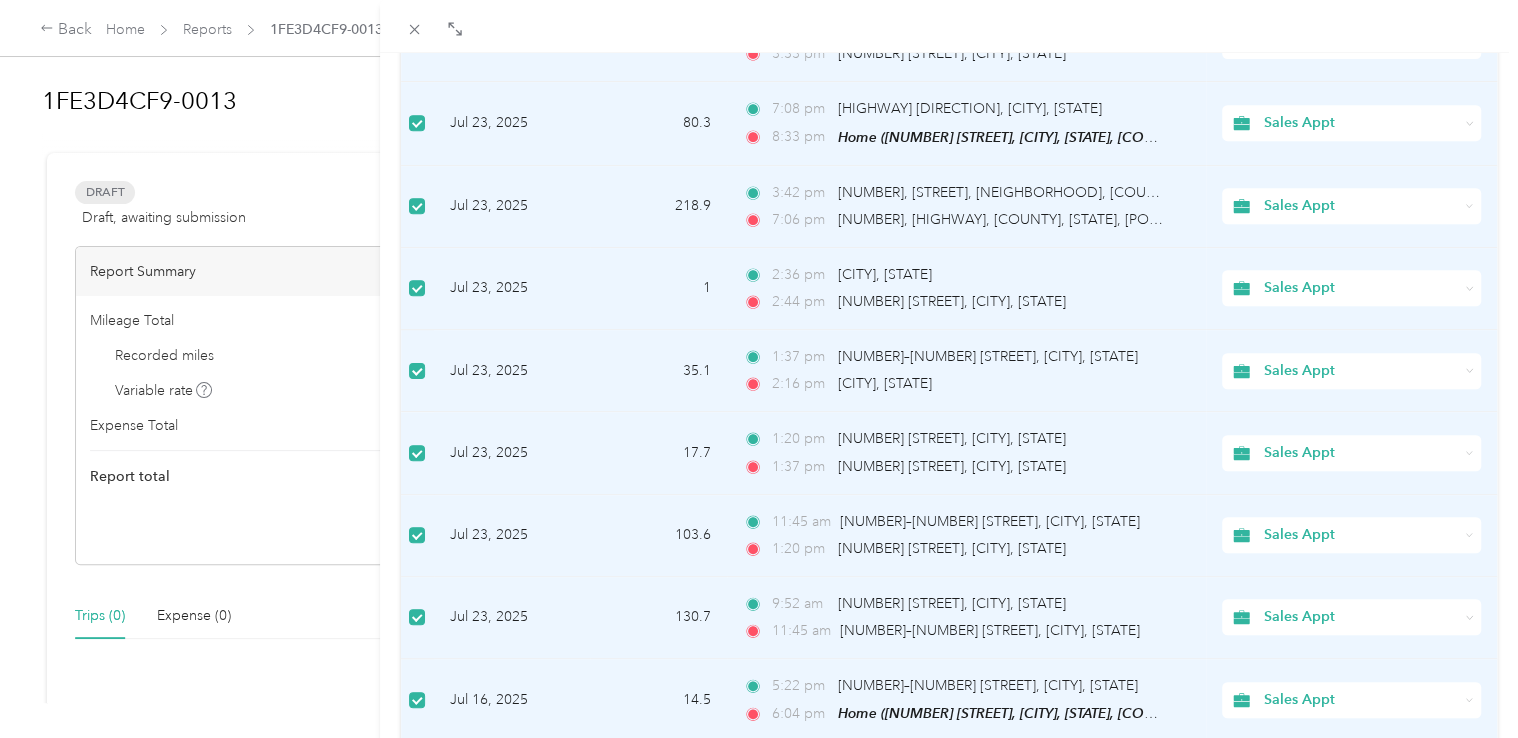 scroll, scrollTop: 0, scrollLeft: 0, axis: both 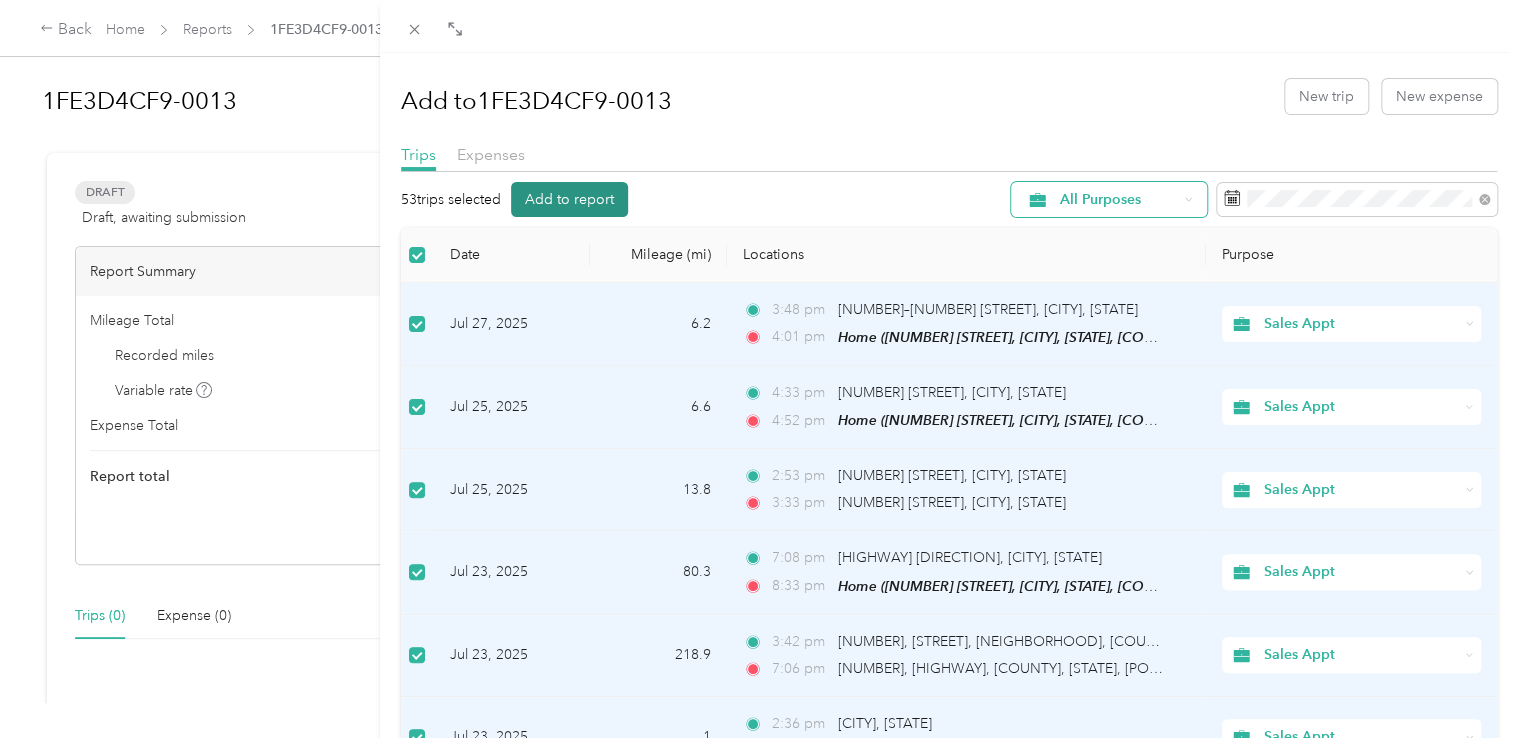 click on "Add to report" at bounding box center [569, 199] 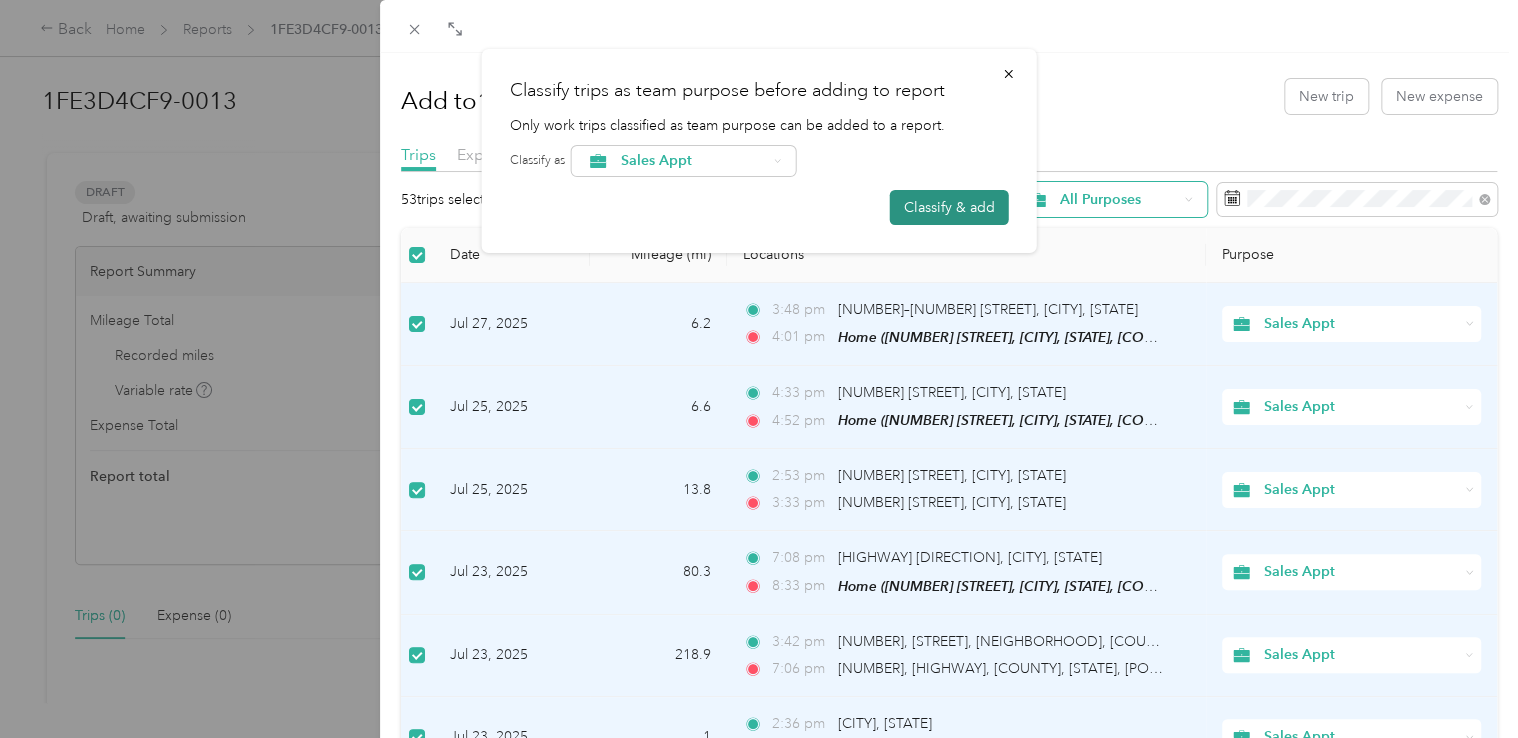 click on "Classify & add" at bounding box center (949, 207) 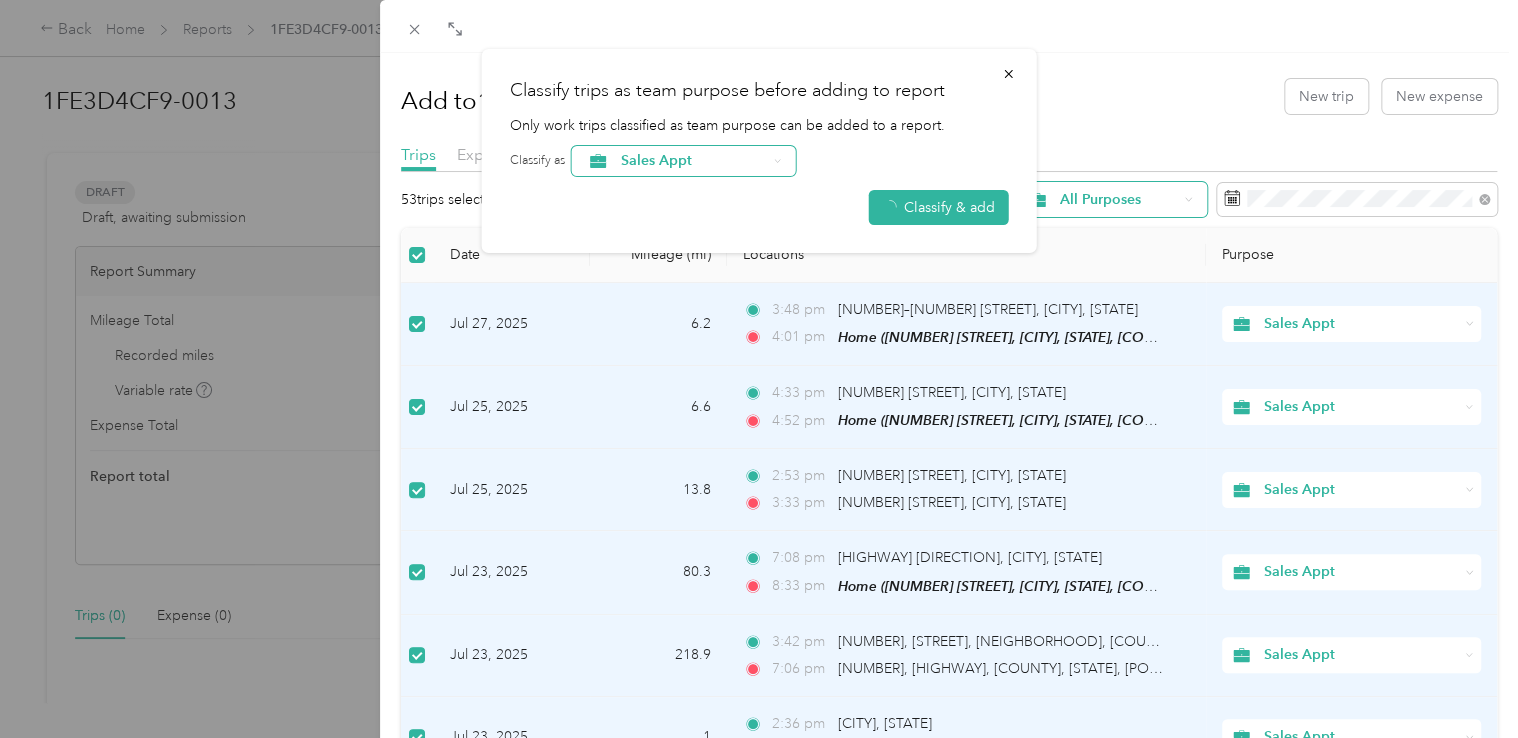 click 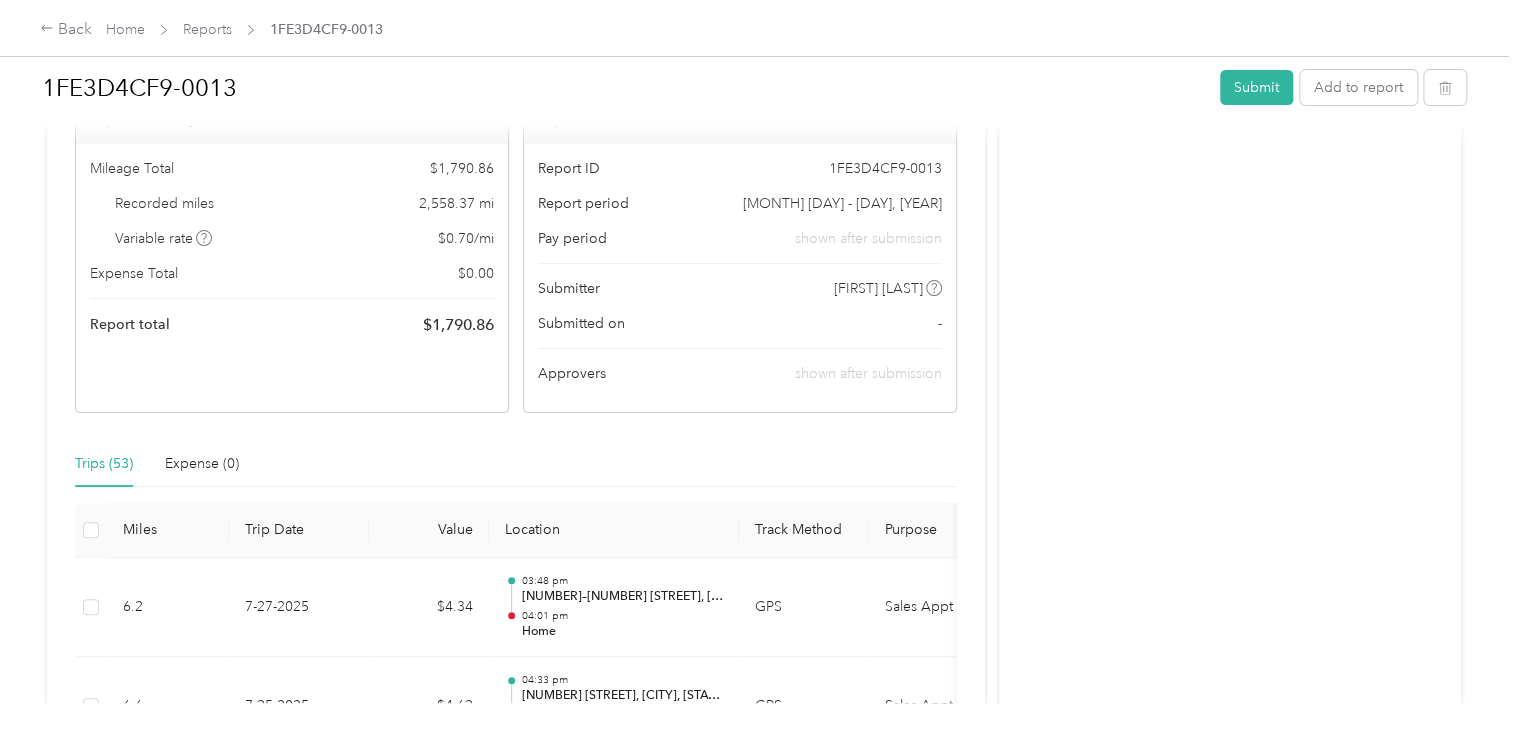 scroll, scrollTop: 500, scrollLeft: 0, axis: vertical 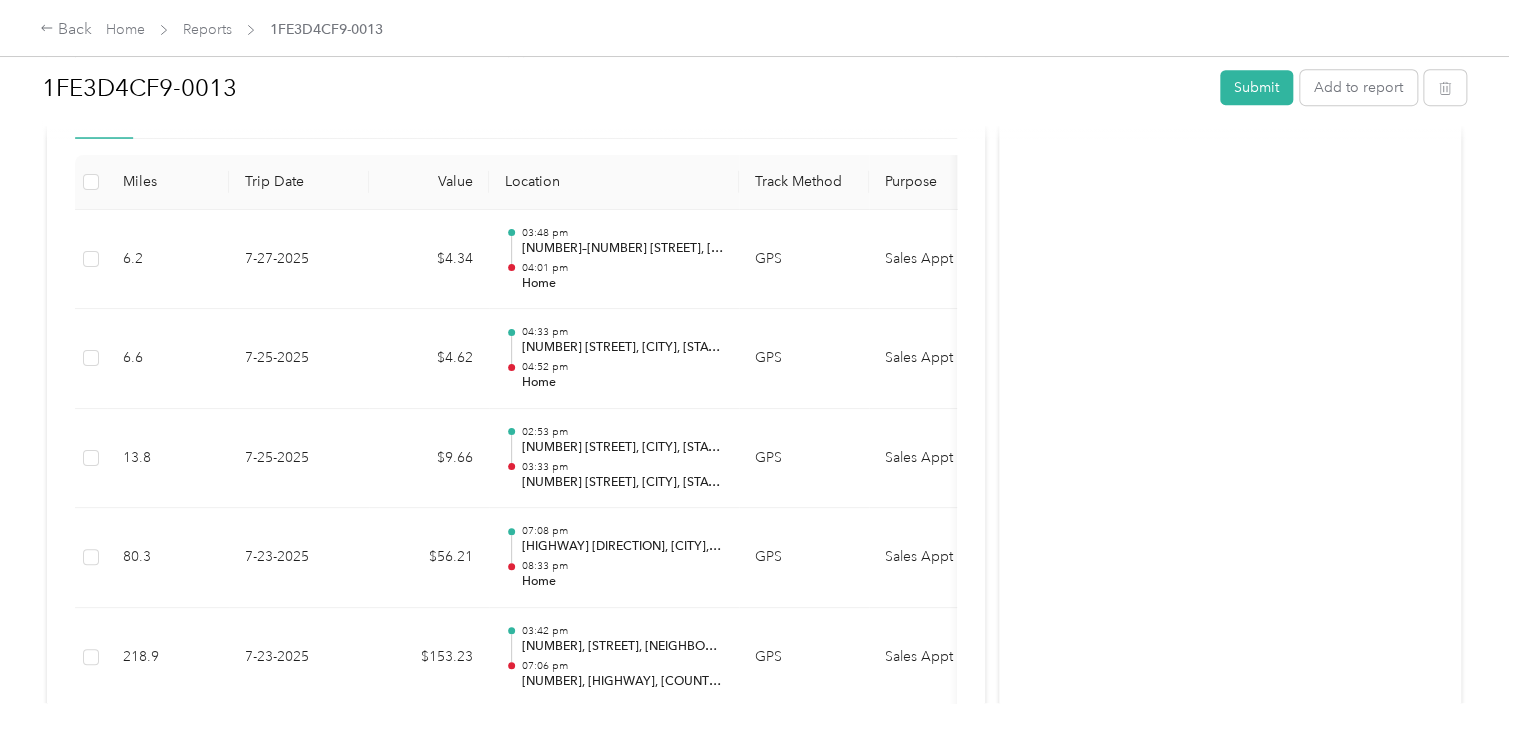 click at bounding box center [91, 182] 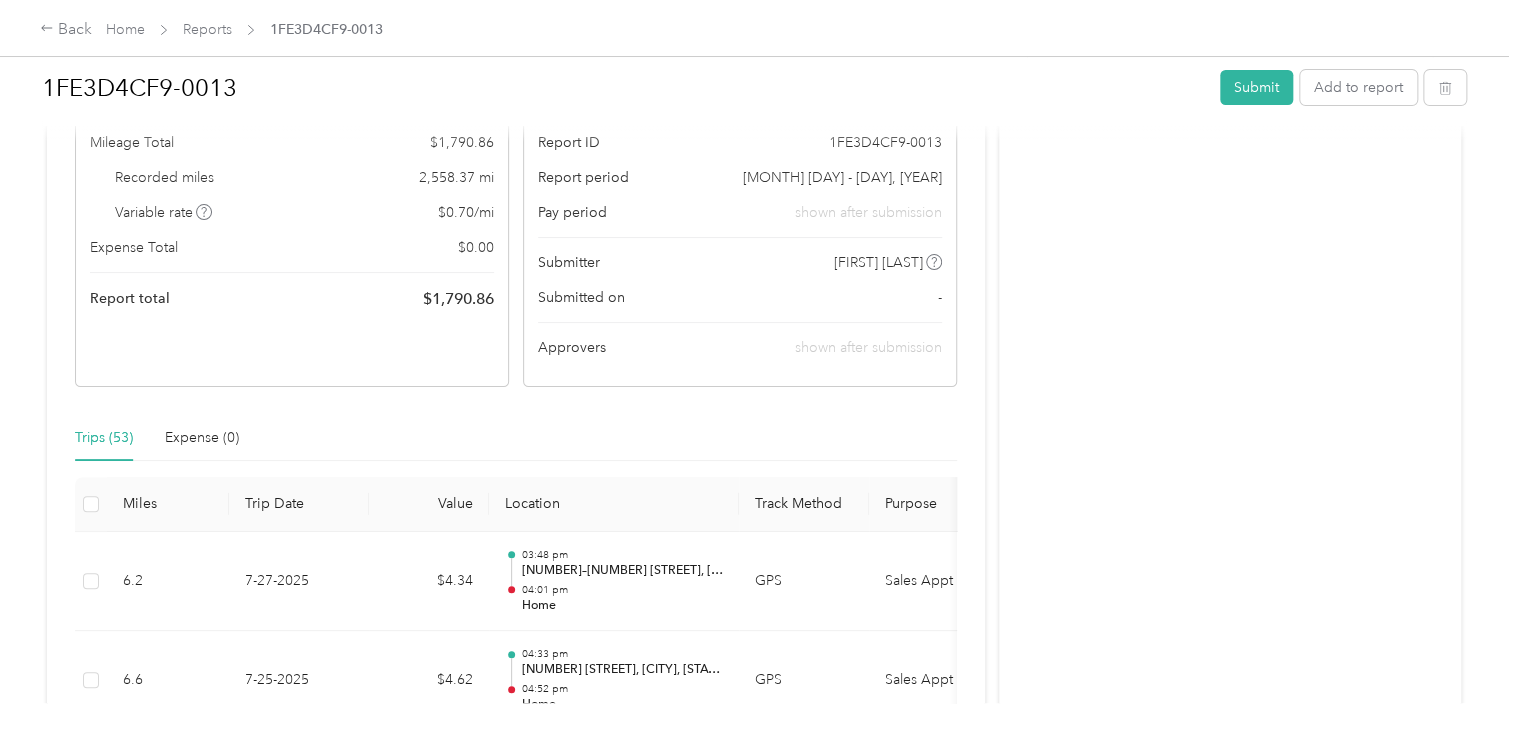 scroll, scrollTop: 100, scrollLeft: 0, axis: vertical 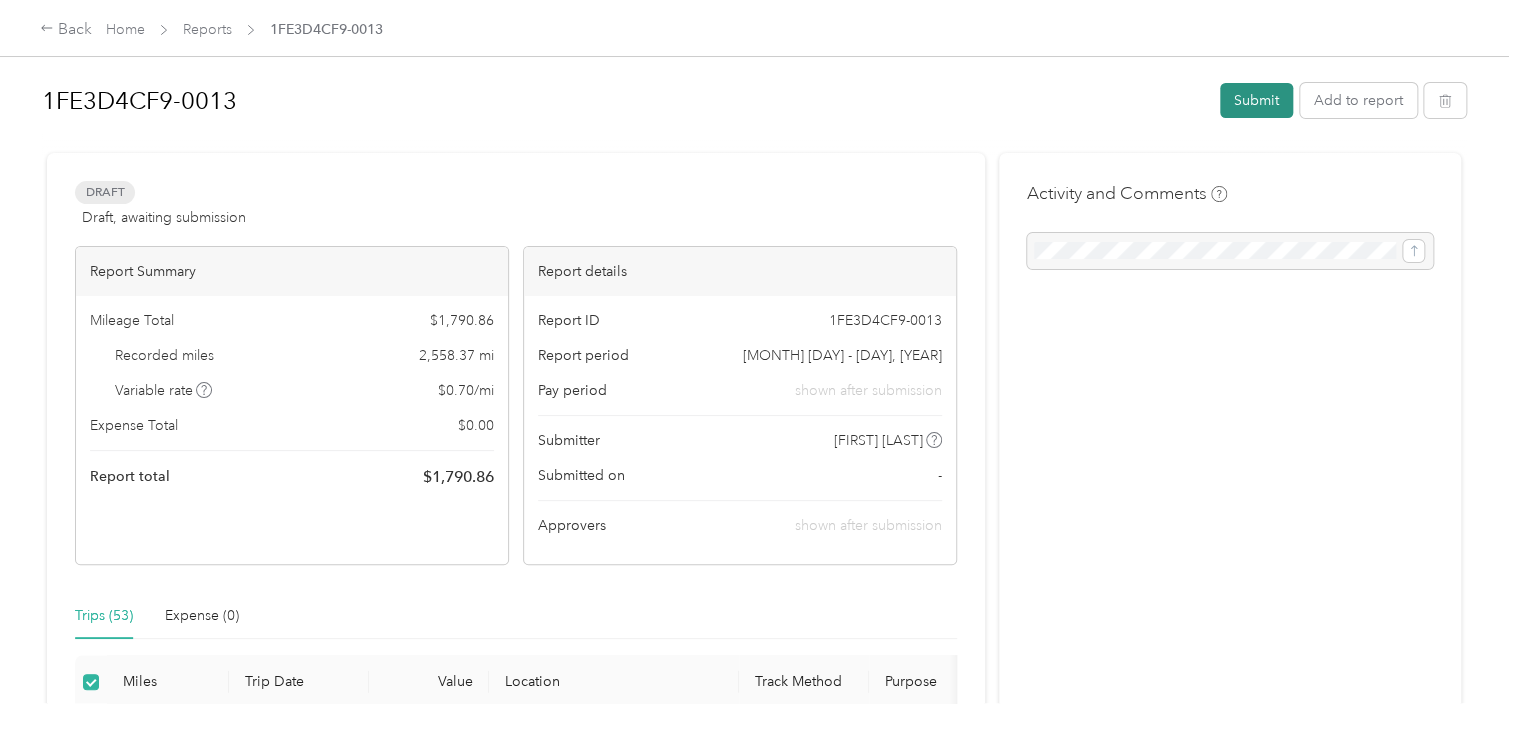 click on "Submit" at bounding box center (1256, 100) 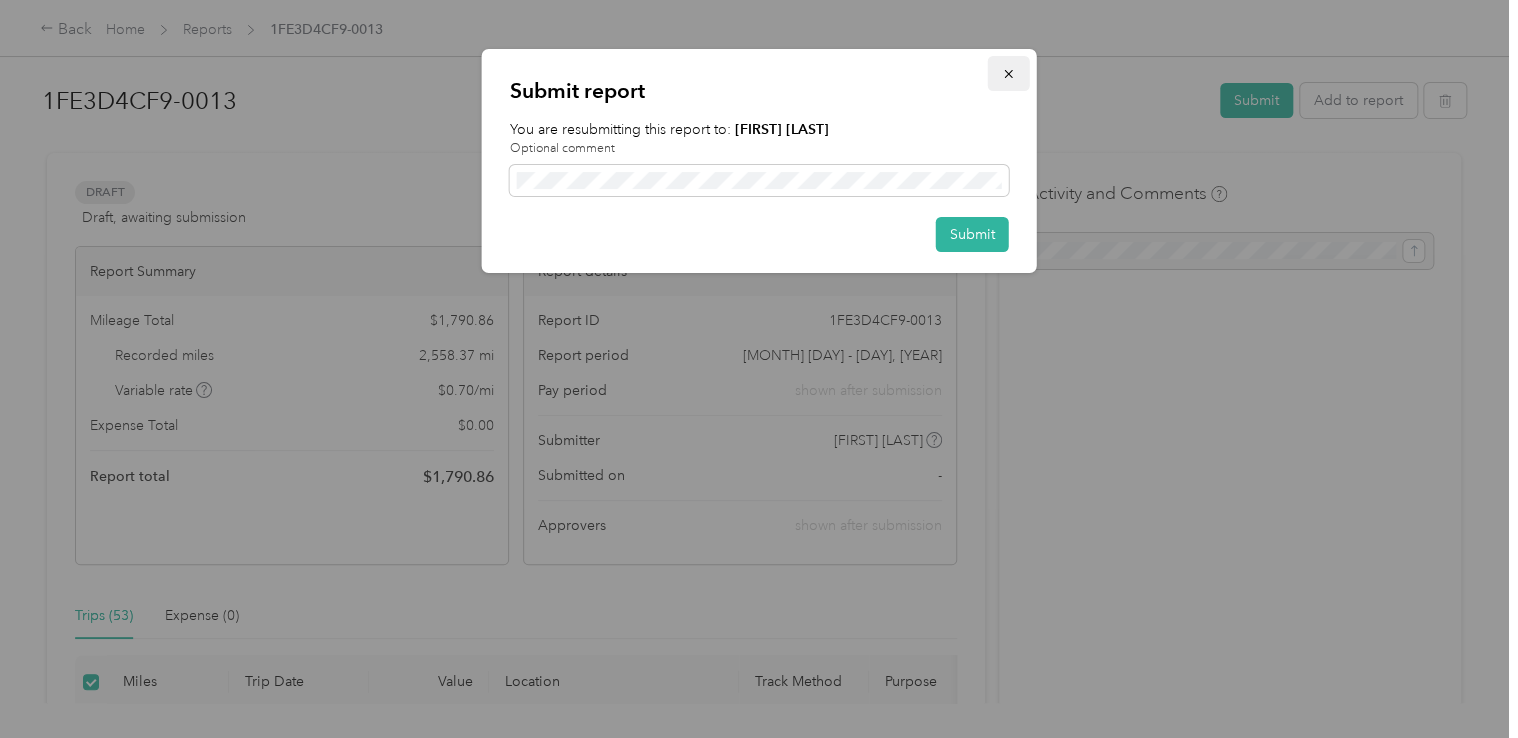 click 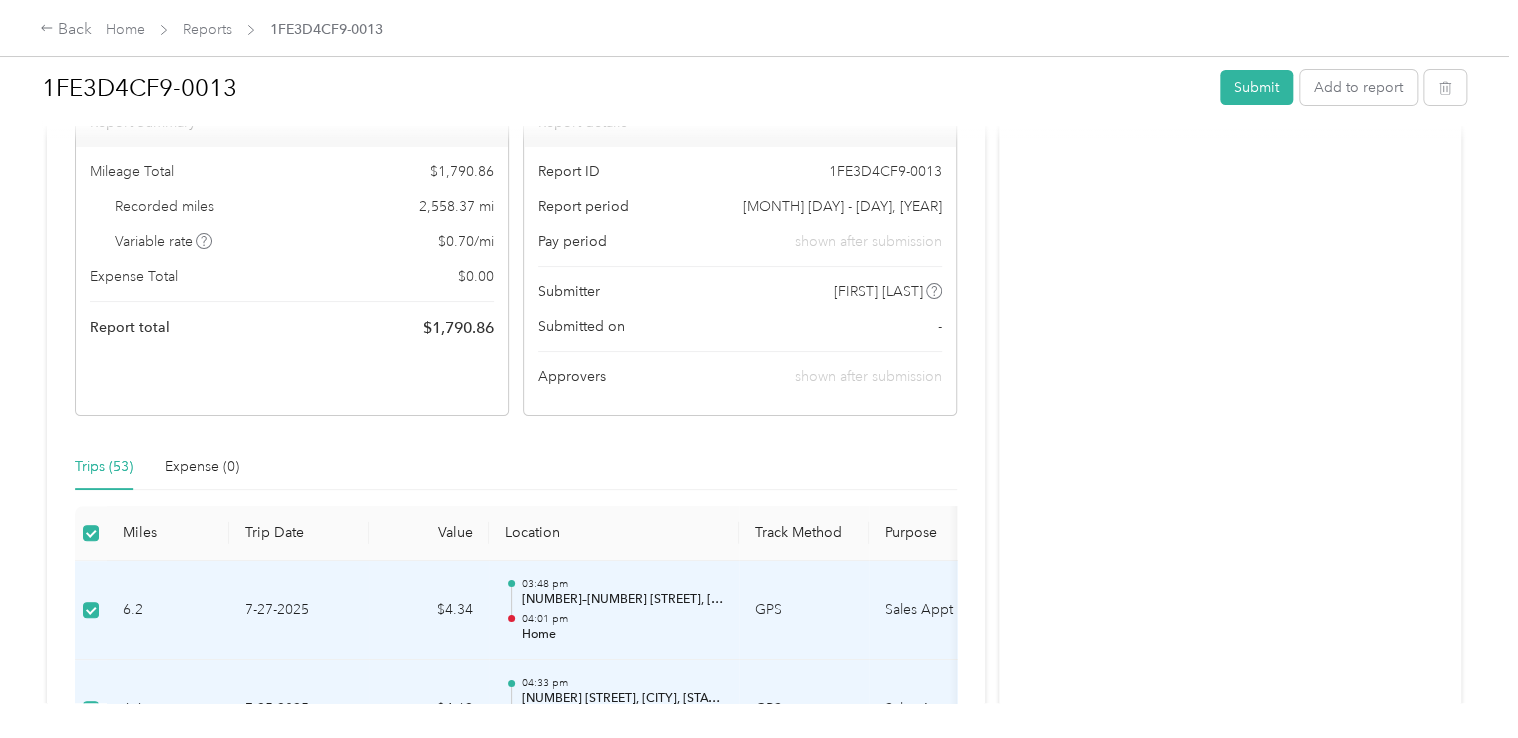 scroll, scrollTop: 0, scrollLeft: 0, axis: both 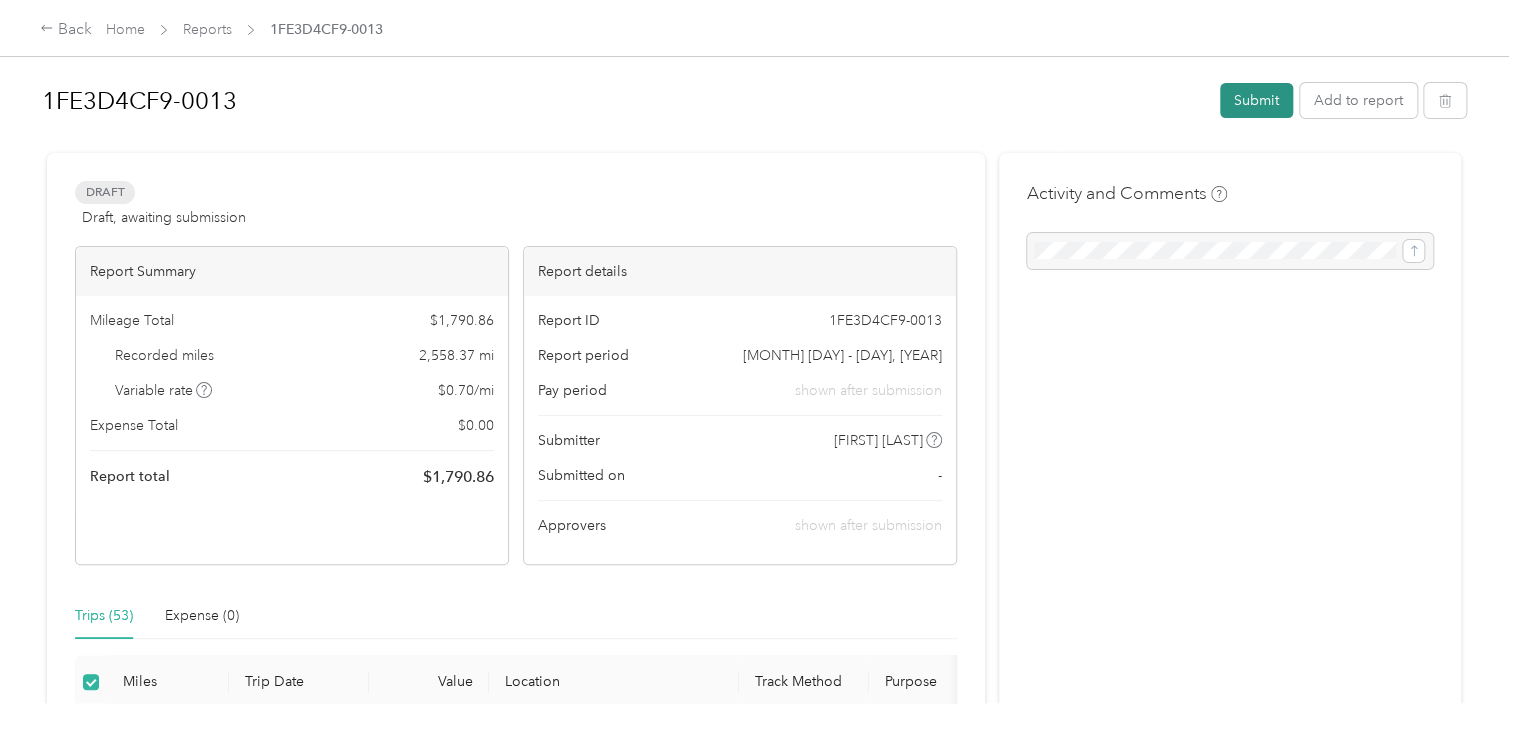 click on "Submit" at bounding box center (1256, 100) 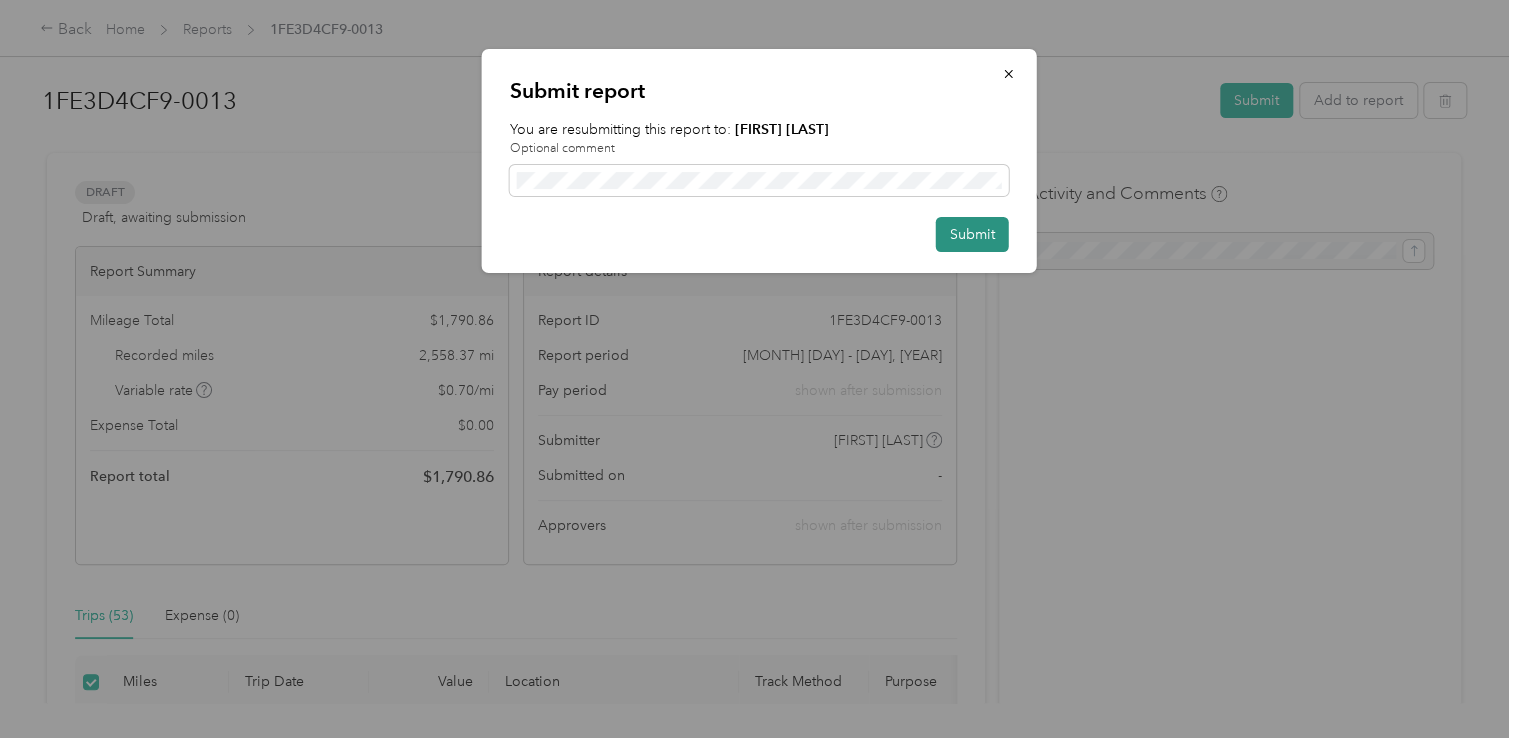 click on "Submit" at bounding box center [972, 234] 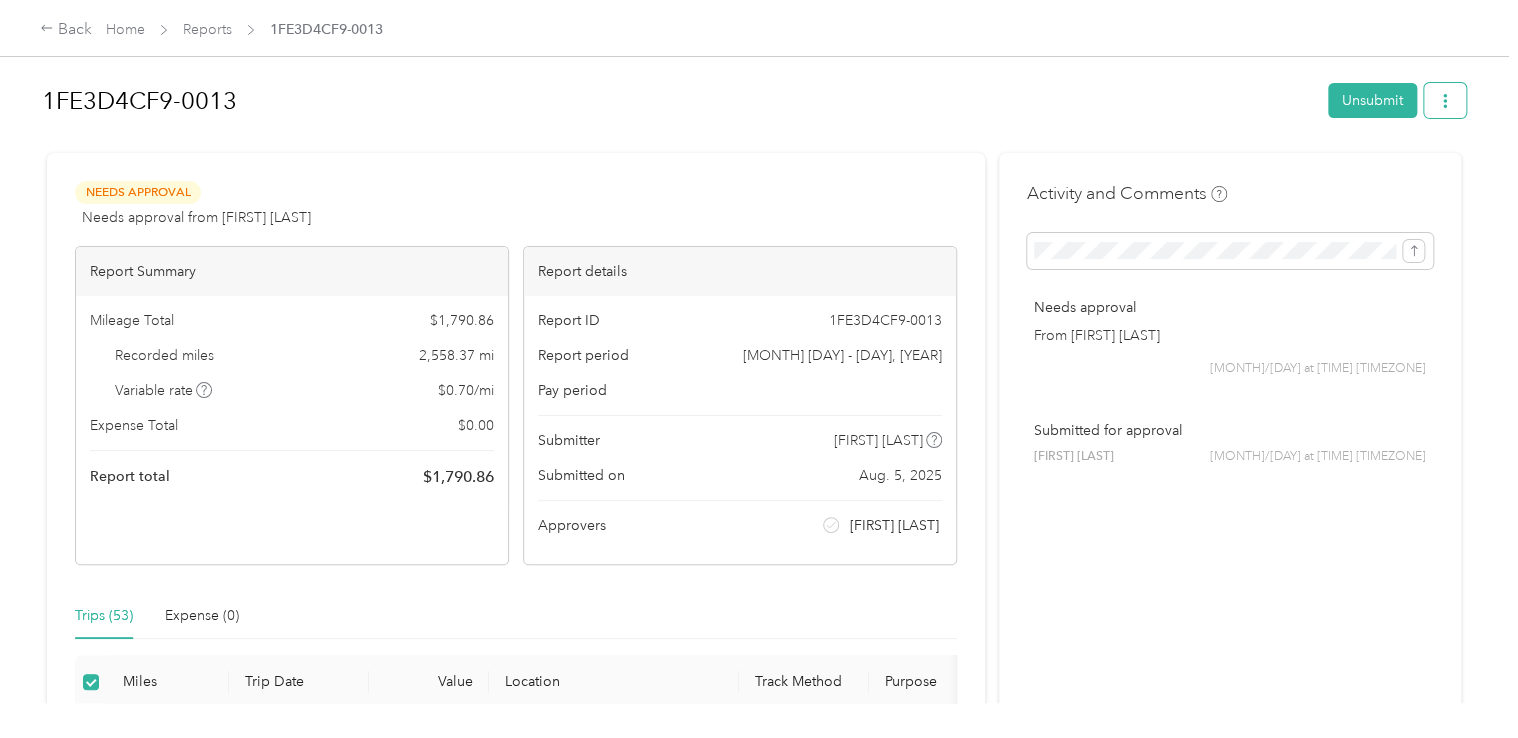 click 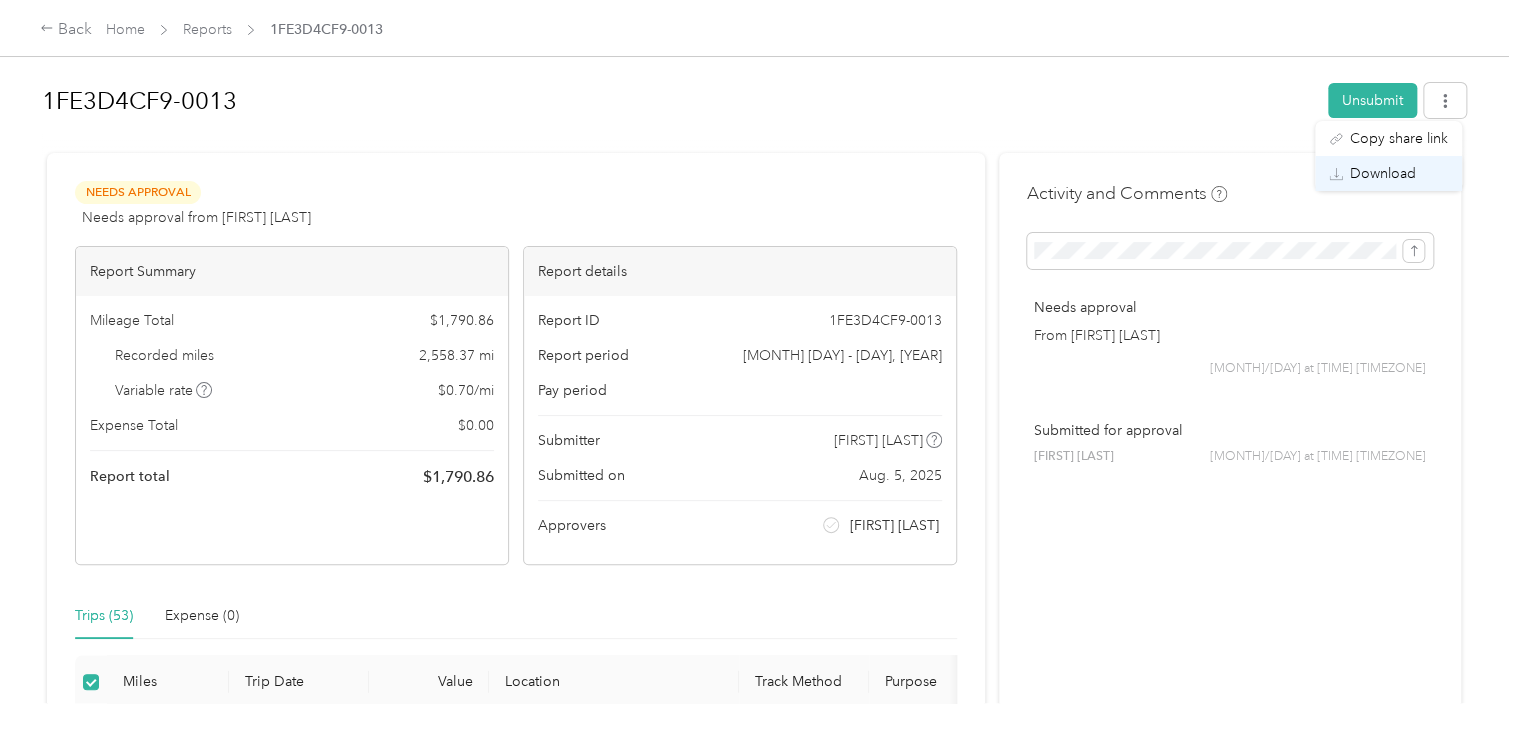 click on "Download" at bounding box center [1383, 173] 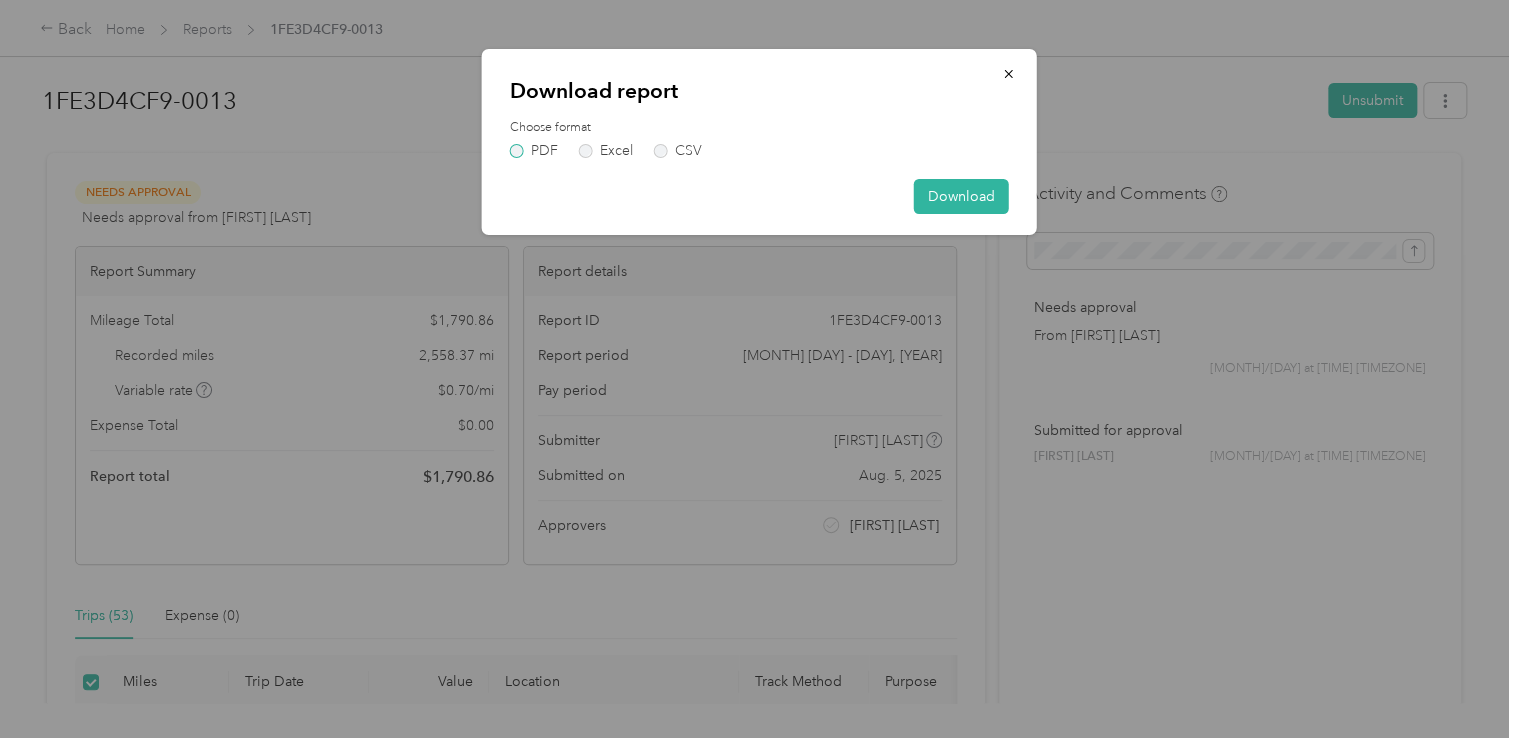 click on "PDF" at bounding box center [534, 151] 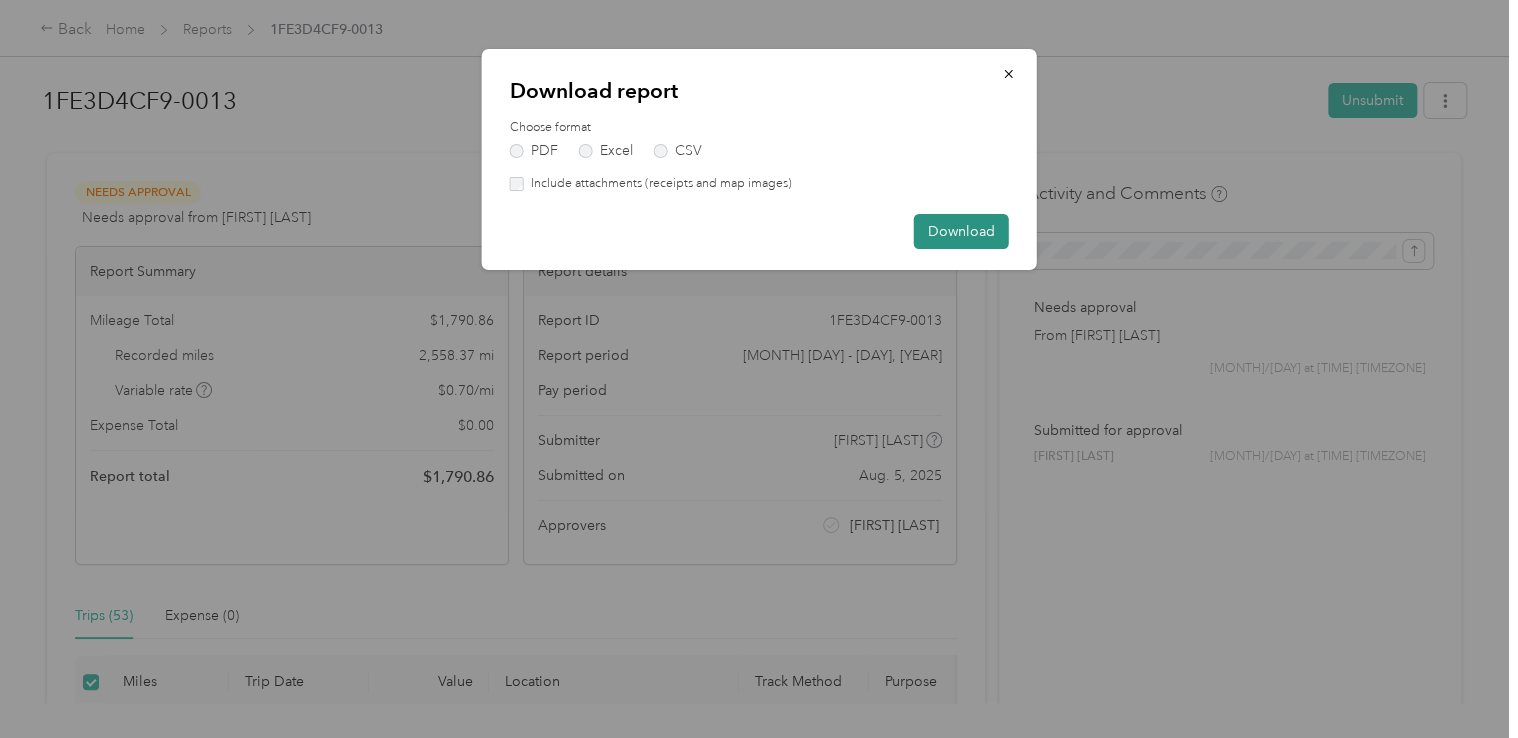 click on "Download" at bounding box center (961, 231) 